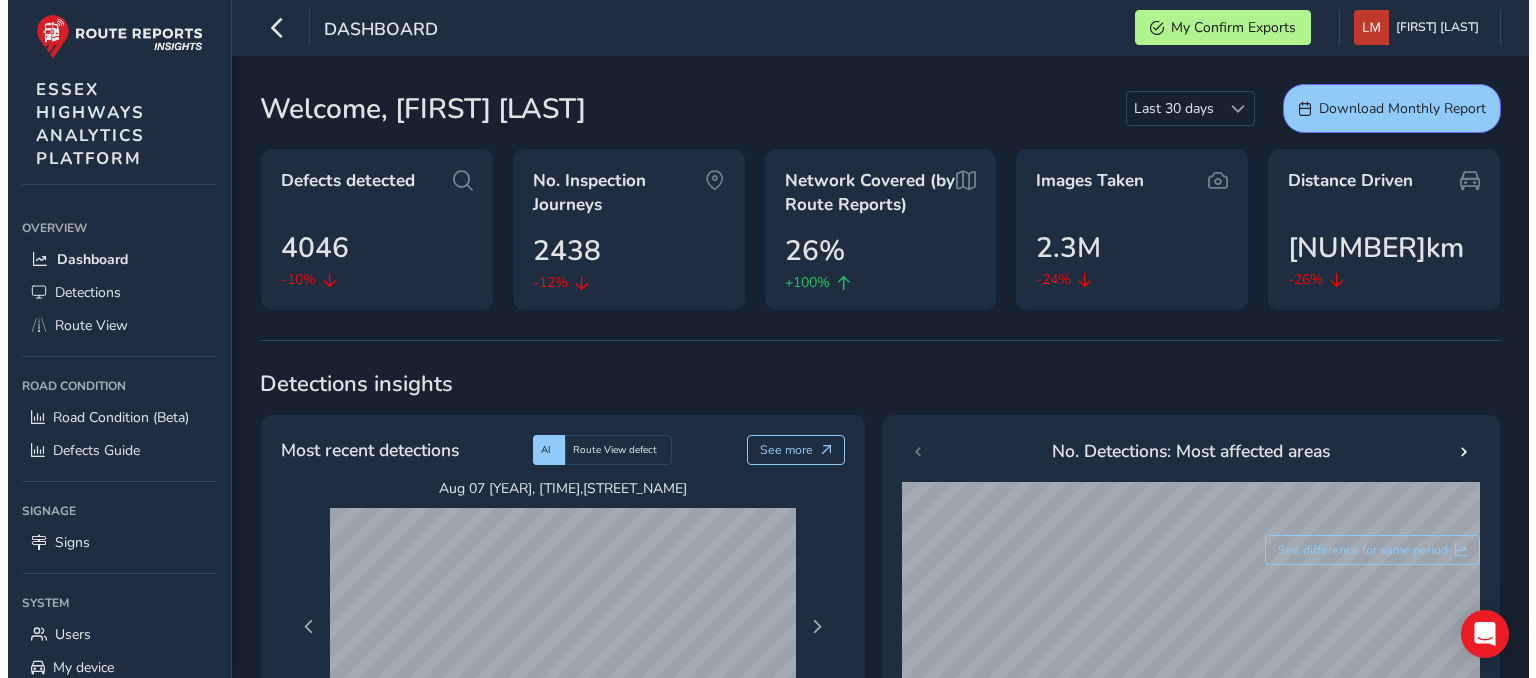 scroll, scrollTop: 0, scrollLeft: 0, axis: both 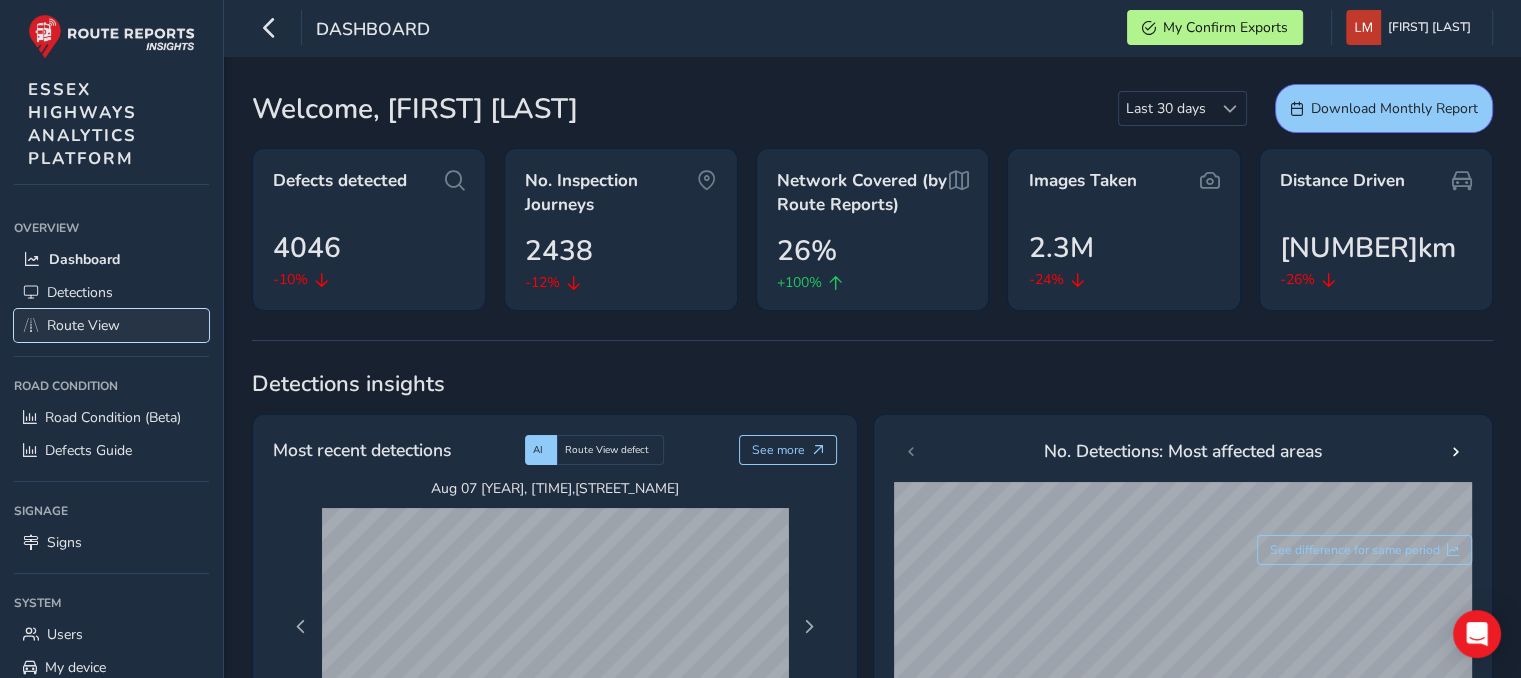 drag, startPoint x: 0, startPoint y: 0, endPoint x: 76, endPoint y: 330, distance: 338.63846 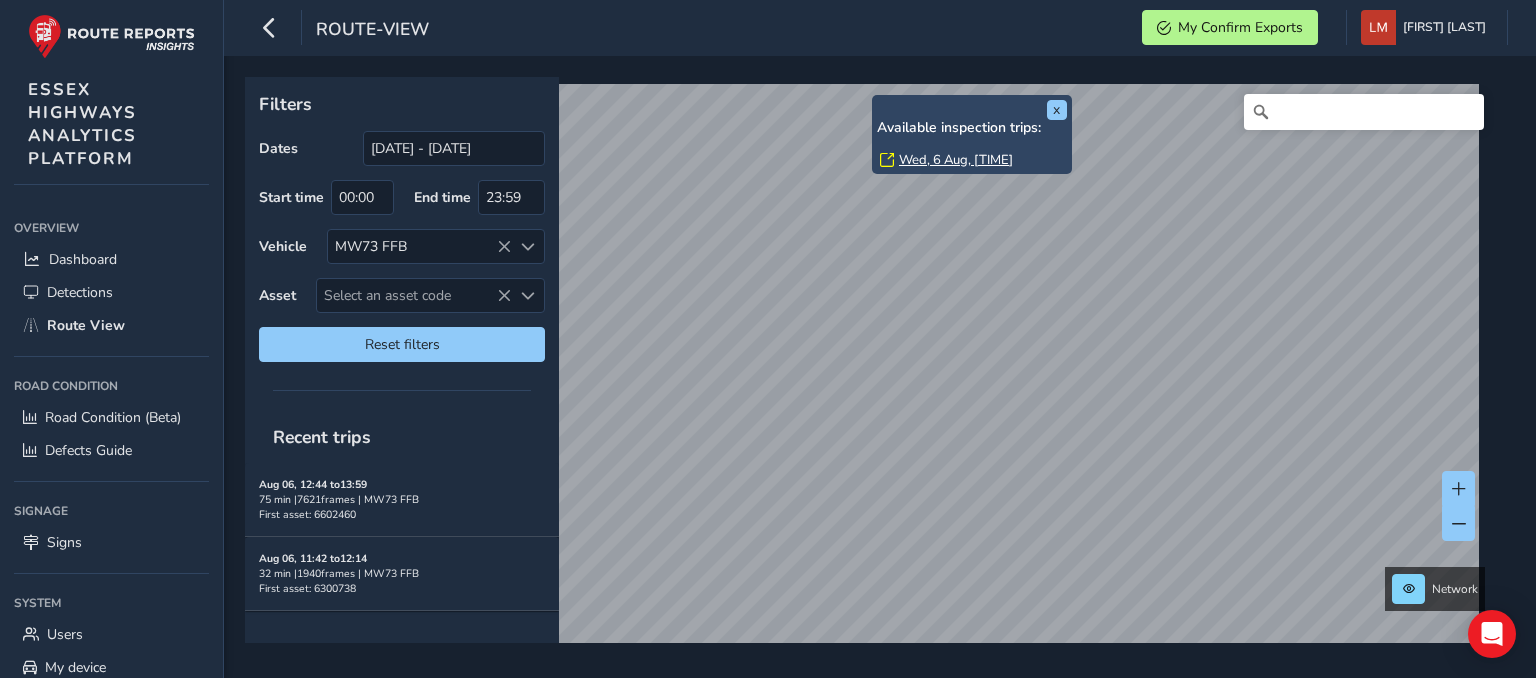 click on "Wed, 6 Aug, [TIME]" at bounding box center [956, 160] 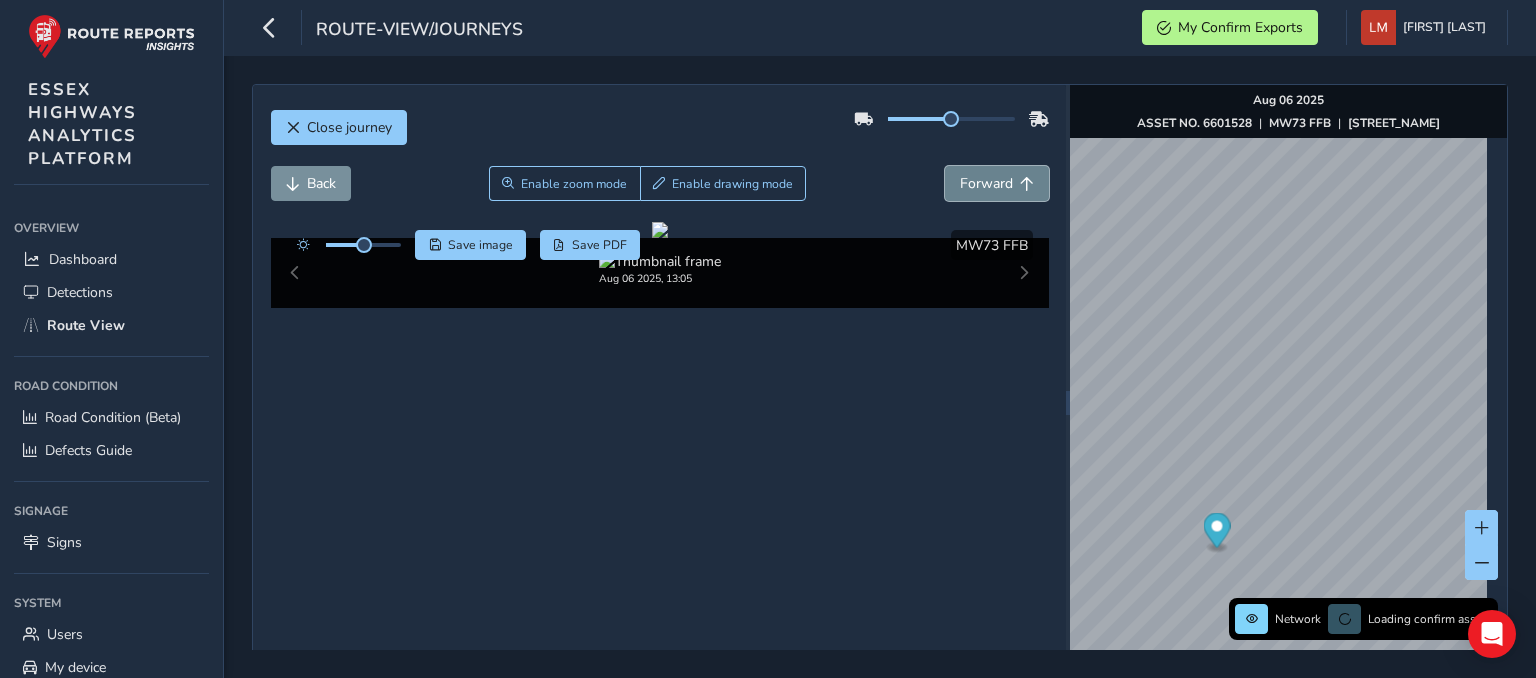 click at bounding box center [1027, 184] 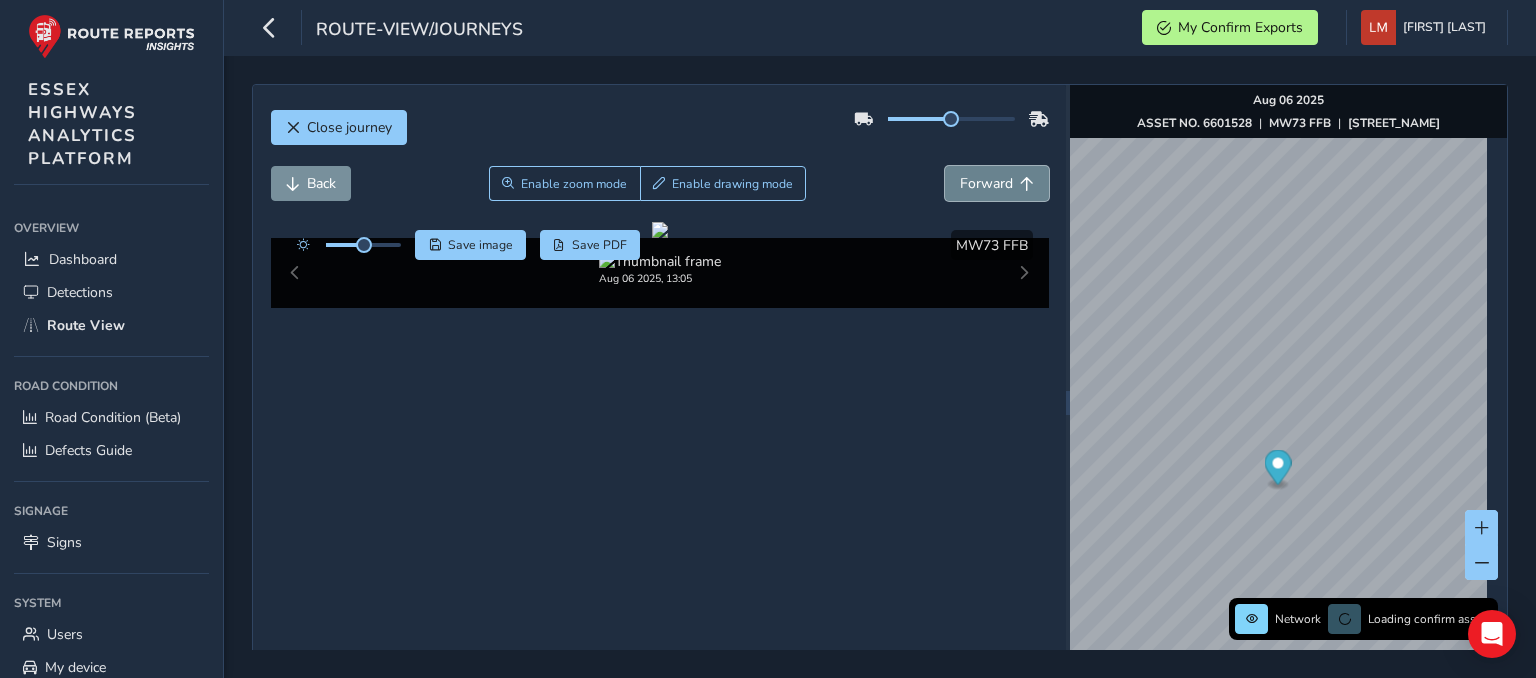 click on "Forward" at bounding box center (986, 183) 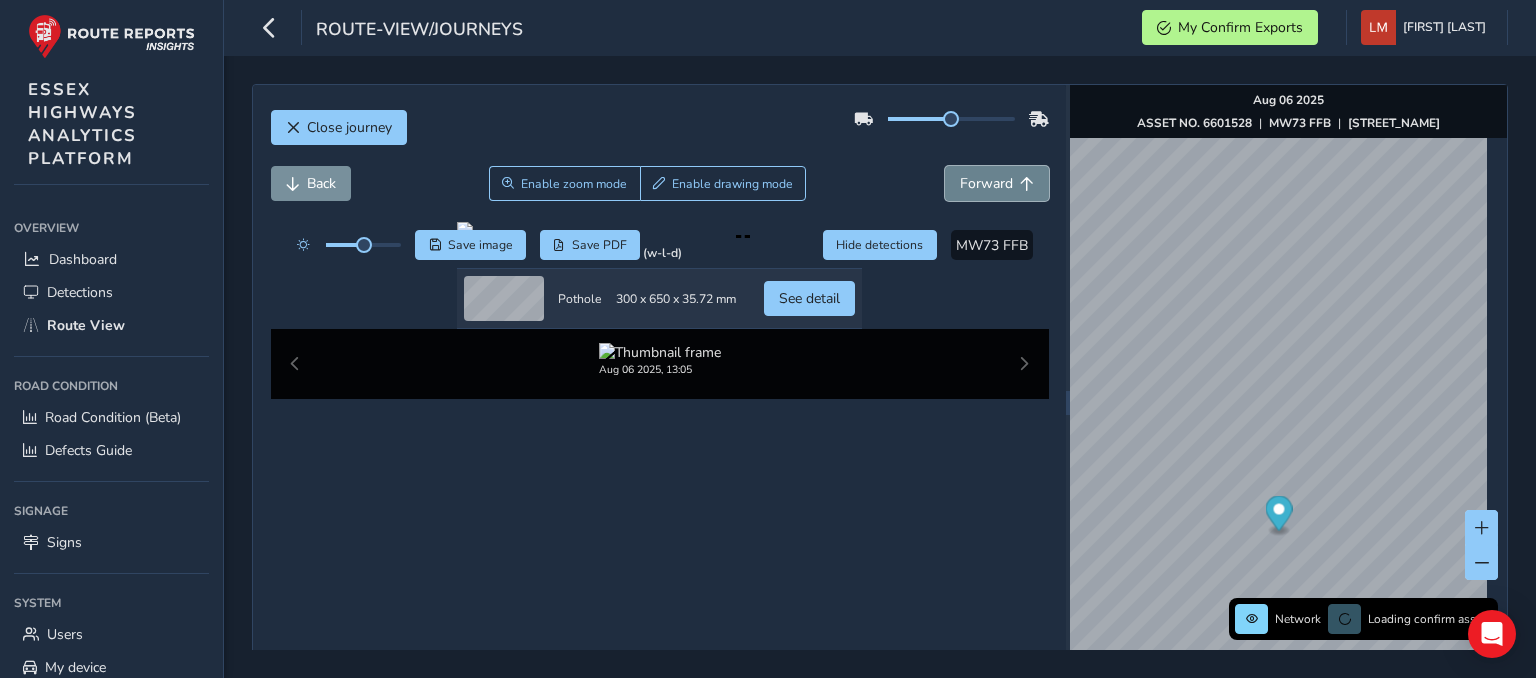 click on "Forward" at bounding box center (986, 183) 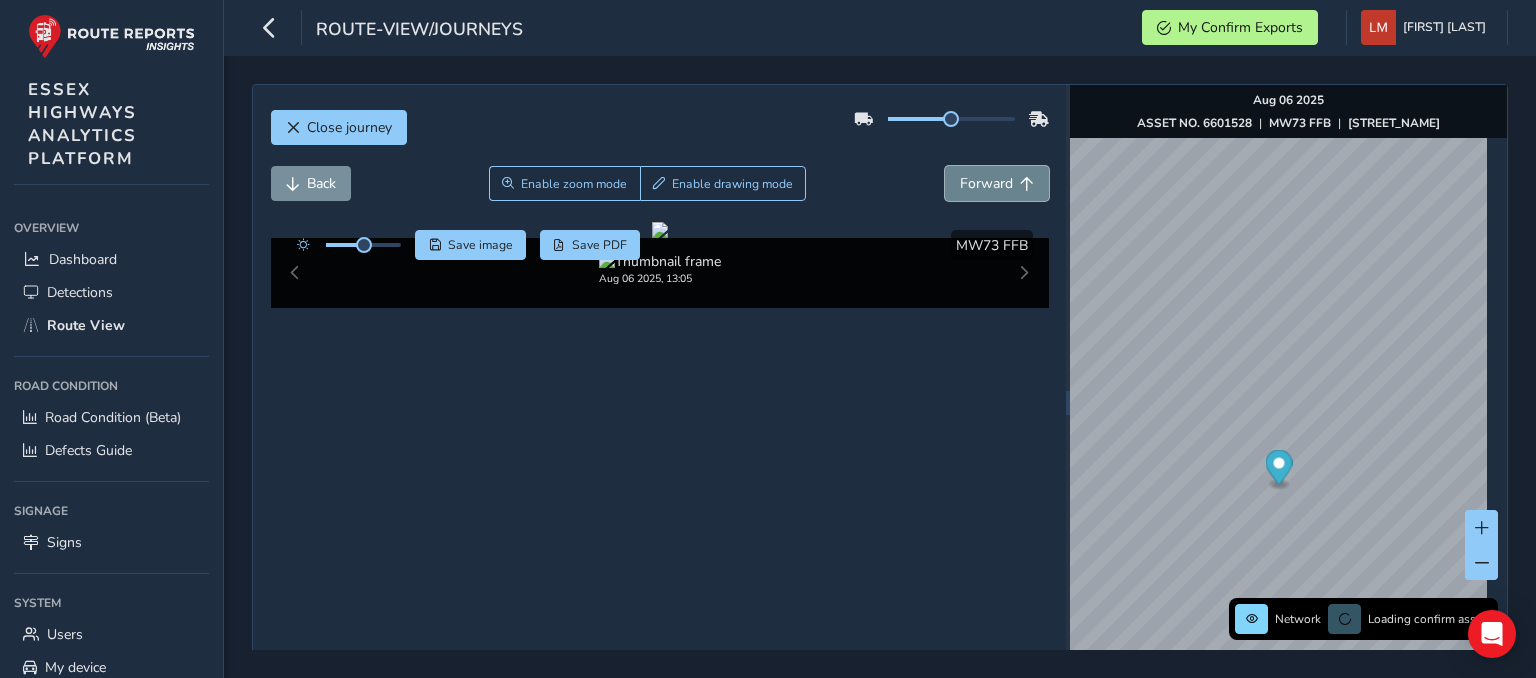 click on "Forward" at bounding box center [986, 183] 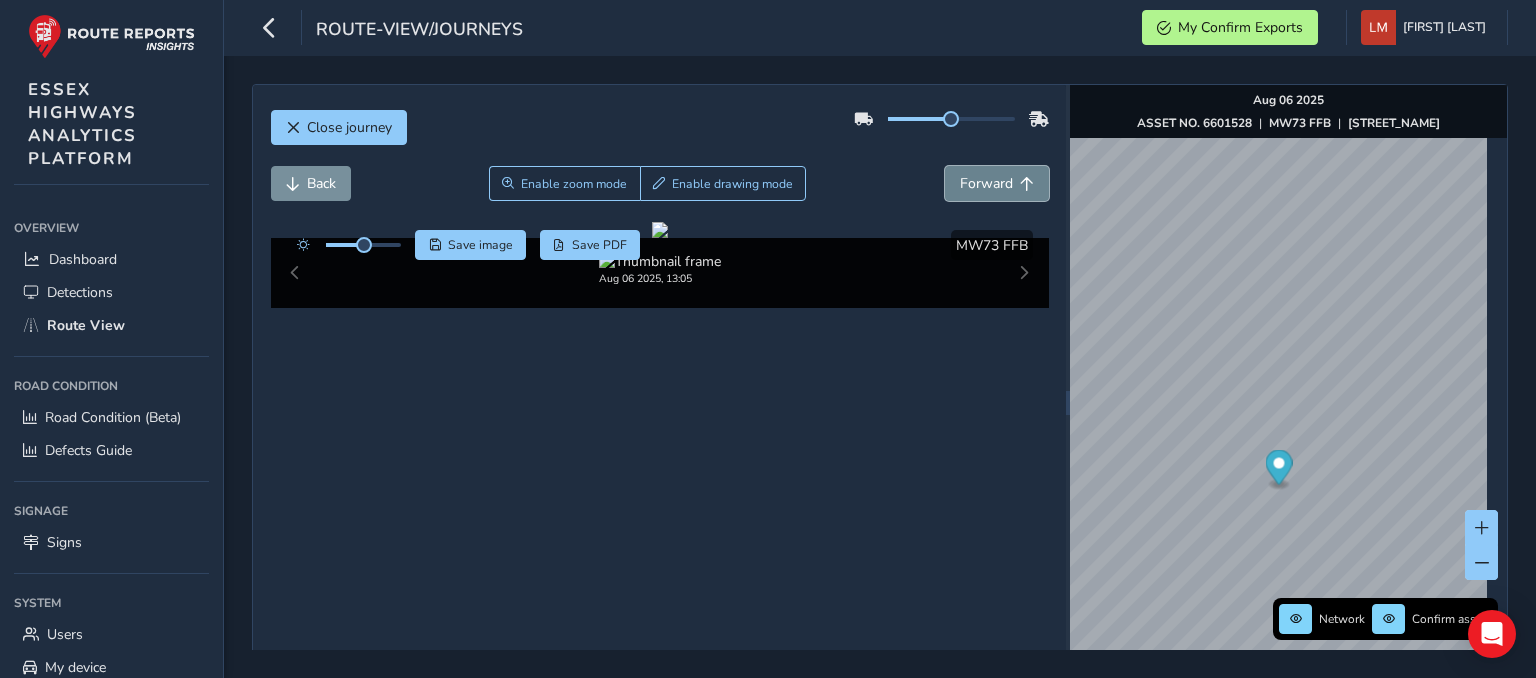 click on "Forward" at bounding box center [986, 183] 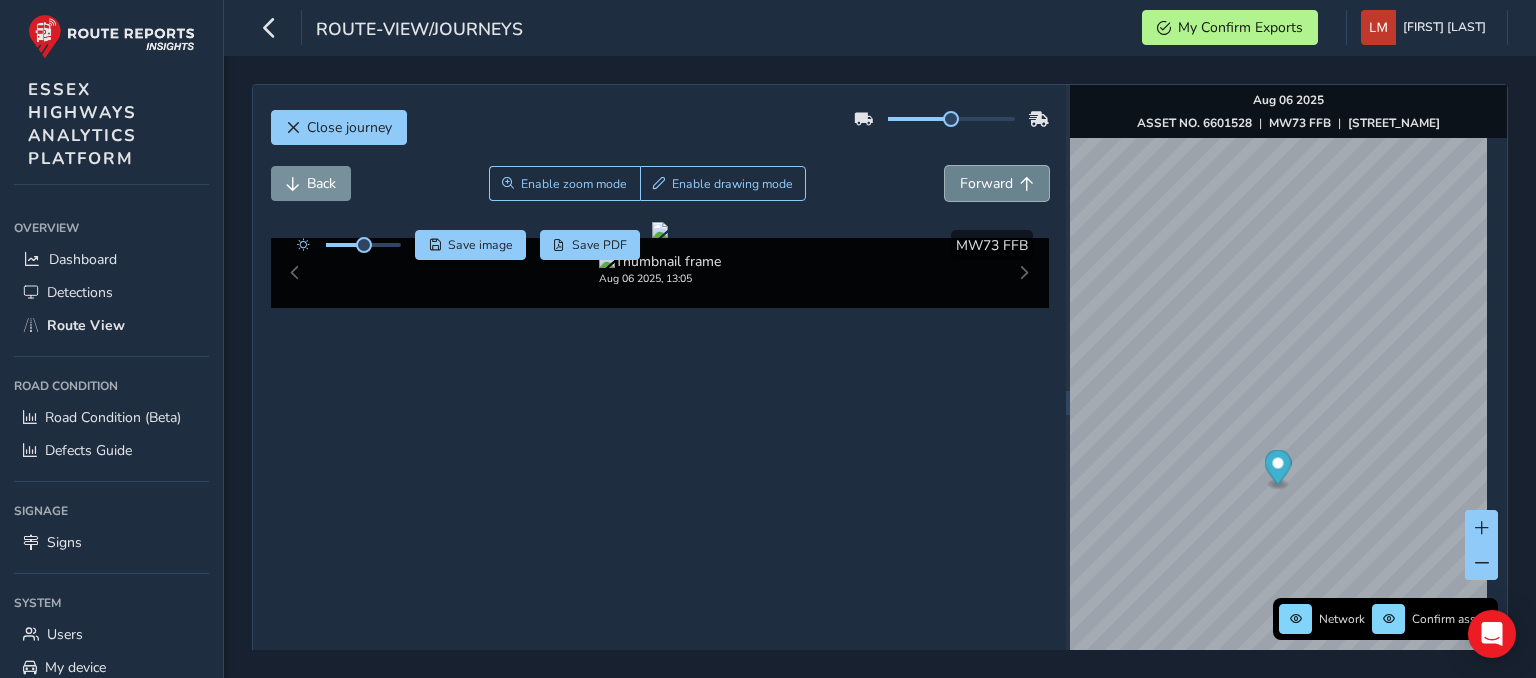 click on "Forward" at bounding box center (986, 183) 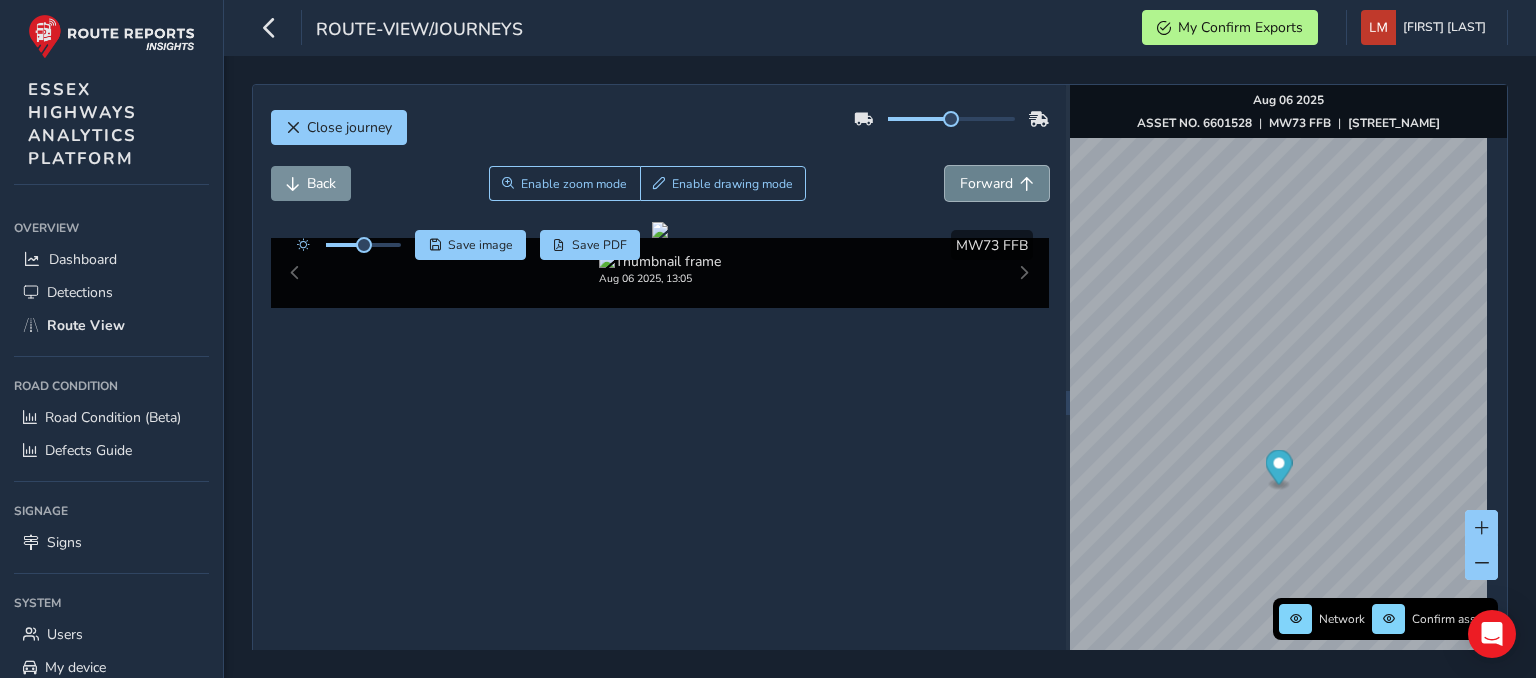 click on "Forward" at bounding box center [986, 183] 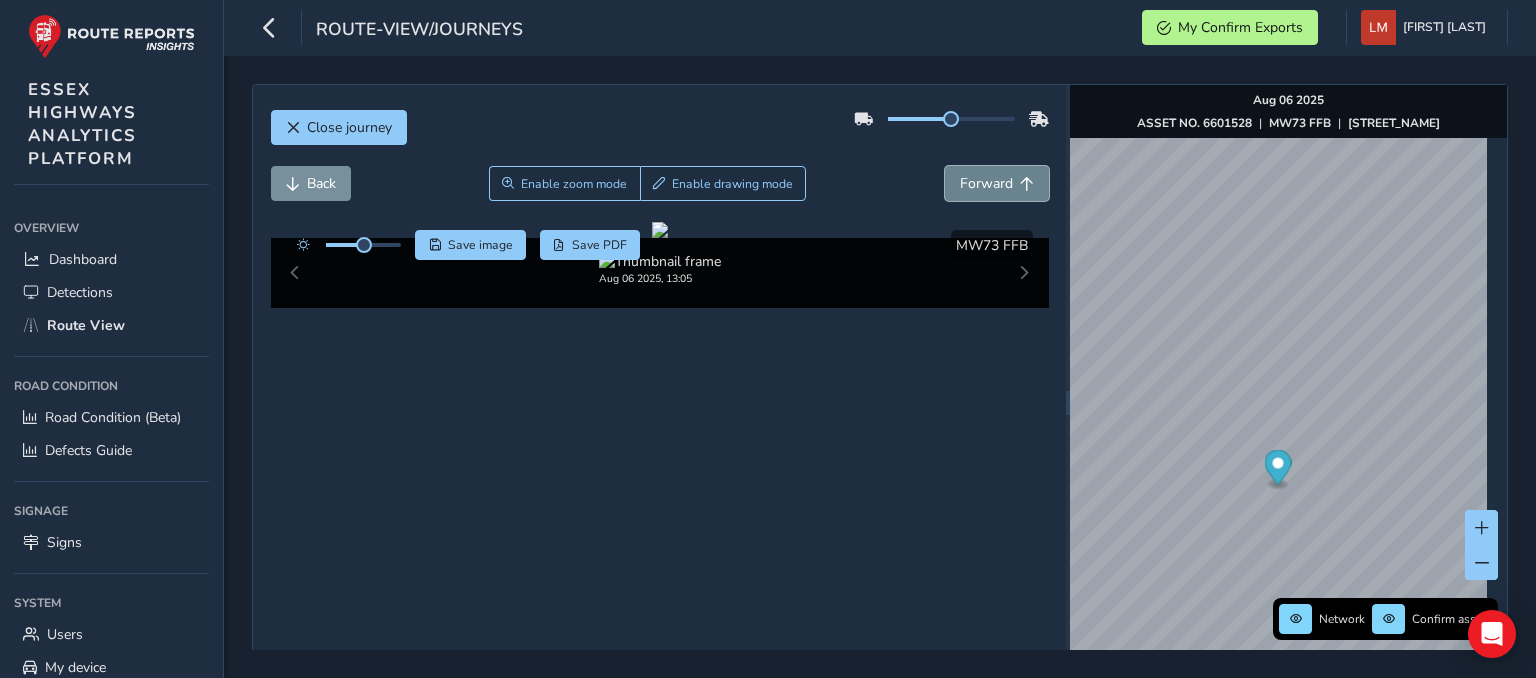 click on "Forward" at bounding box center (986, 183) 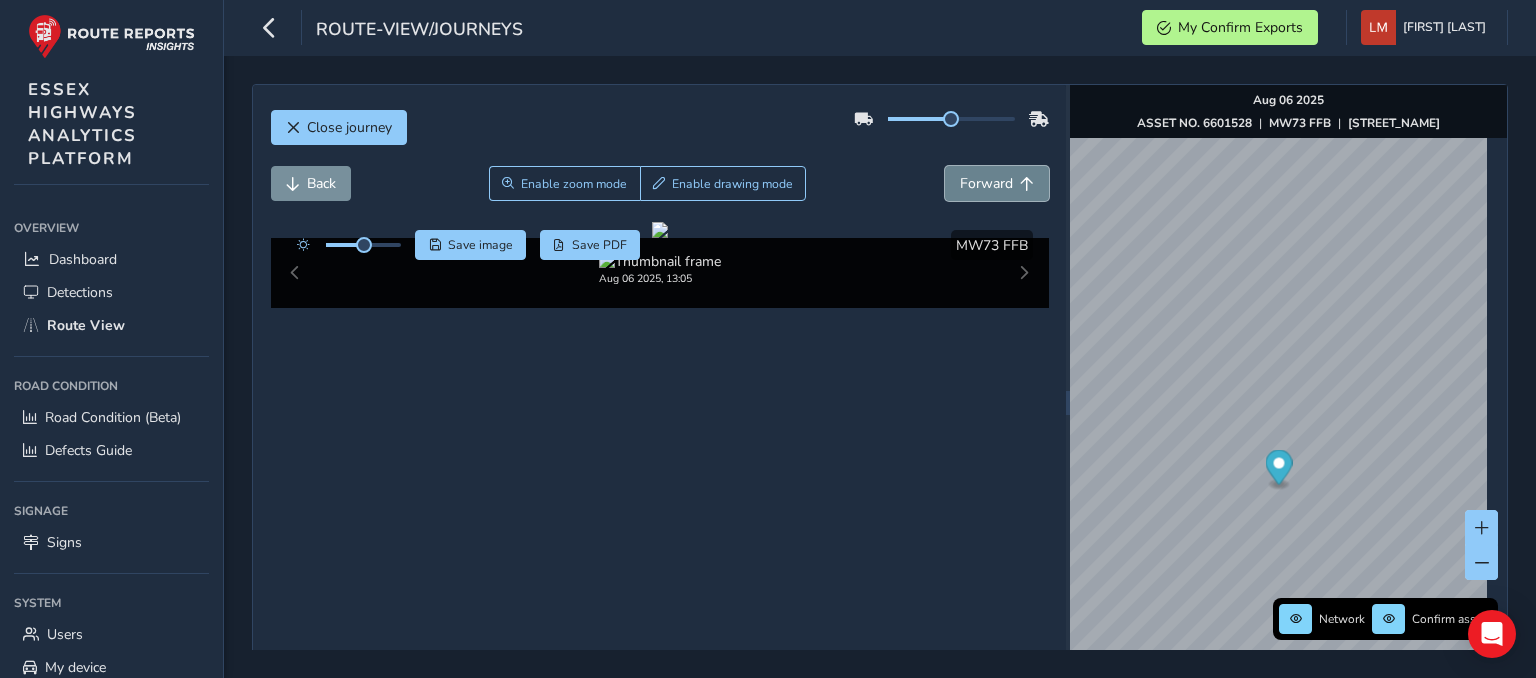 click on "Forward" at bounding box center (986, 183) 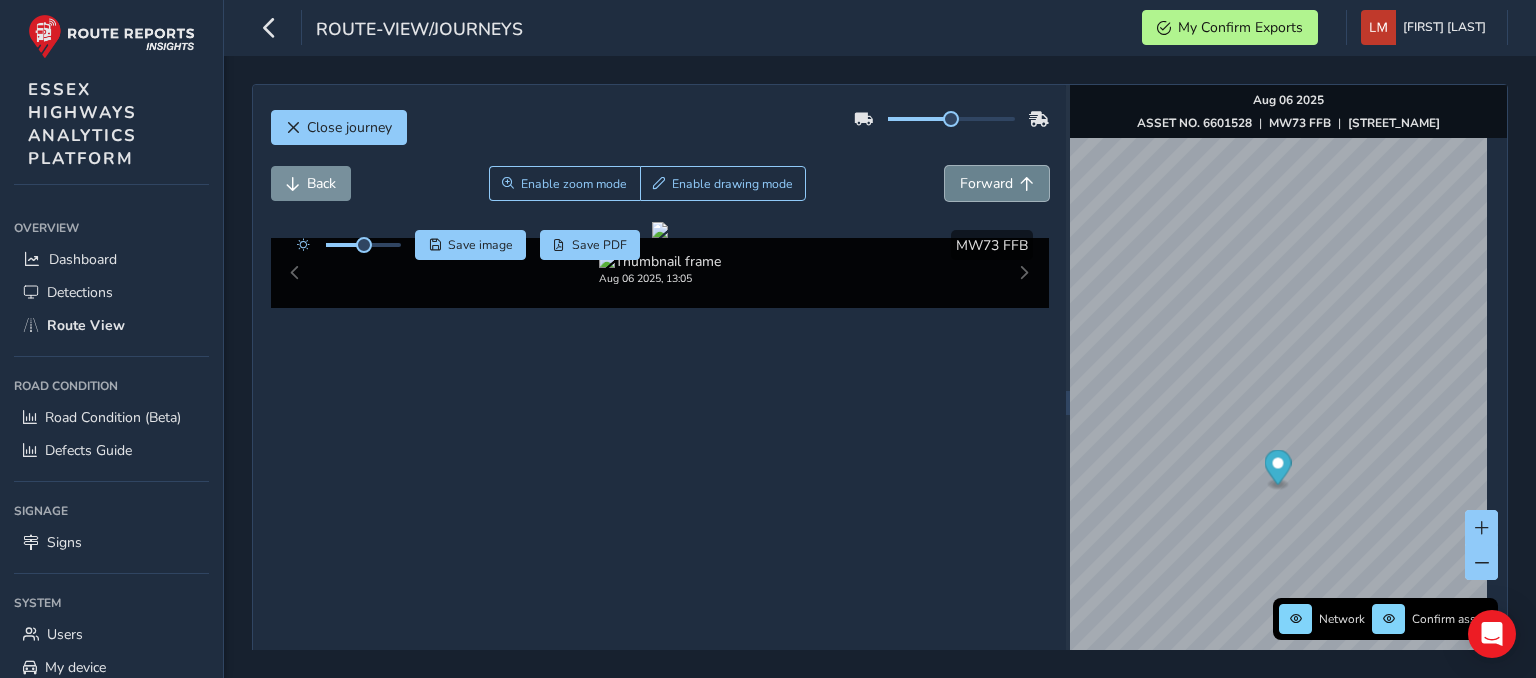 click on "Forward" at bounding box center [986, 183] 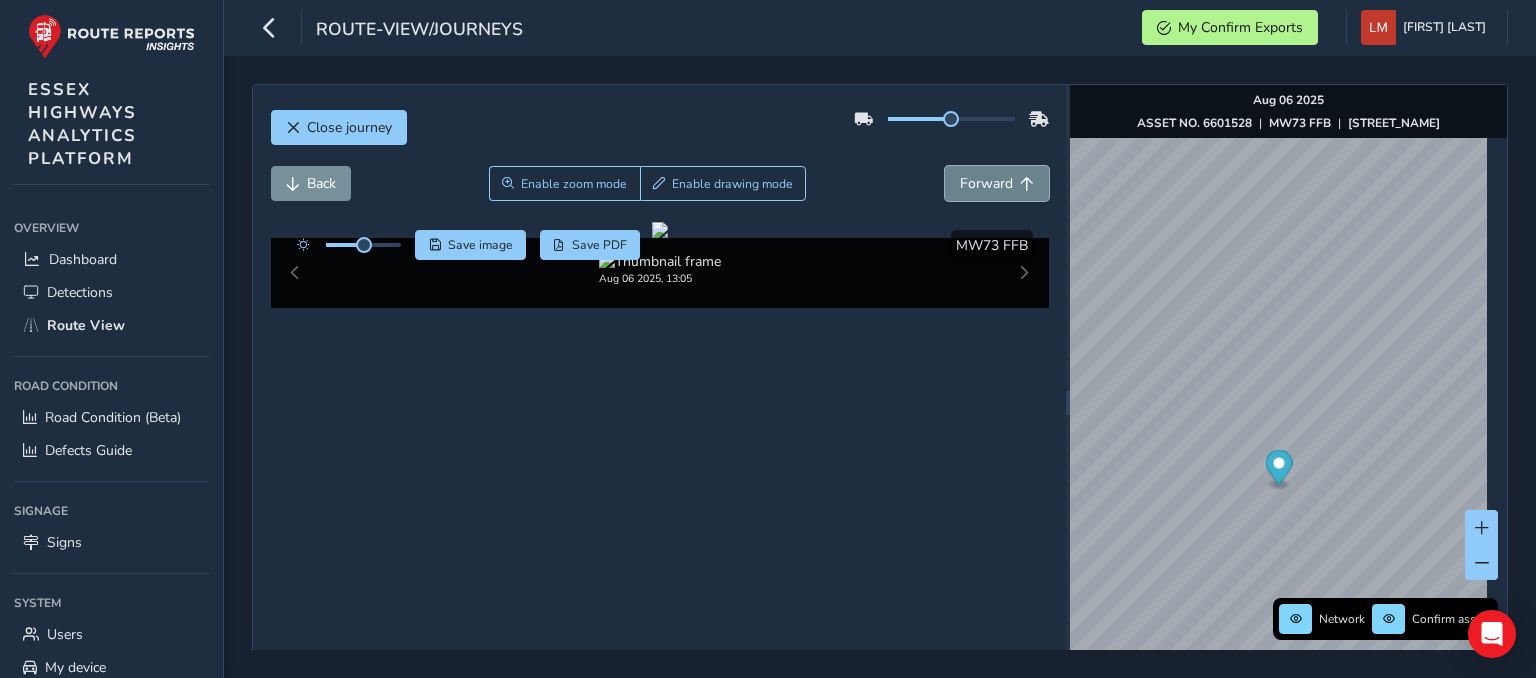 click on "Forward" at bounding box center (986, 183) 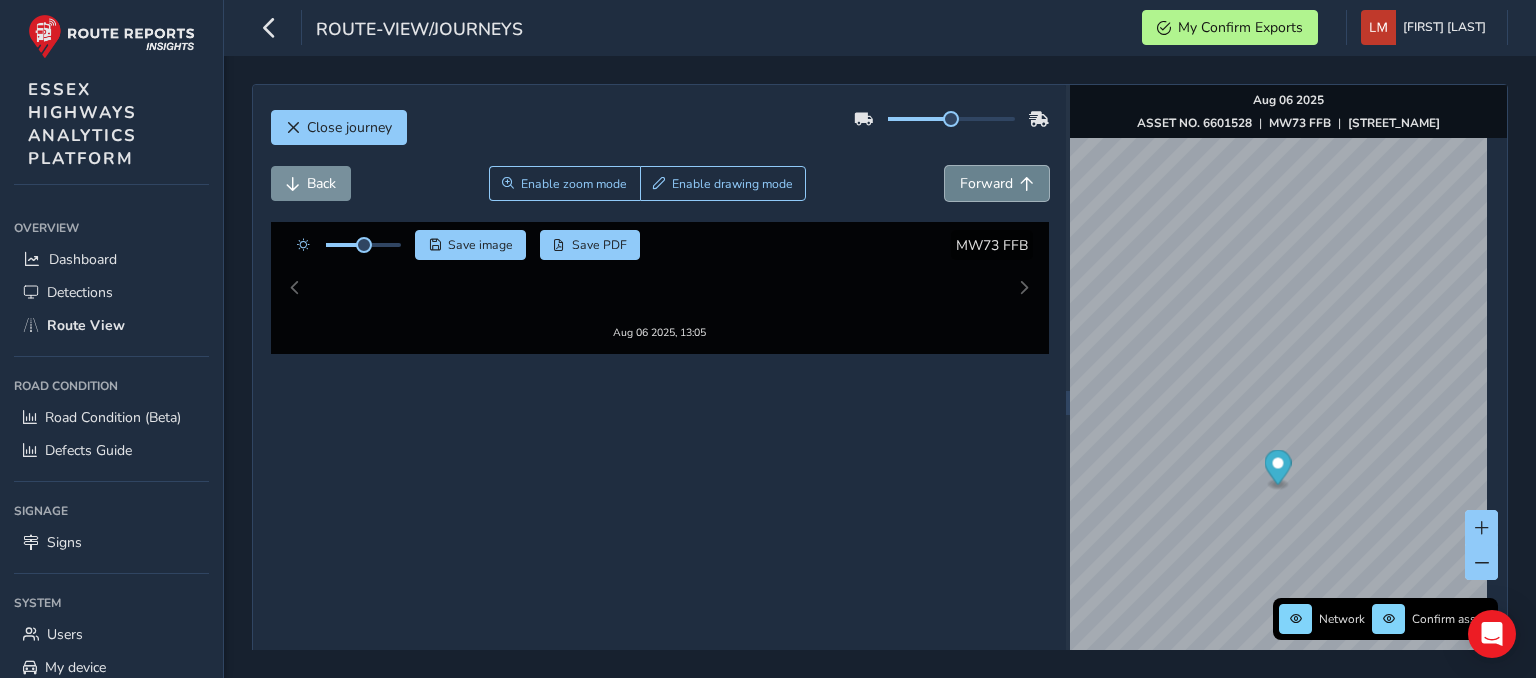 click on "Forward" at bounding box center (986, 183) 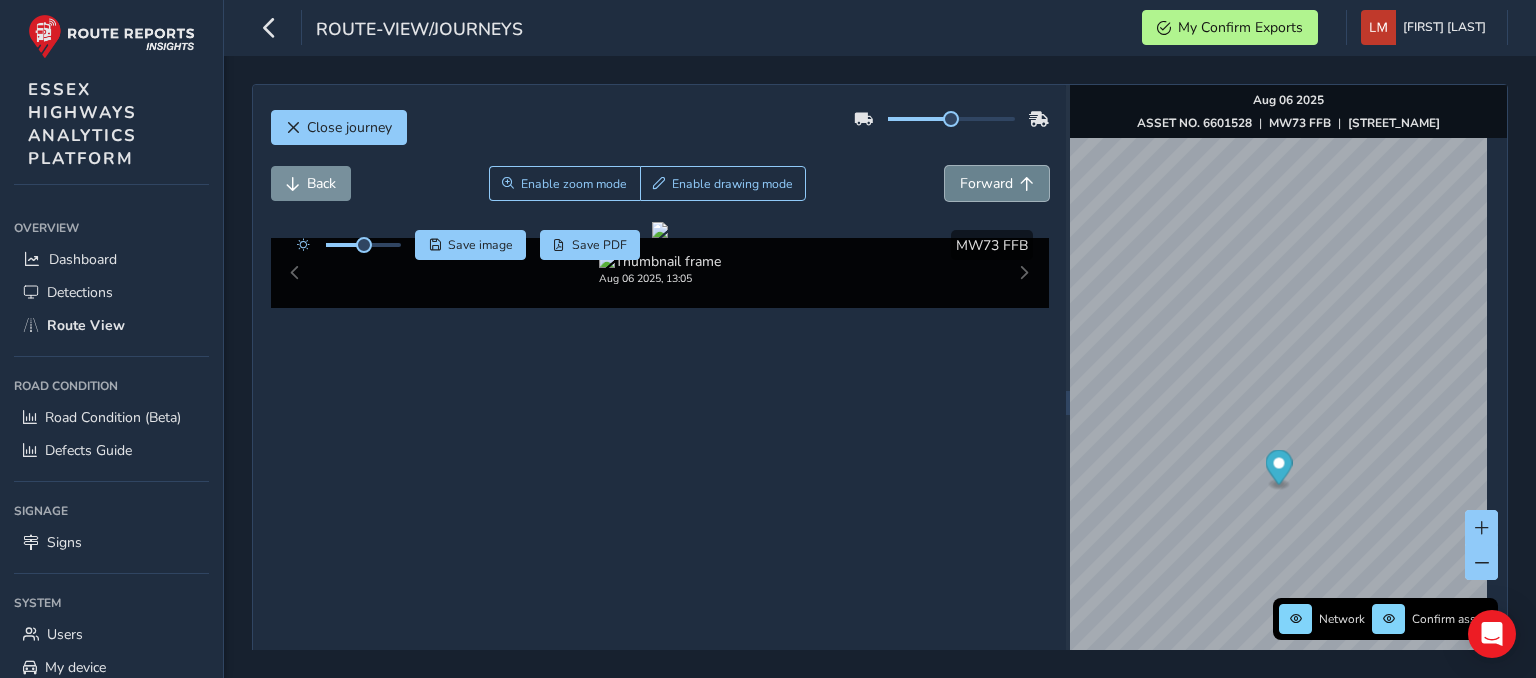 click on "Forward" at bounding box center (986, 183) 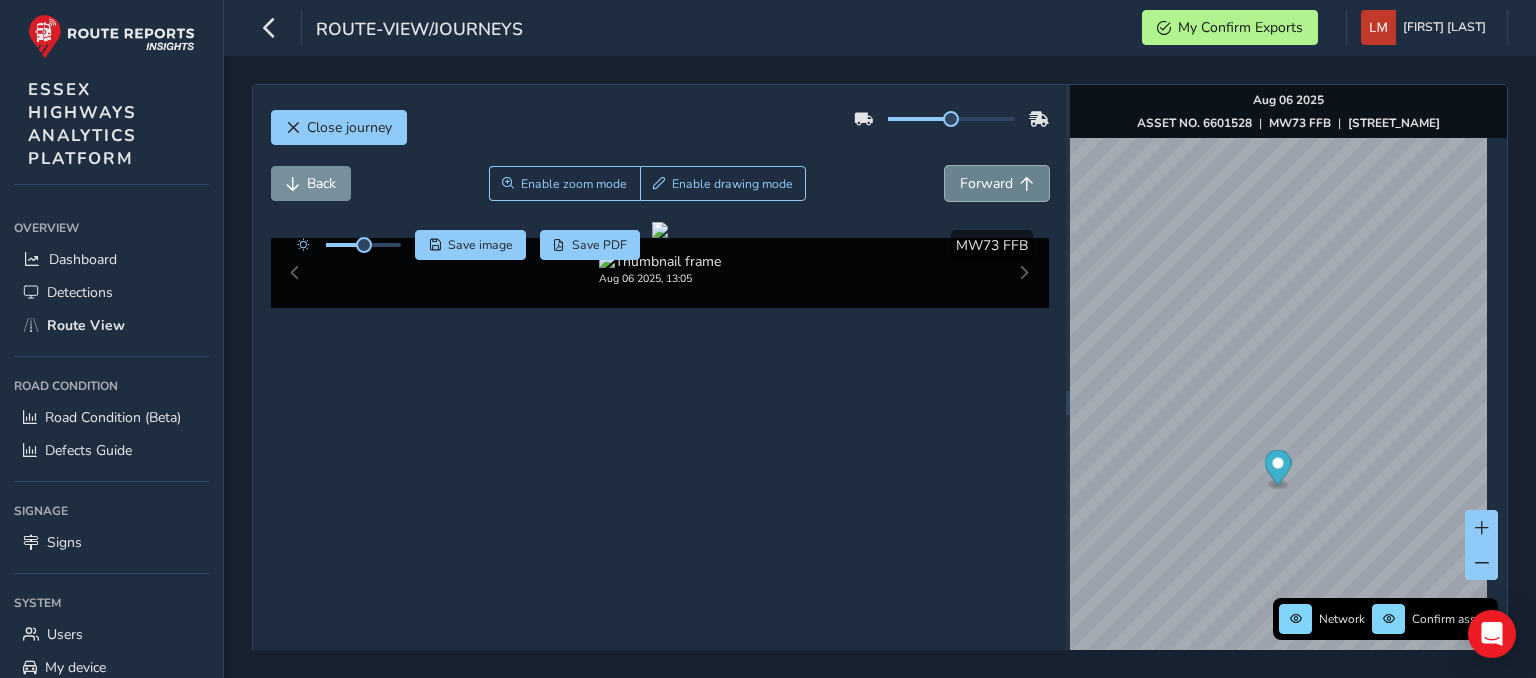 click on "Forward" at bounding box center (986, 183) 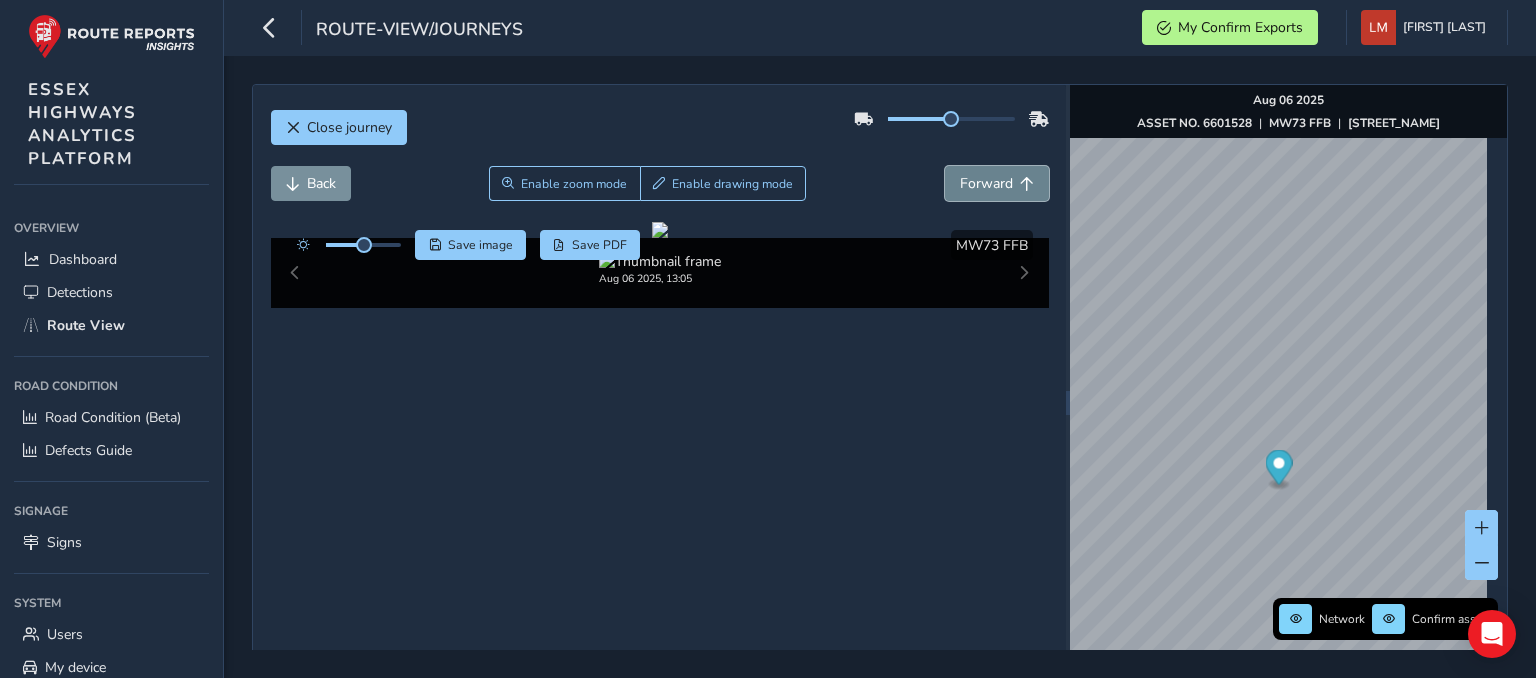 click on "Forward" at bounding box center [986, 183] 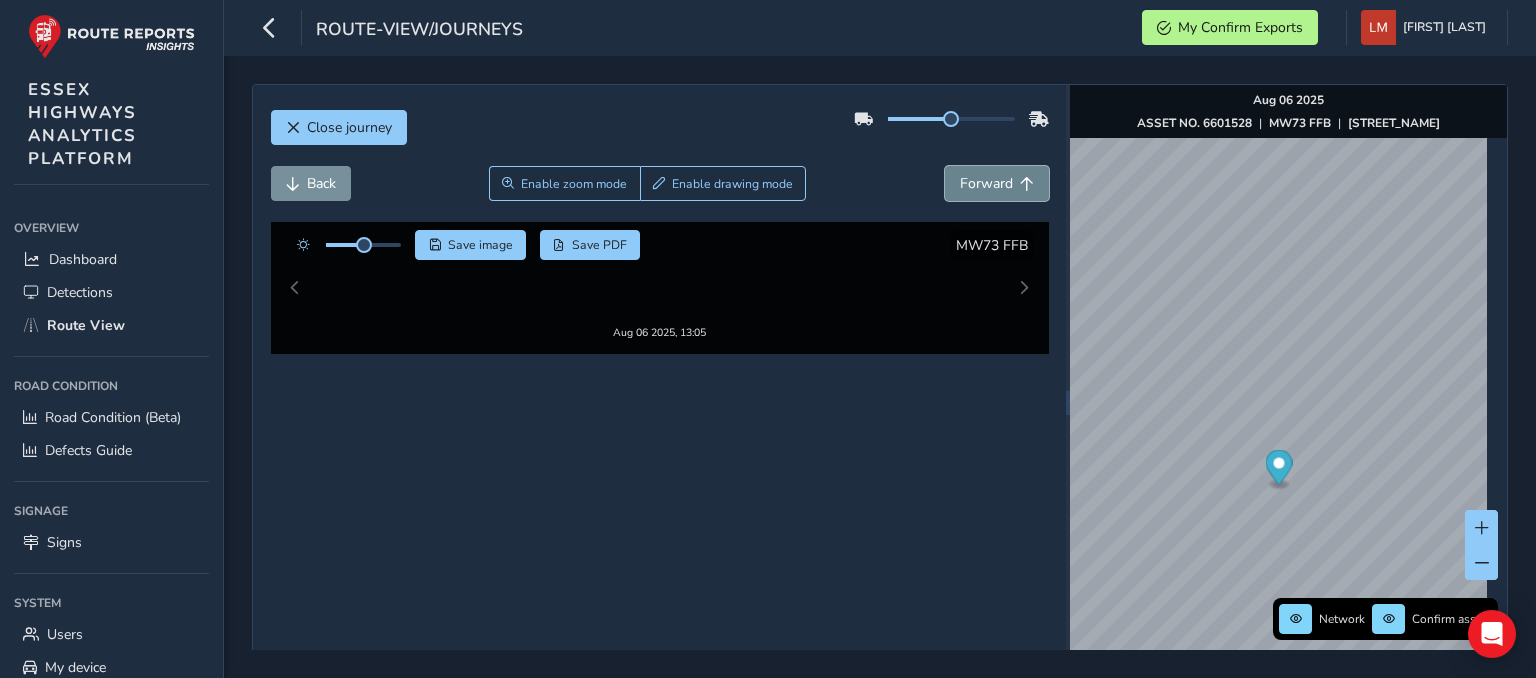 click on "Forward" at bounding box center [986, 183] 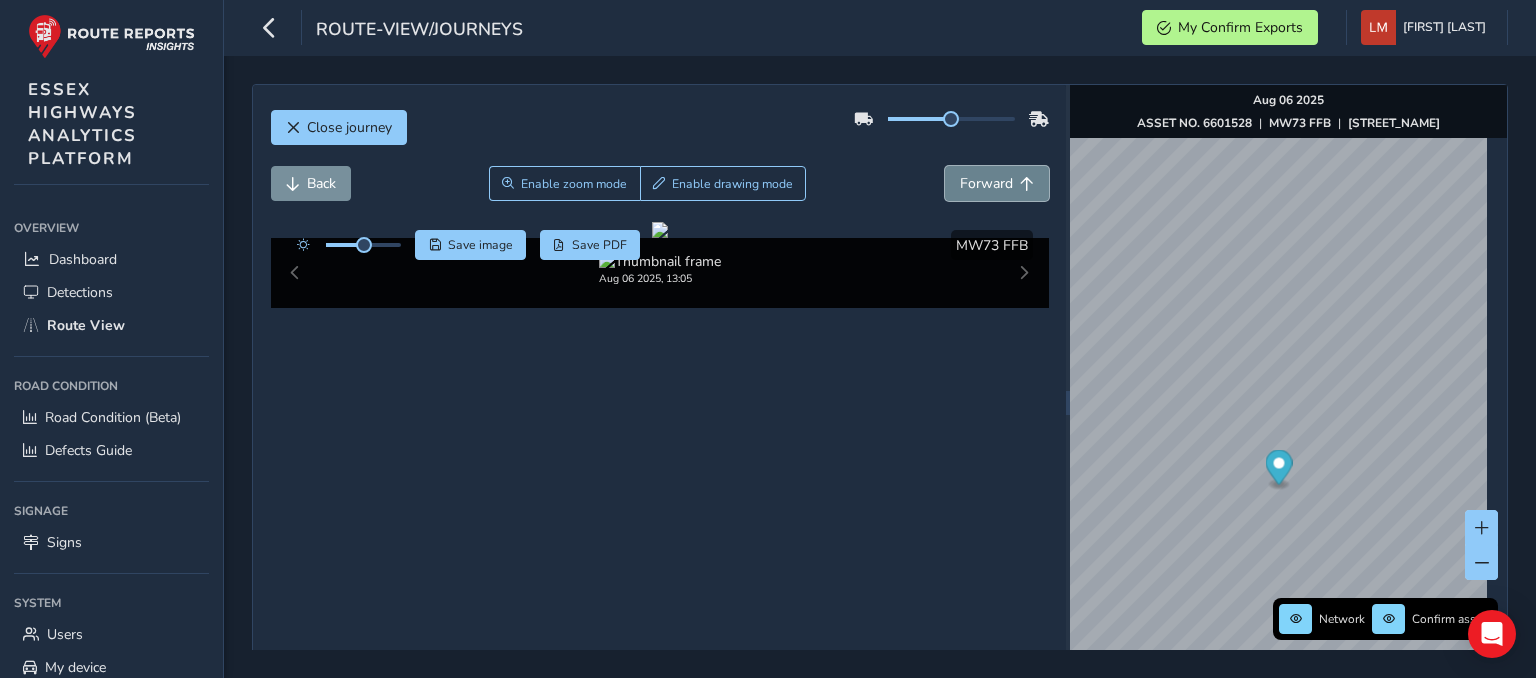 click on "Forward" at bounding box center (986, 183) 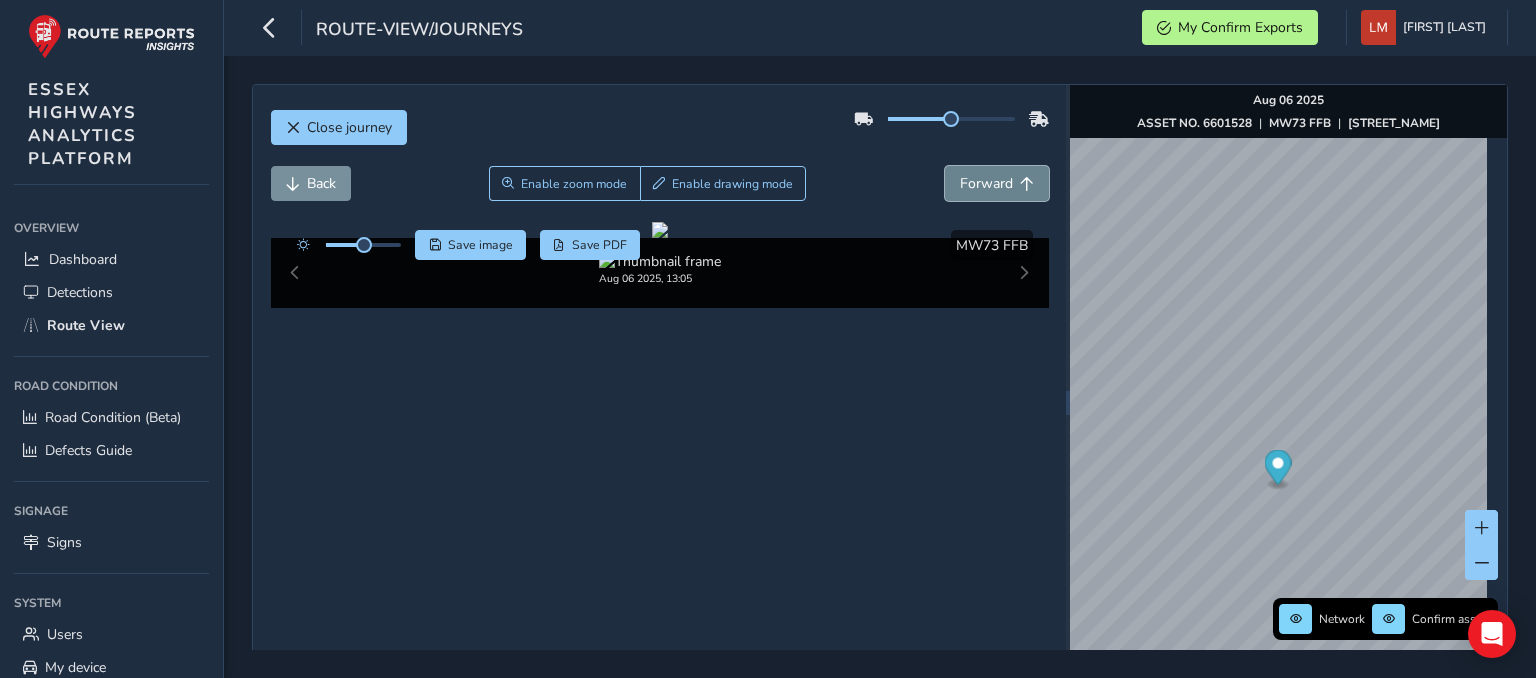 click on "Forward" at bounding box center [986, 183] 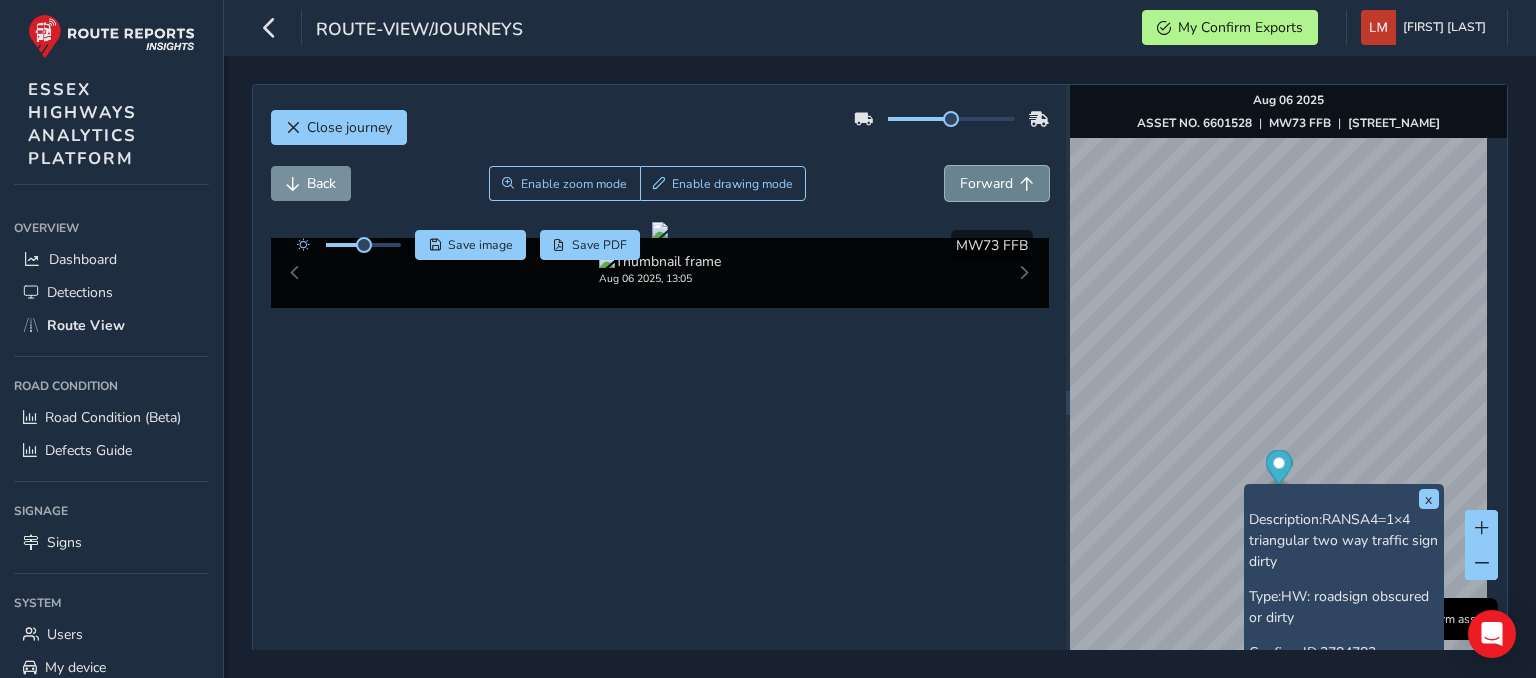 click at bounding box center [1027, 184] 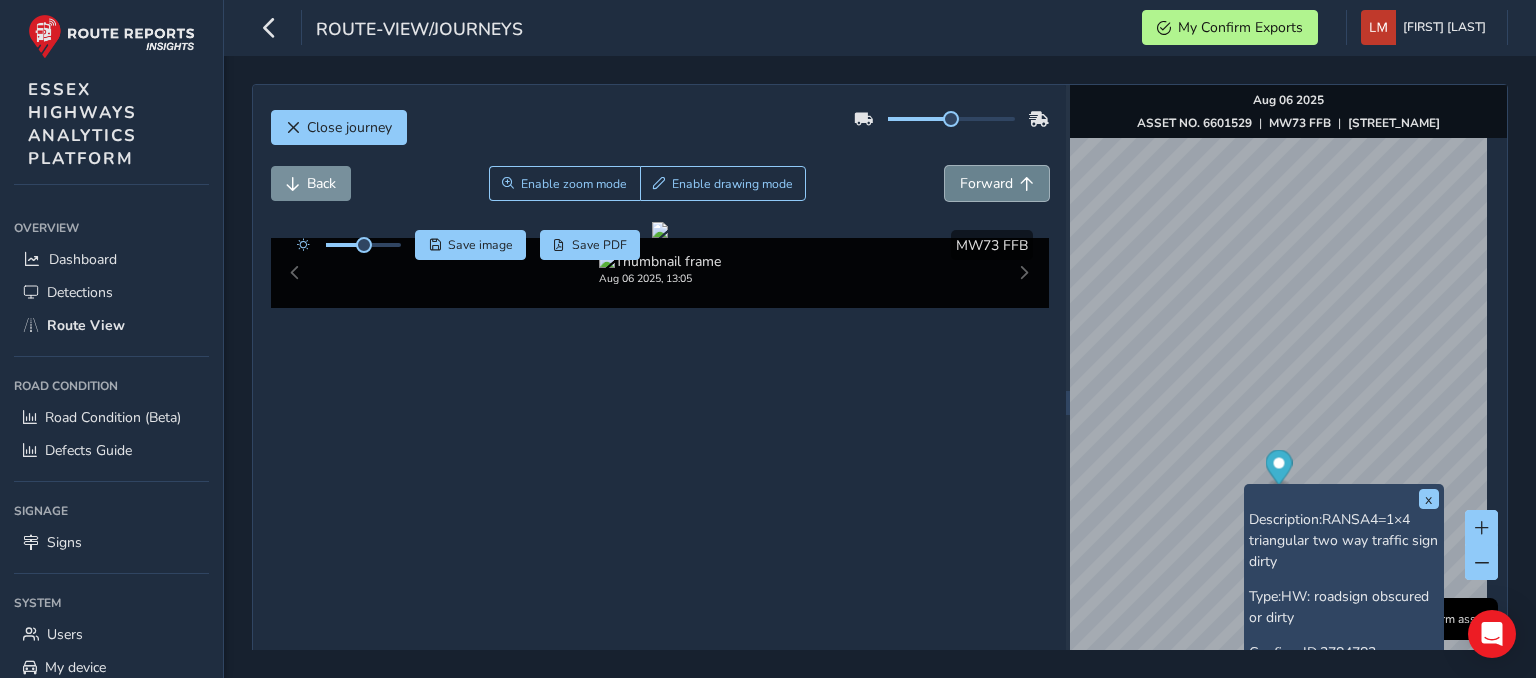 click at bounding box center (1027, 184) 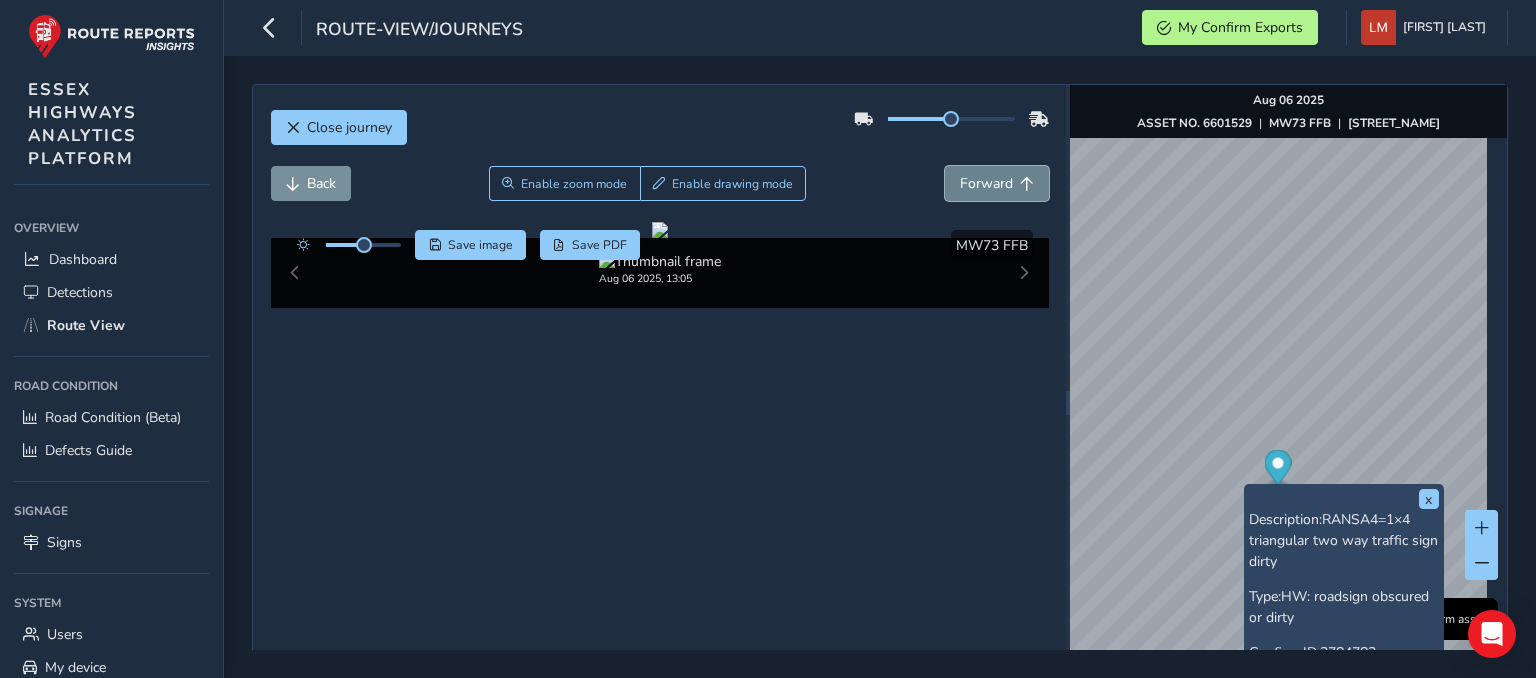click at bounding box center [1027, 184] 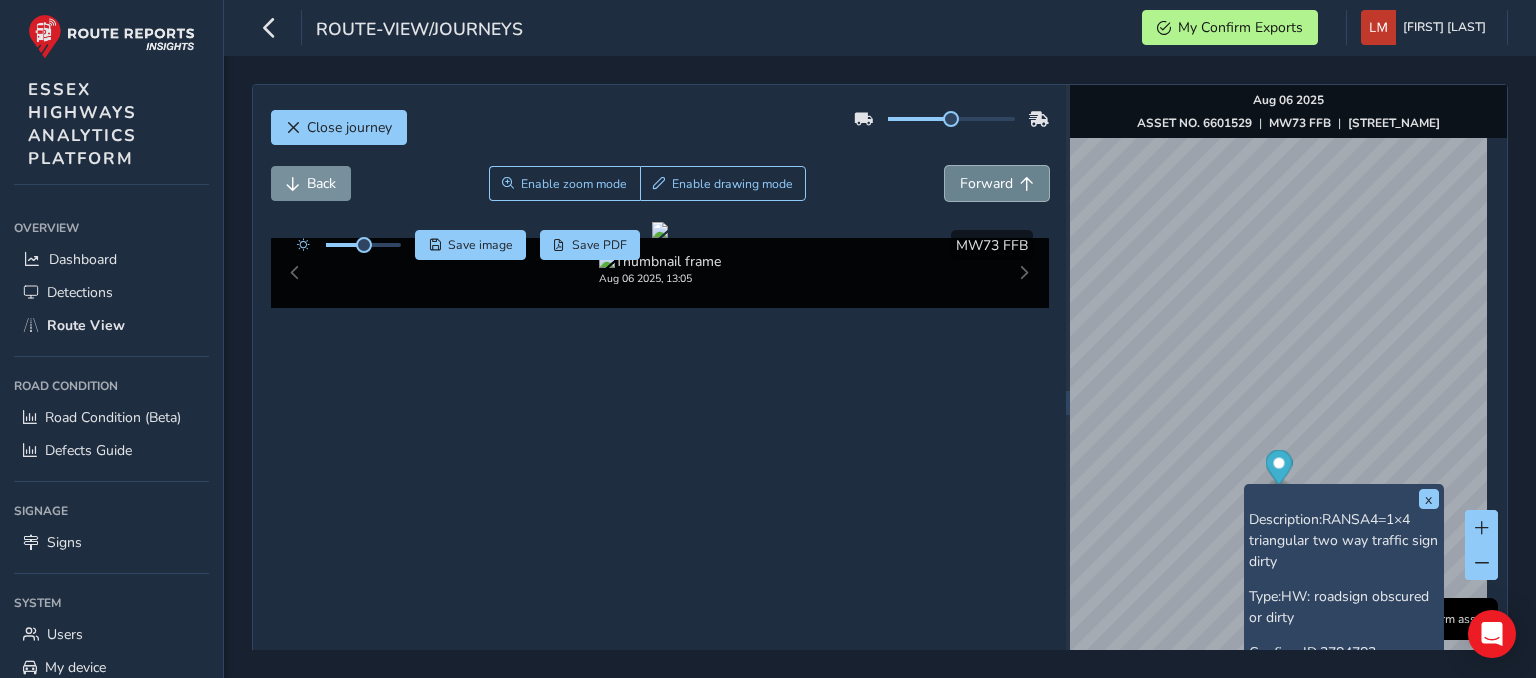 click at bounding box center (1027, 184) 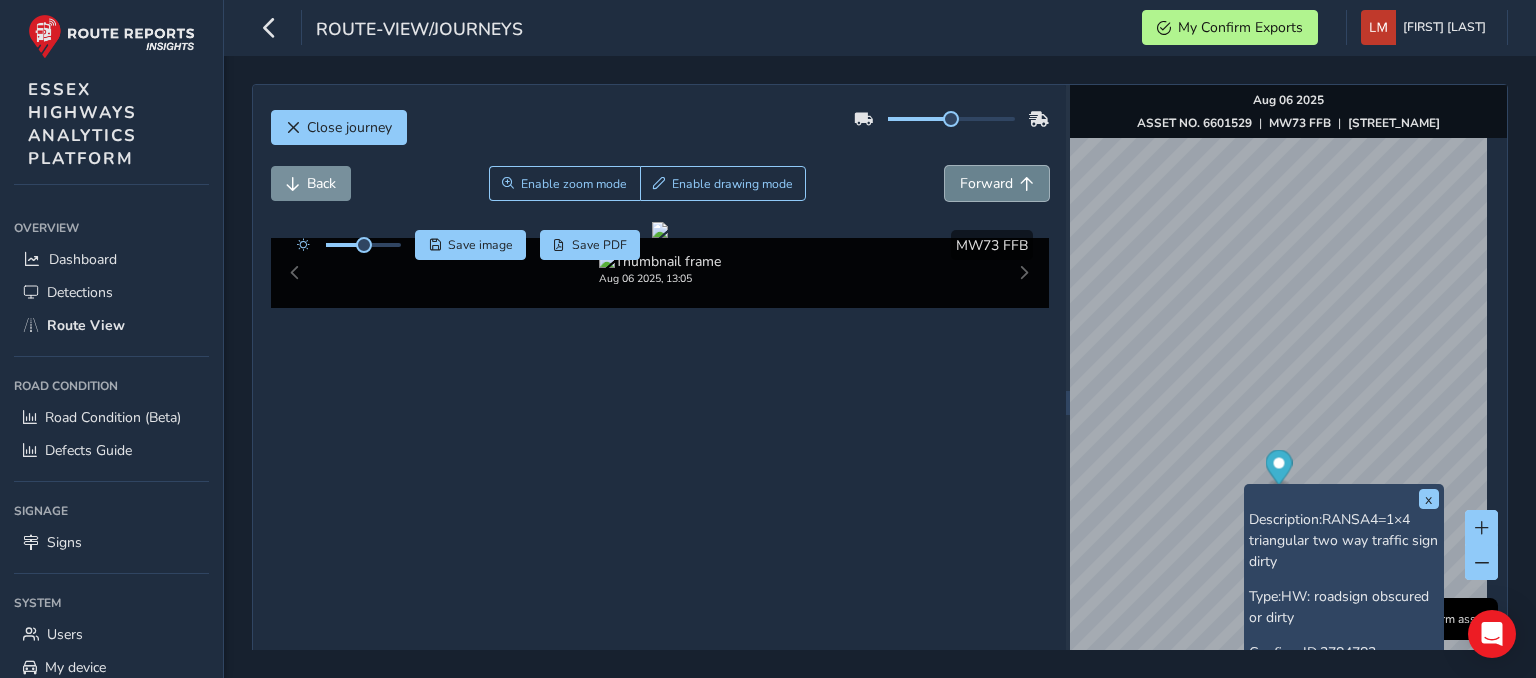 click at bounding box center [1027, 184] 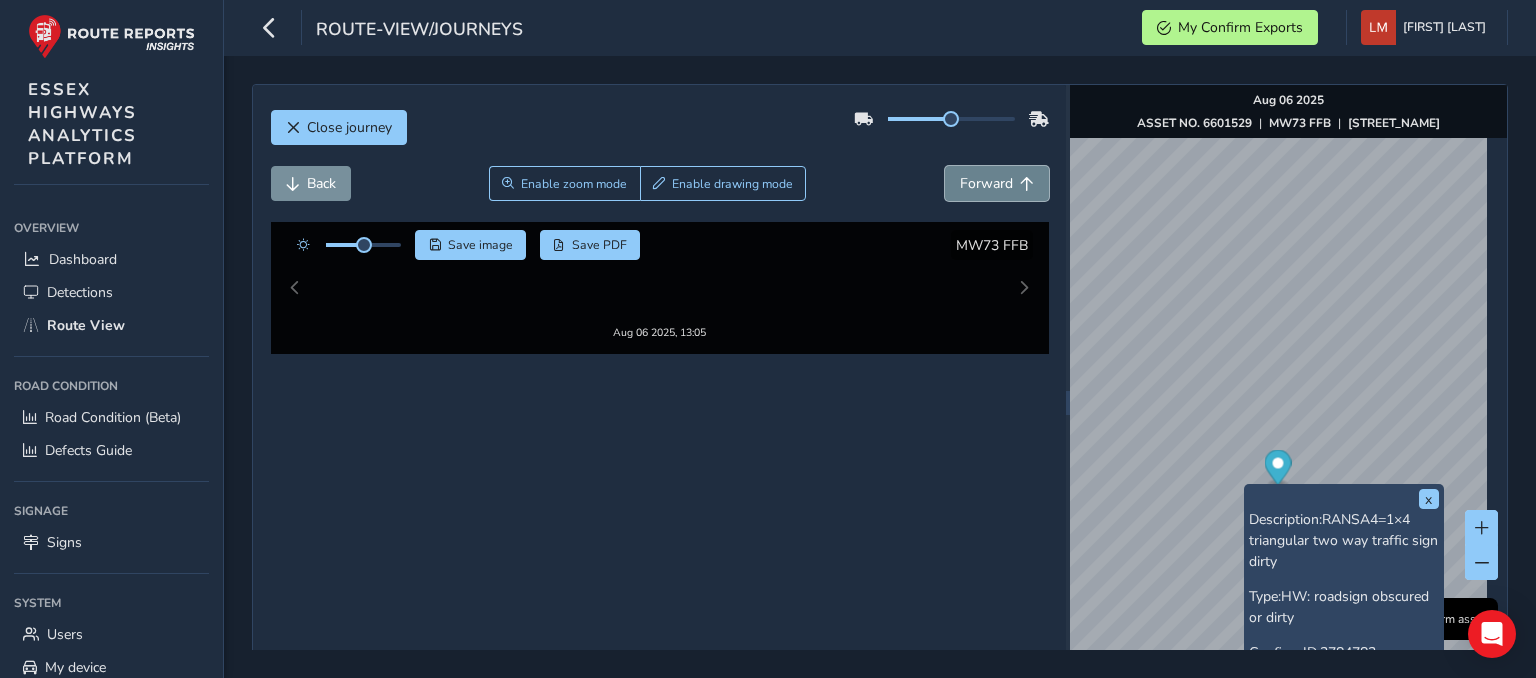 click at bounding box center [1027, 184] 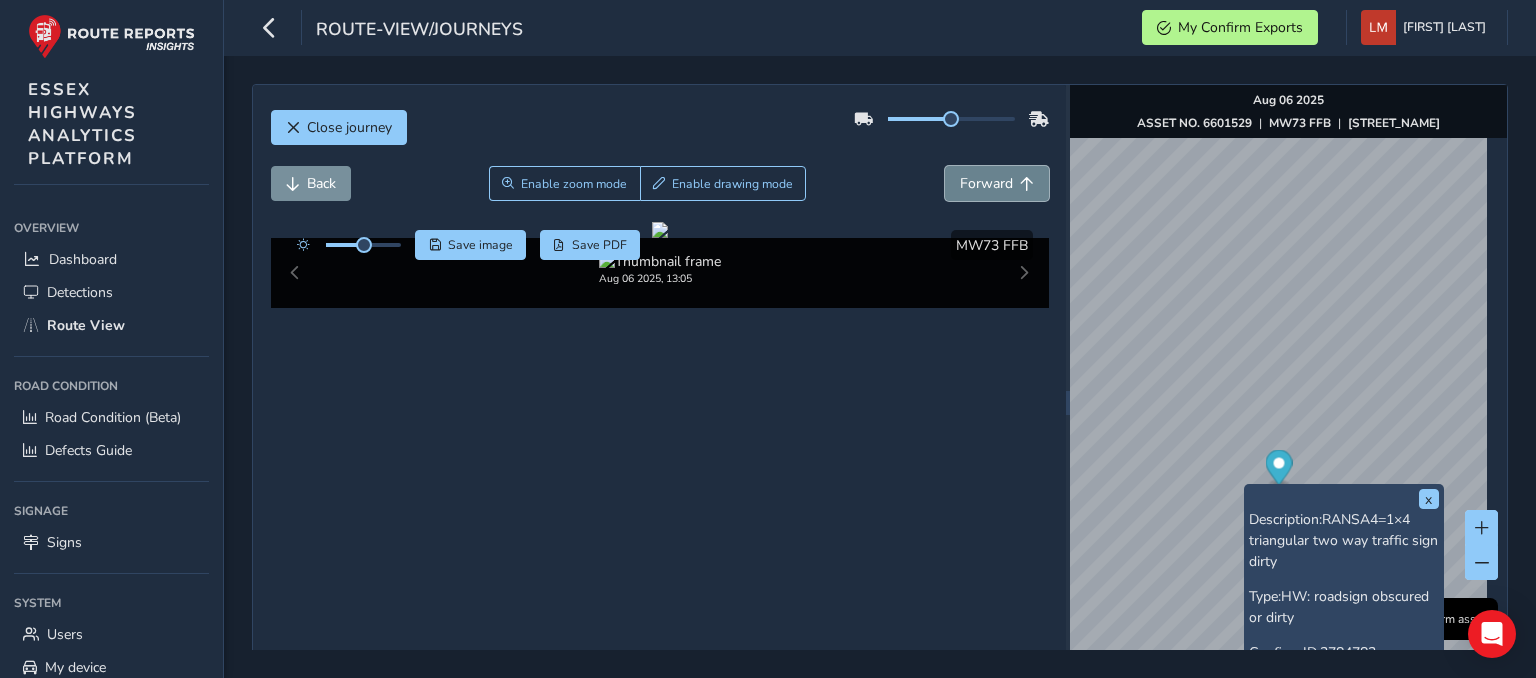 click at bounding box center [1027, 184] 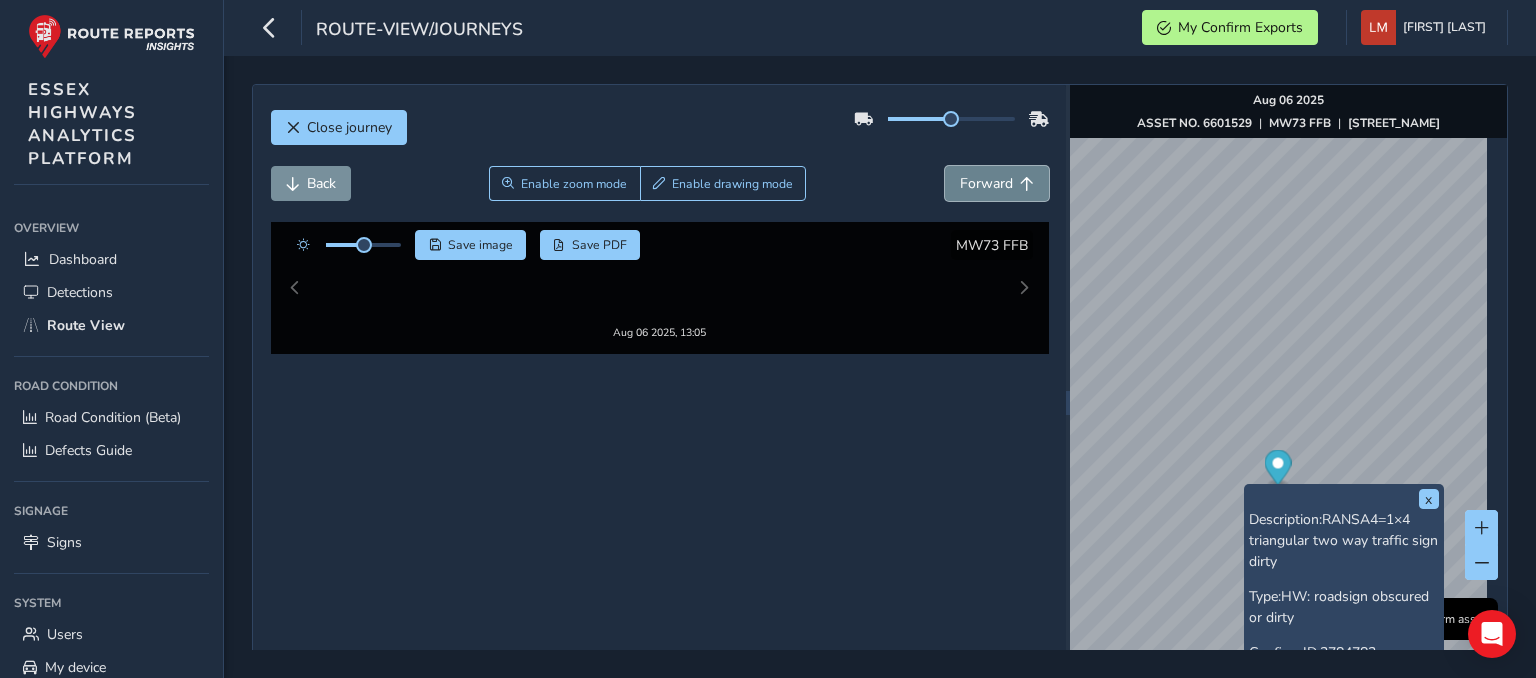 click at bounding box center [1027, 184] 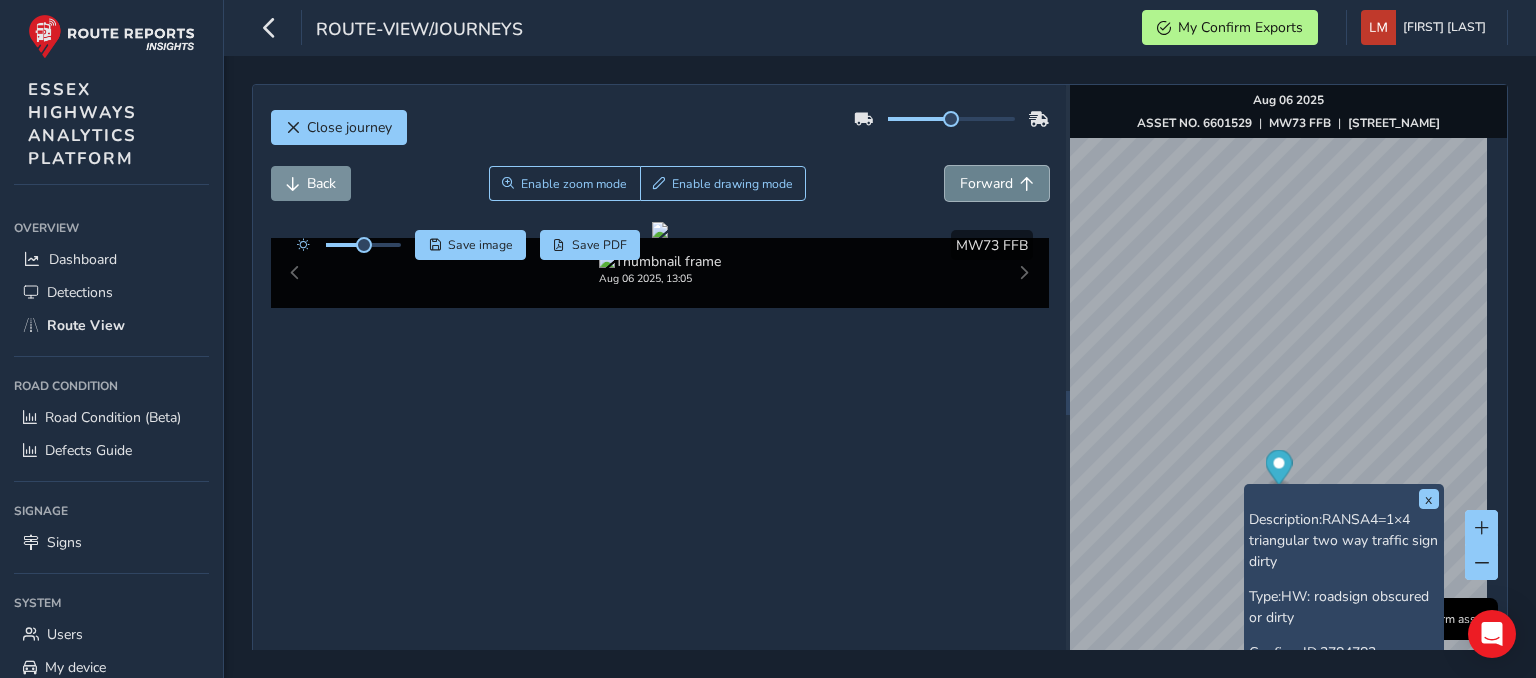 click at bounding box center [1027, 184] 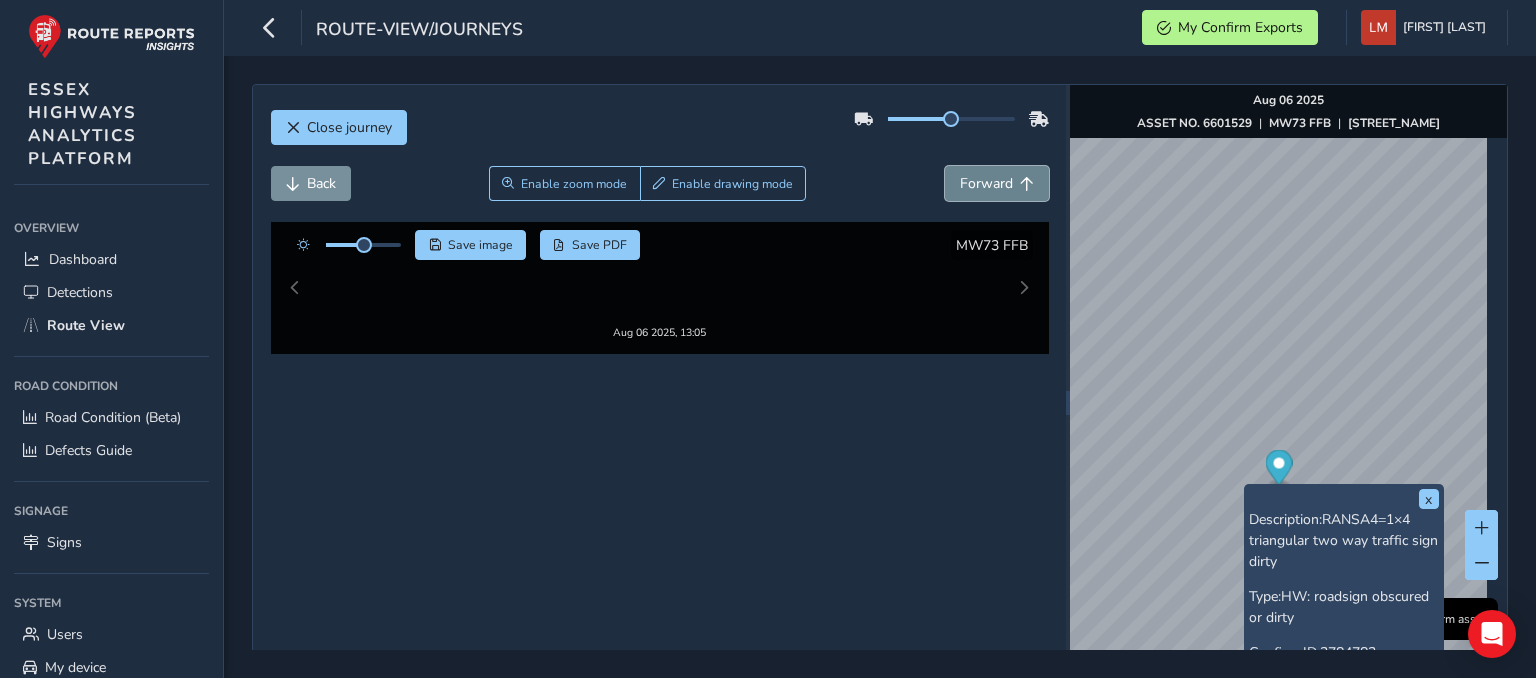 click at bounding box center [1027, 184] 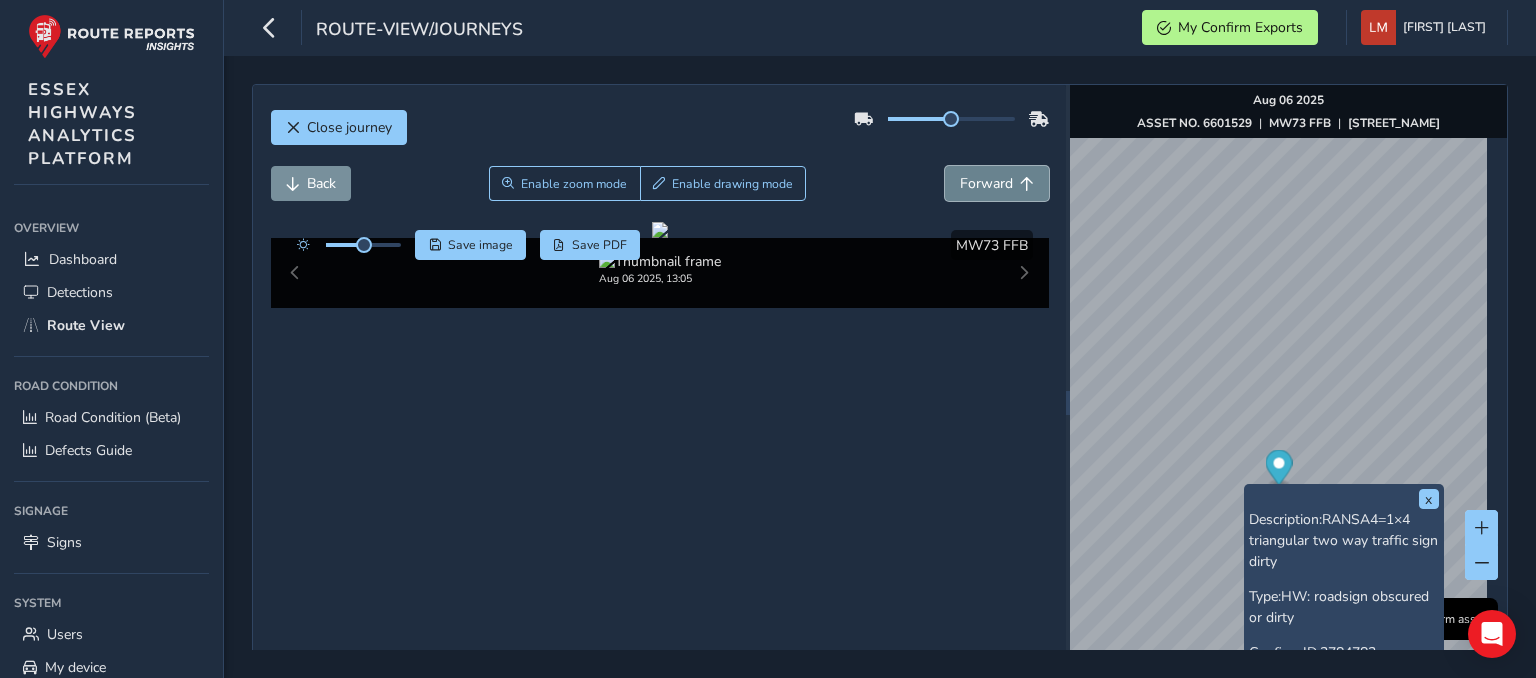click at bounding box center [1027, 184] 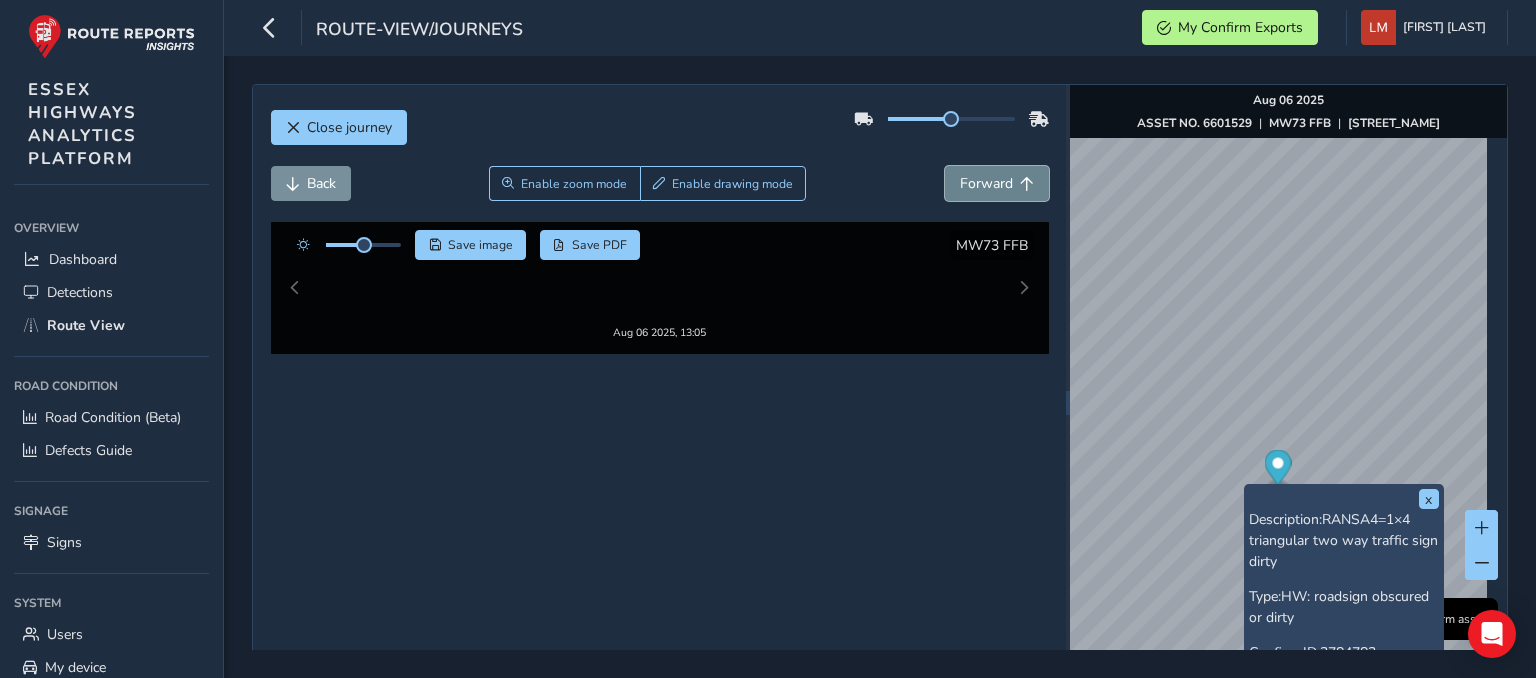 click at bounding box center (1027, 184) 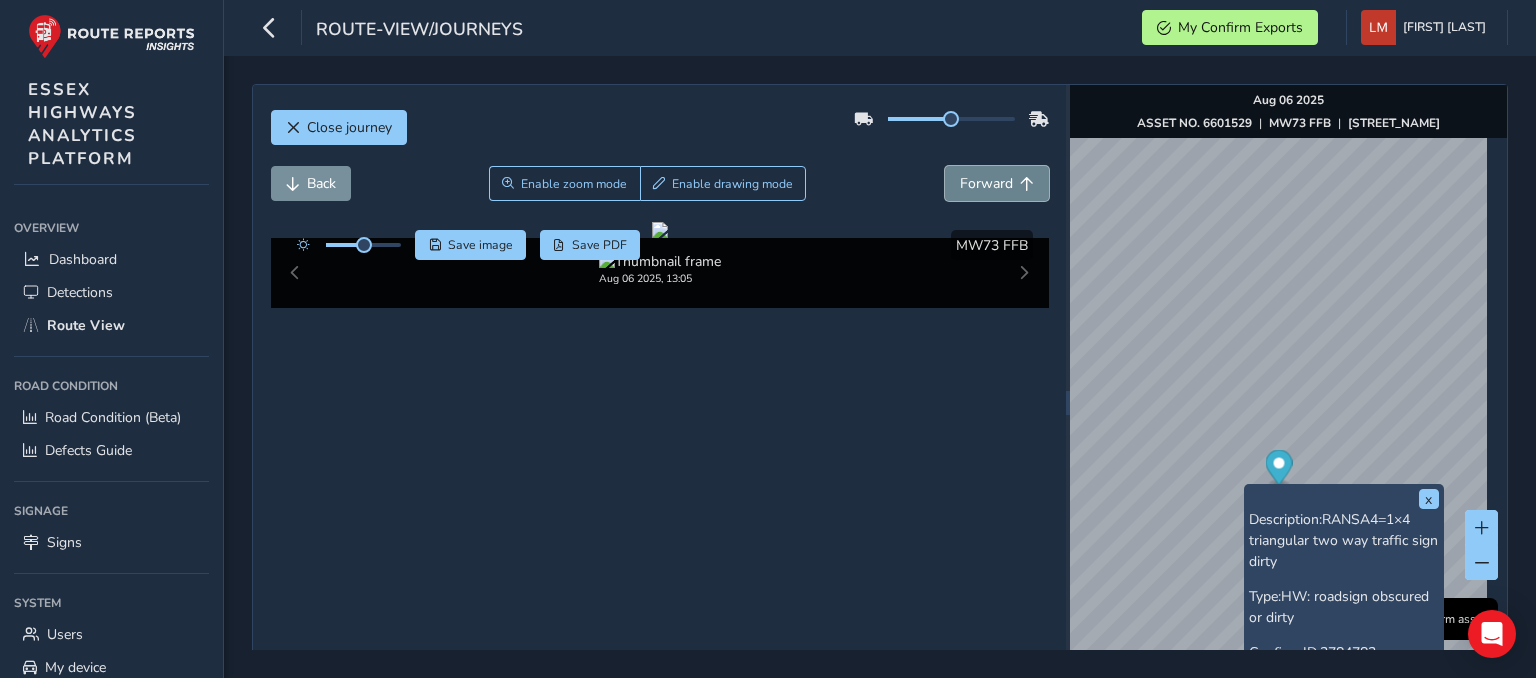 click at bounding box center (1027, 184) 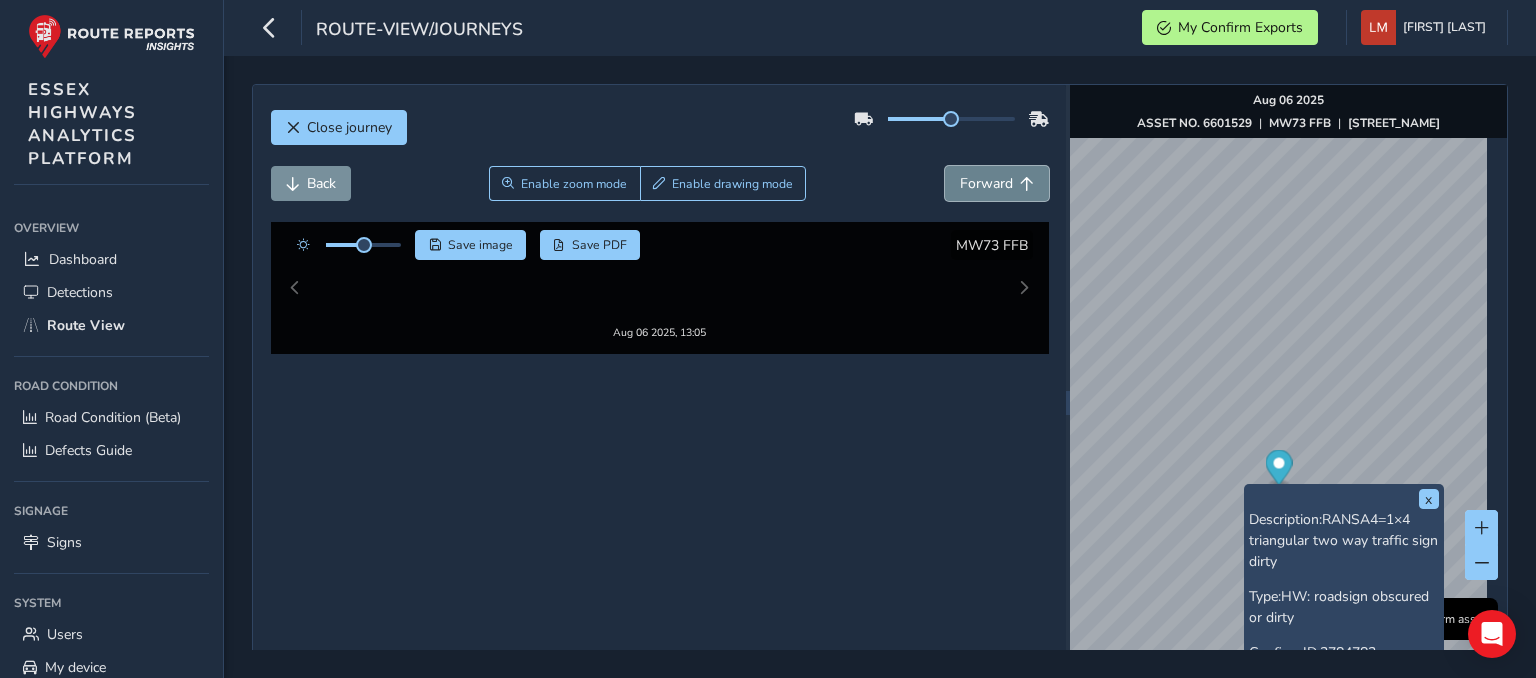 click at bounding box center [1027, 184] 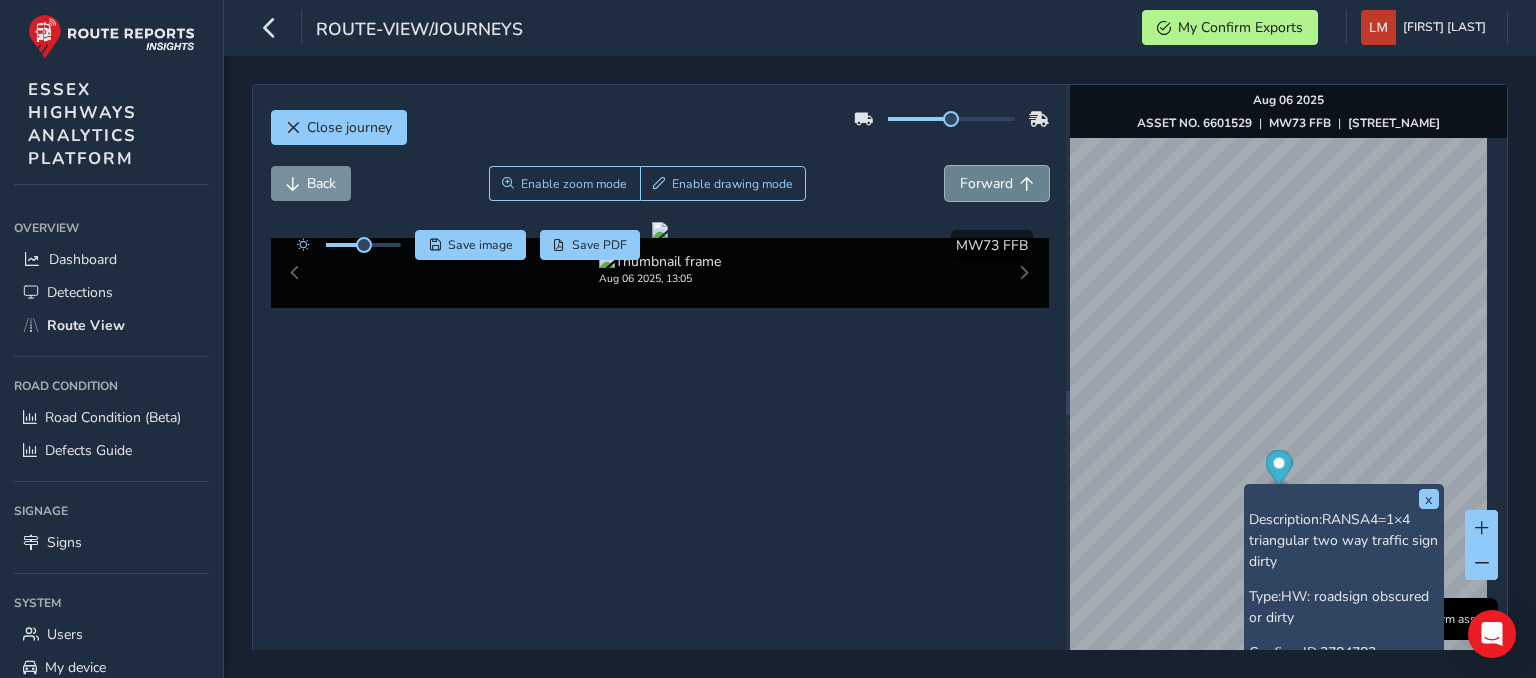 click at bounding box center (1027, 184) 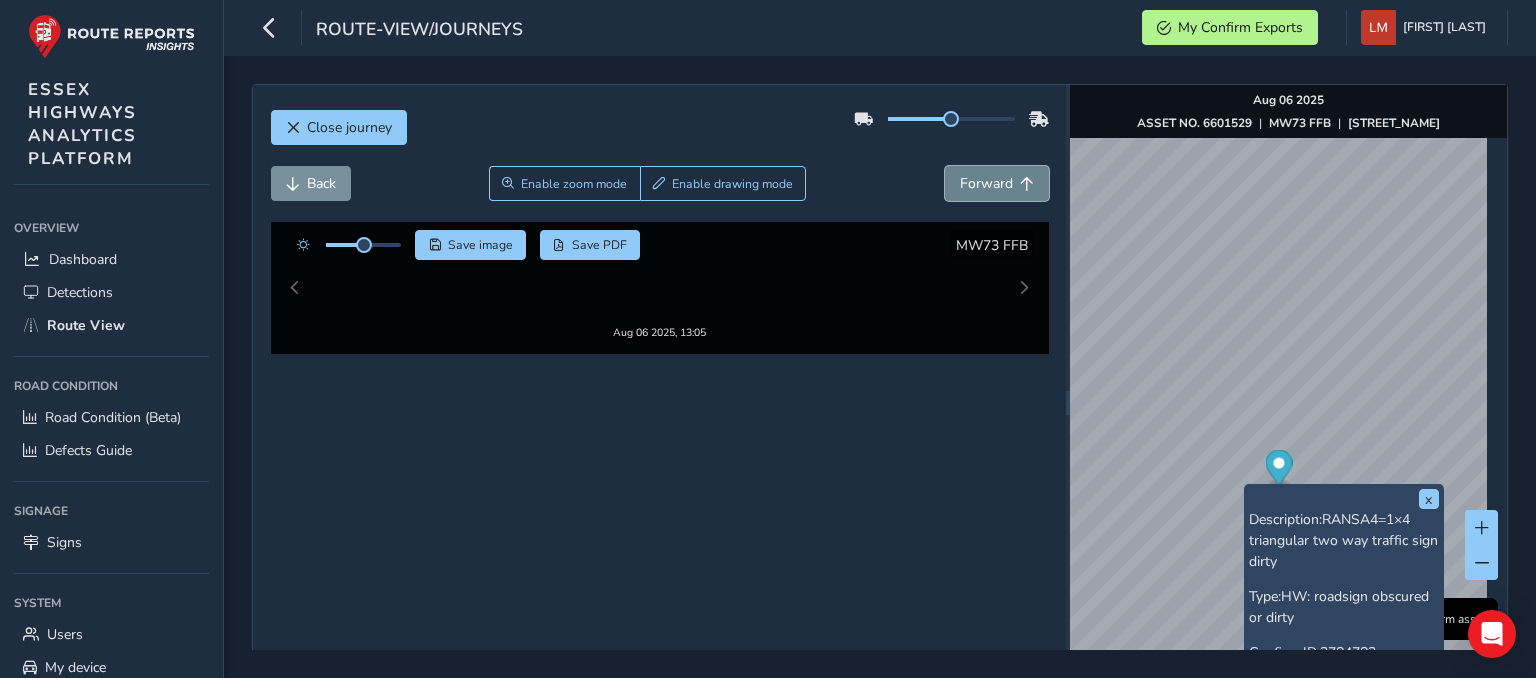 click at bounding box center (1027, 184) 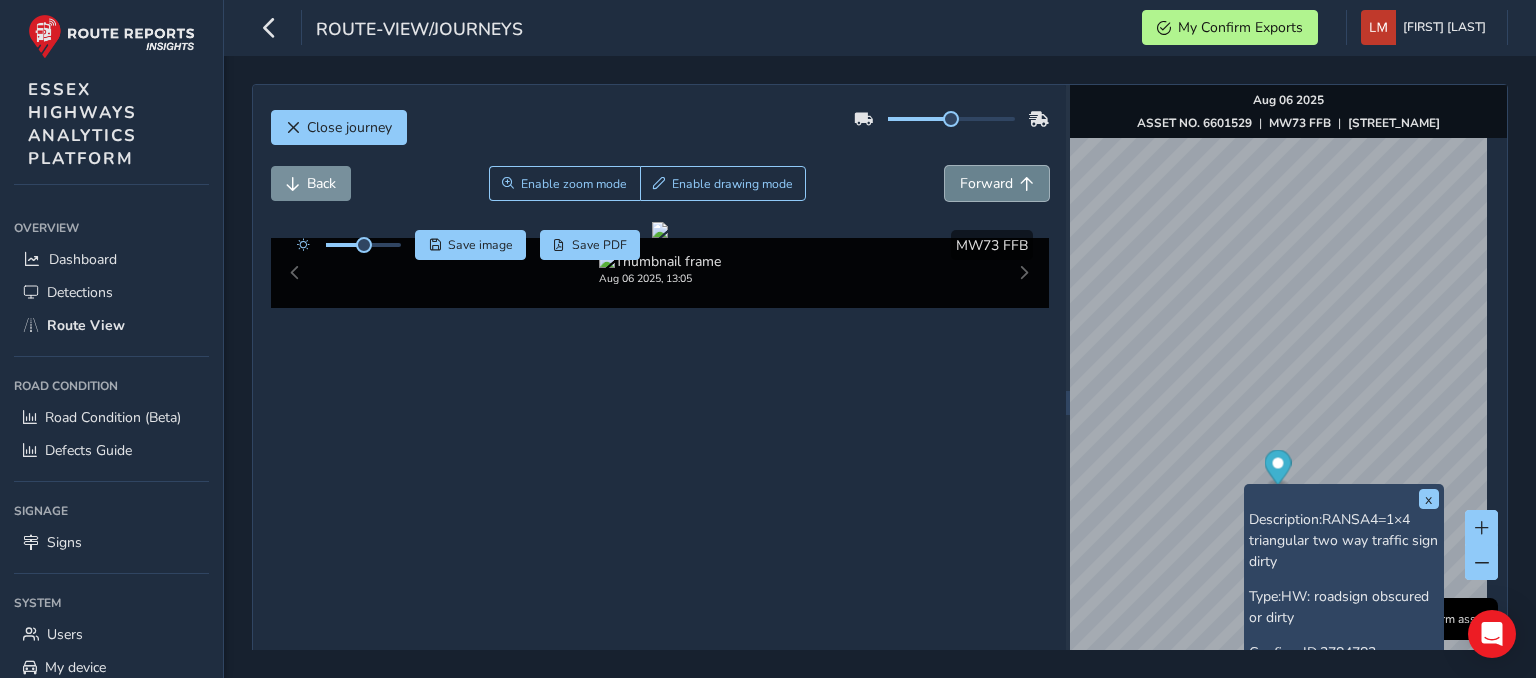 click at bounding box center (1027, 184) 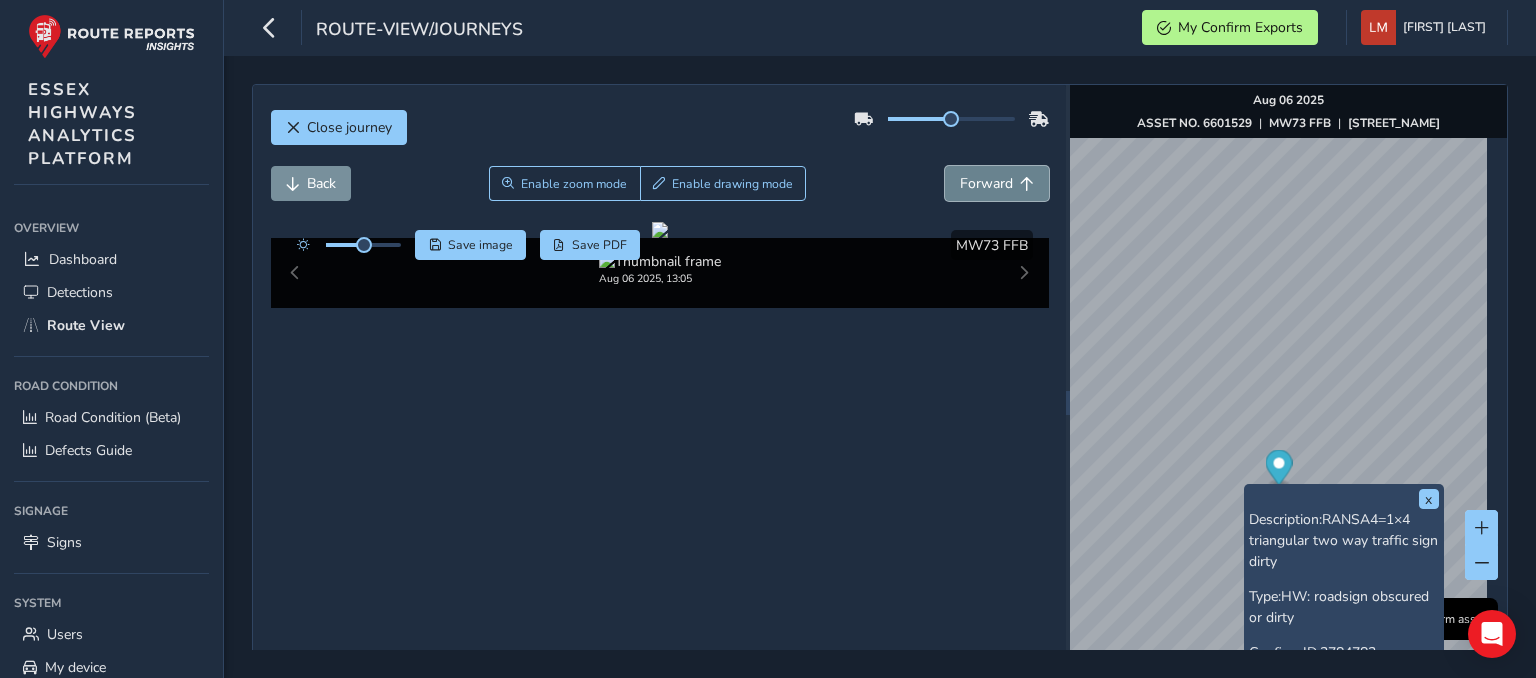 click at bounding box center [1027, 184] 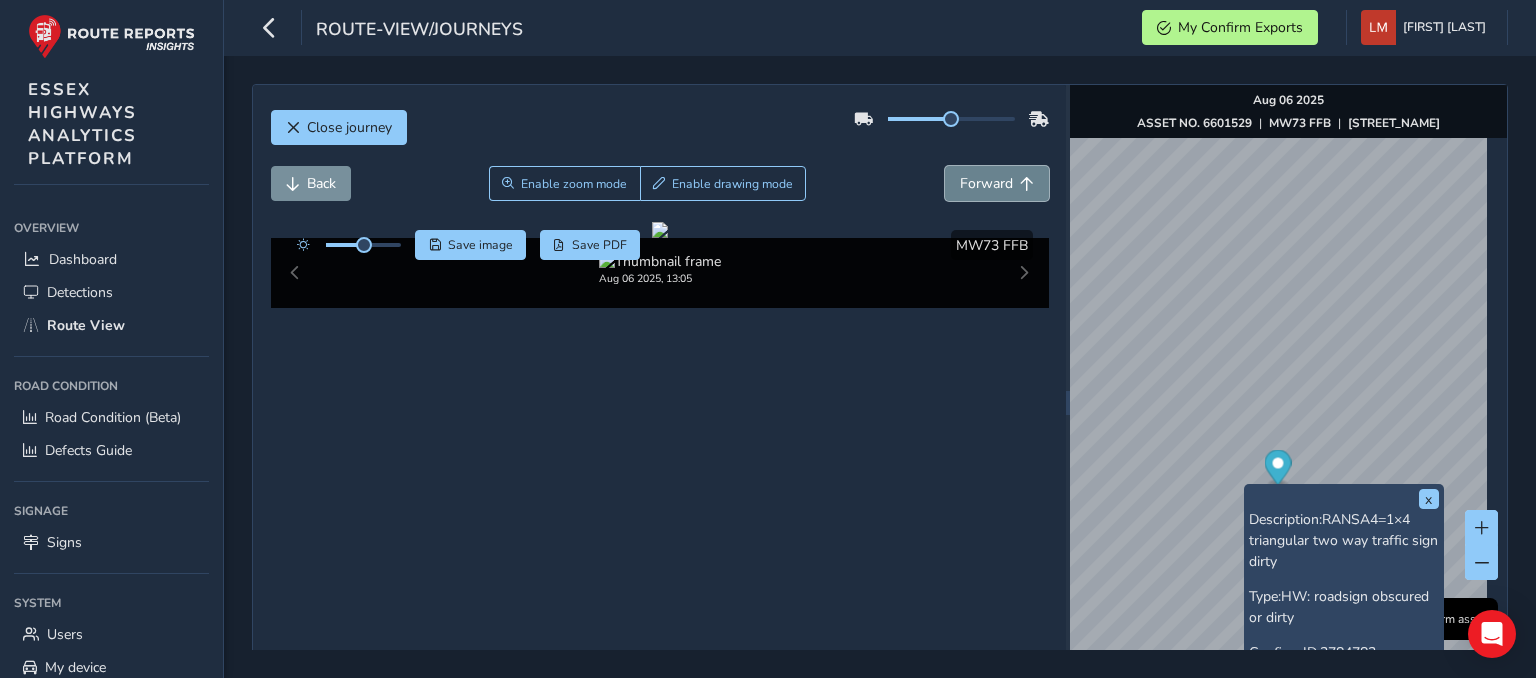 click at bounding box center (1027, 184) 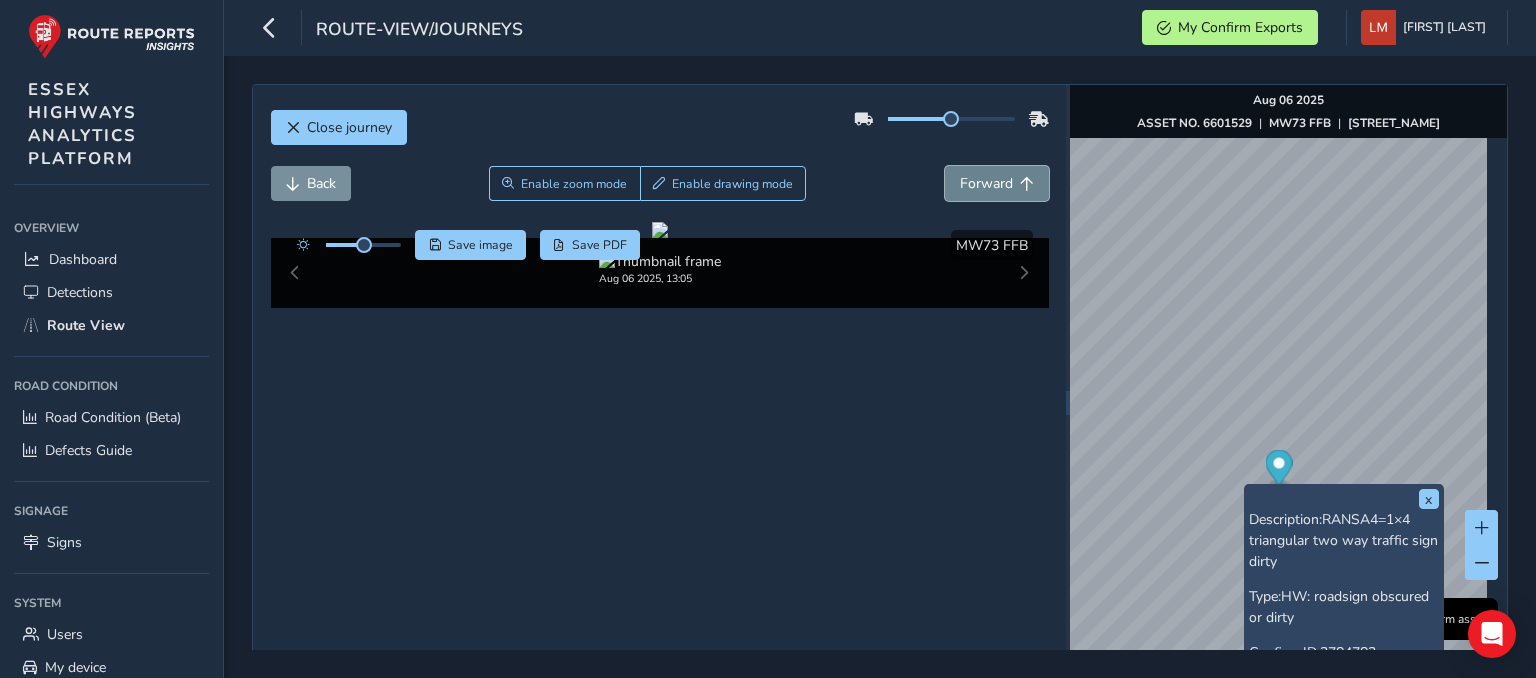 click at bounding box center (1027, 184) 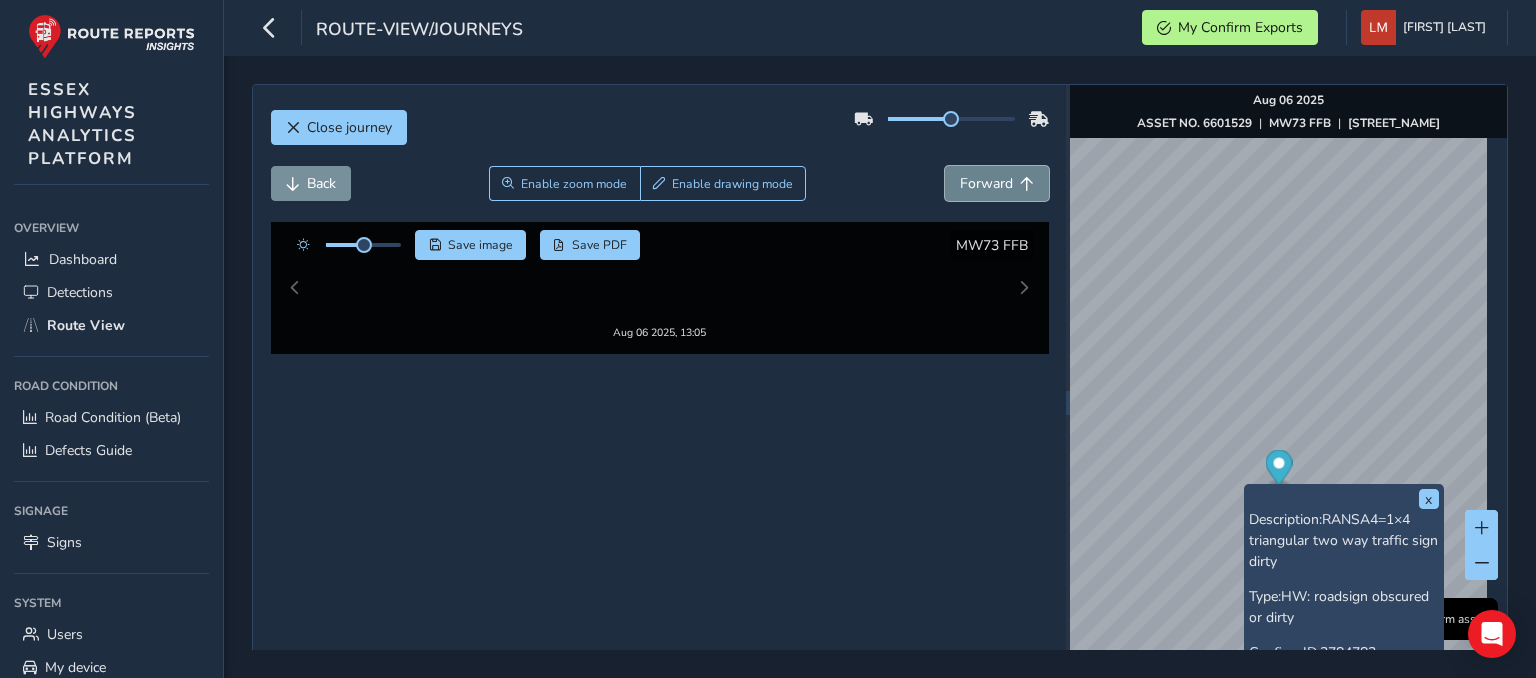 click at bounding box center [1027, 184] 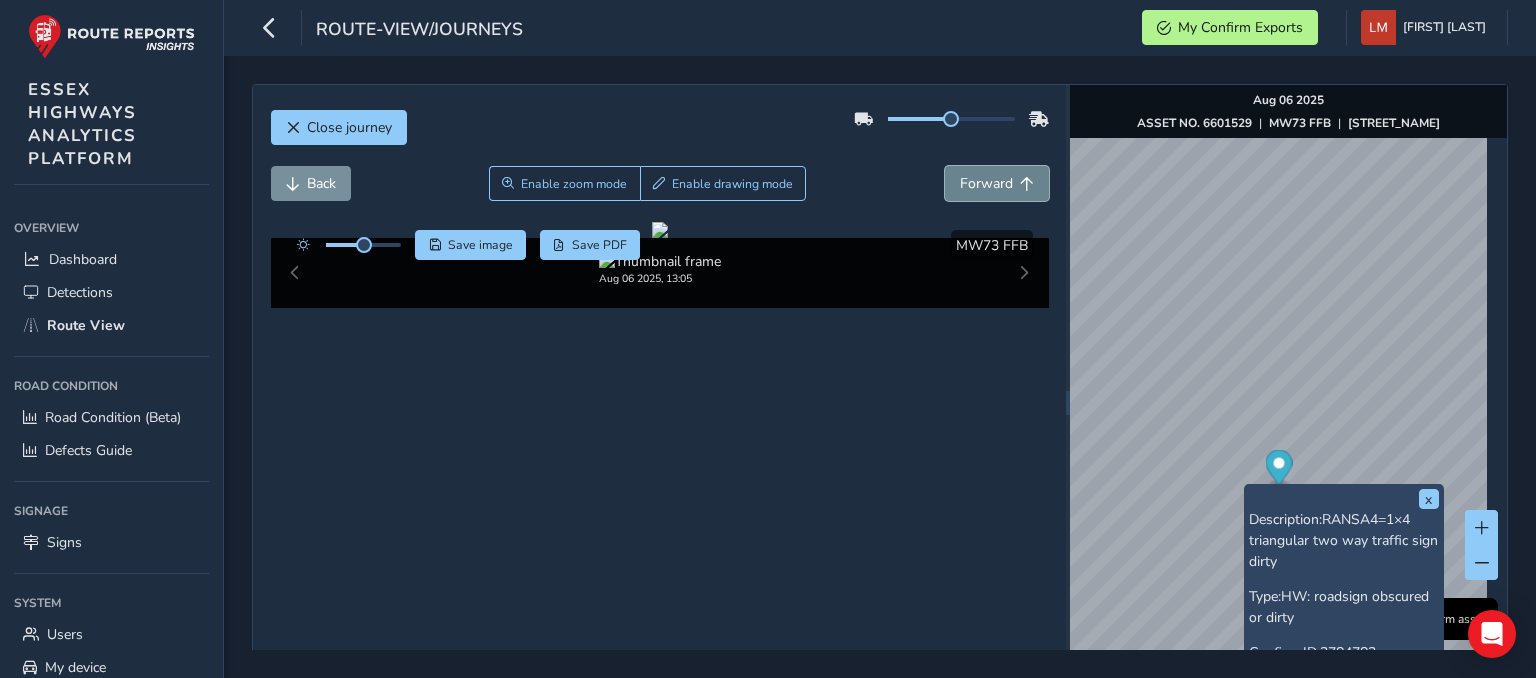 click at bounding box center (1027, 184) 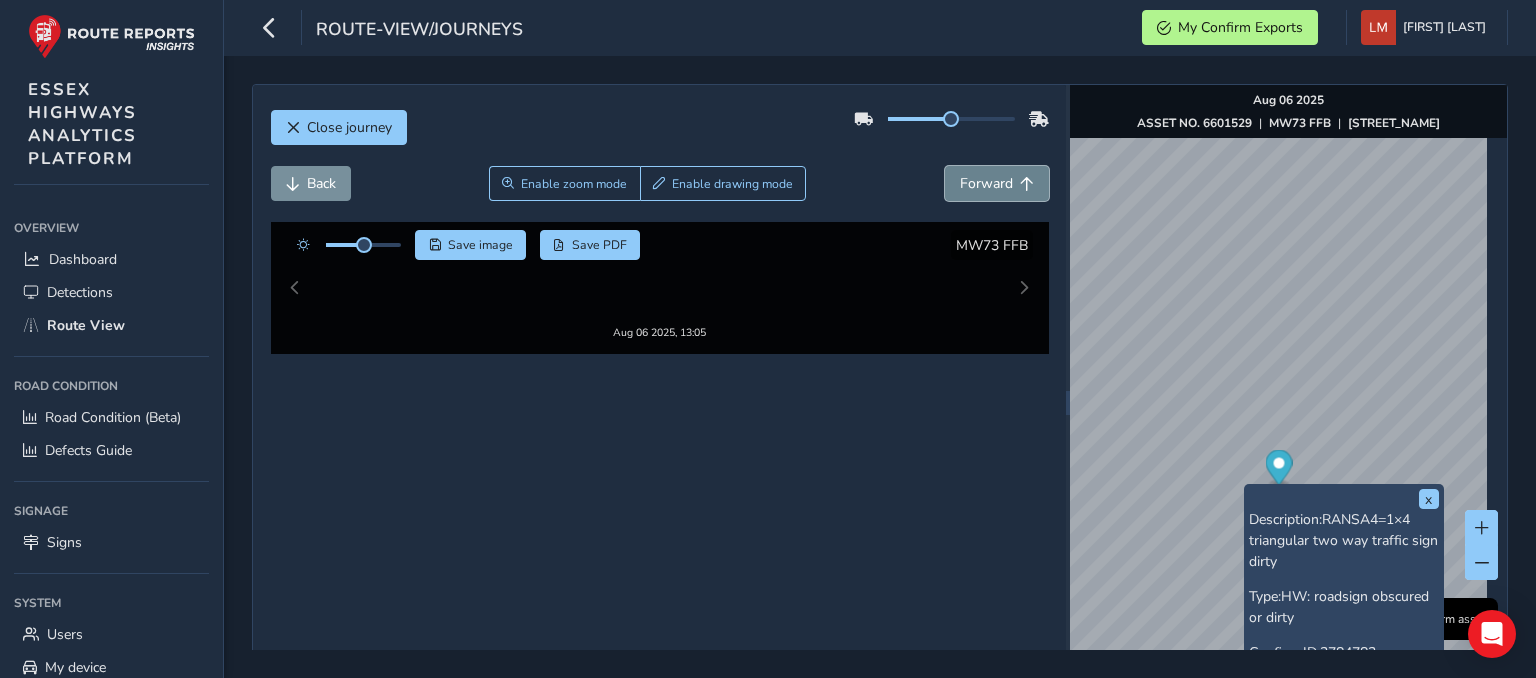 click at bounding box center [1027, 184] 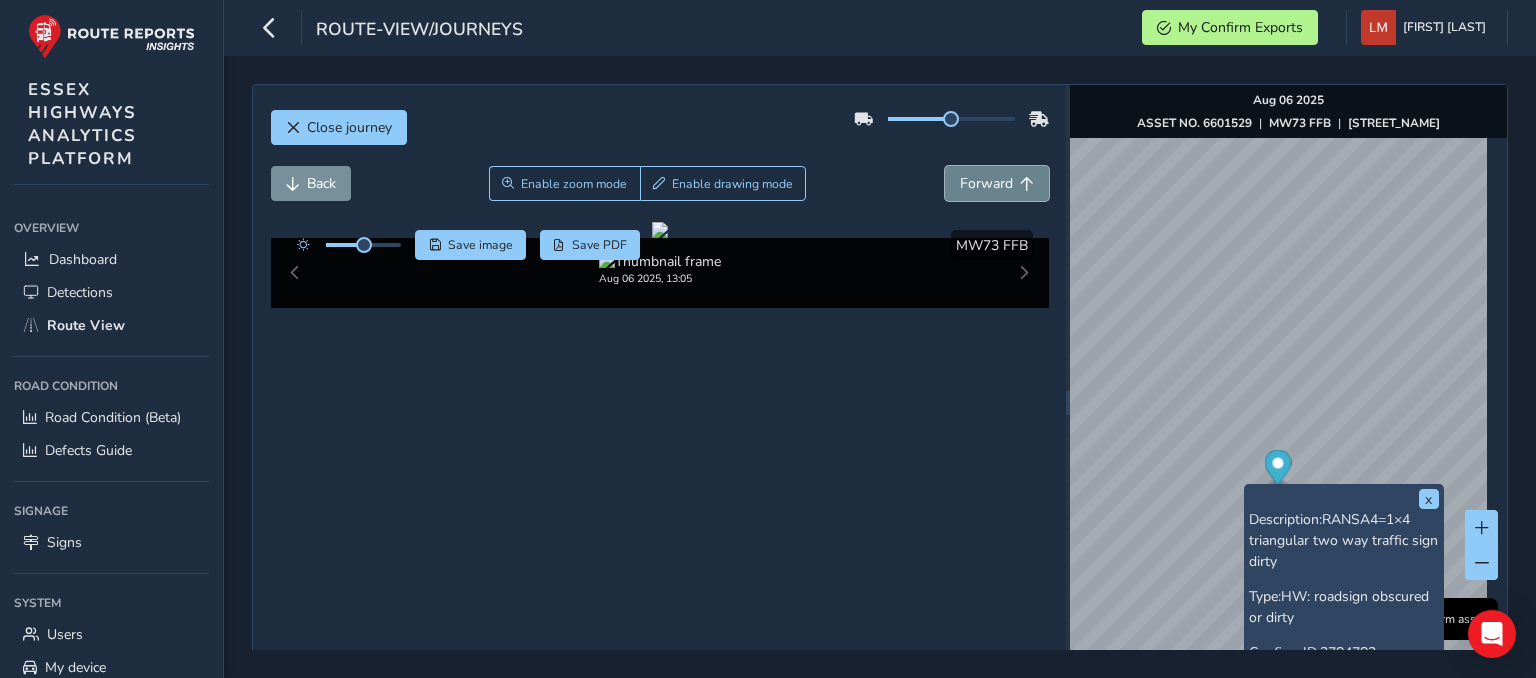 click at bounding box center (1027, 184) 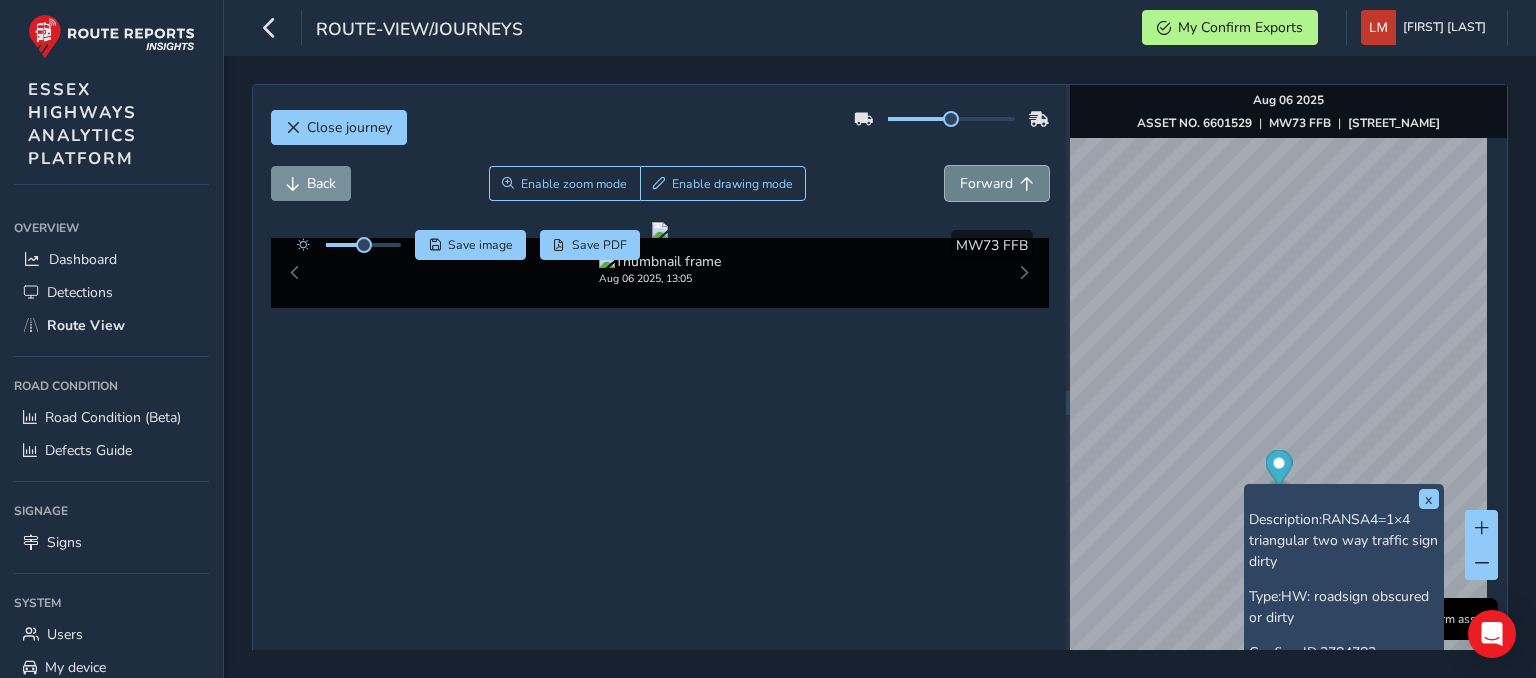click at bounding box center [1027, 184] 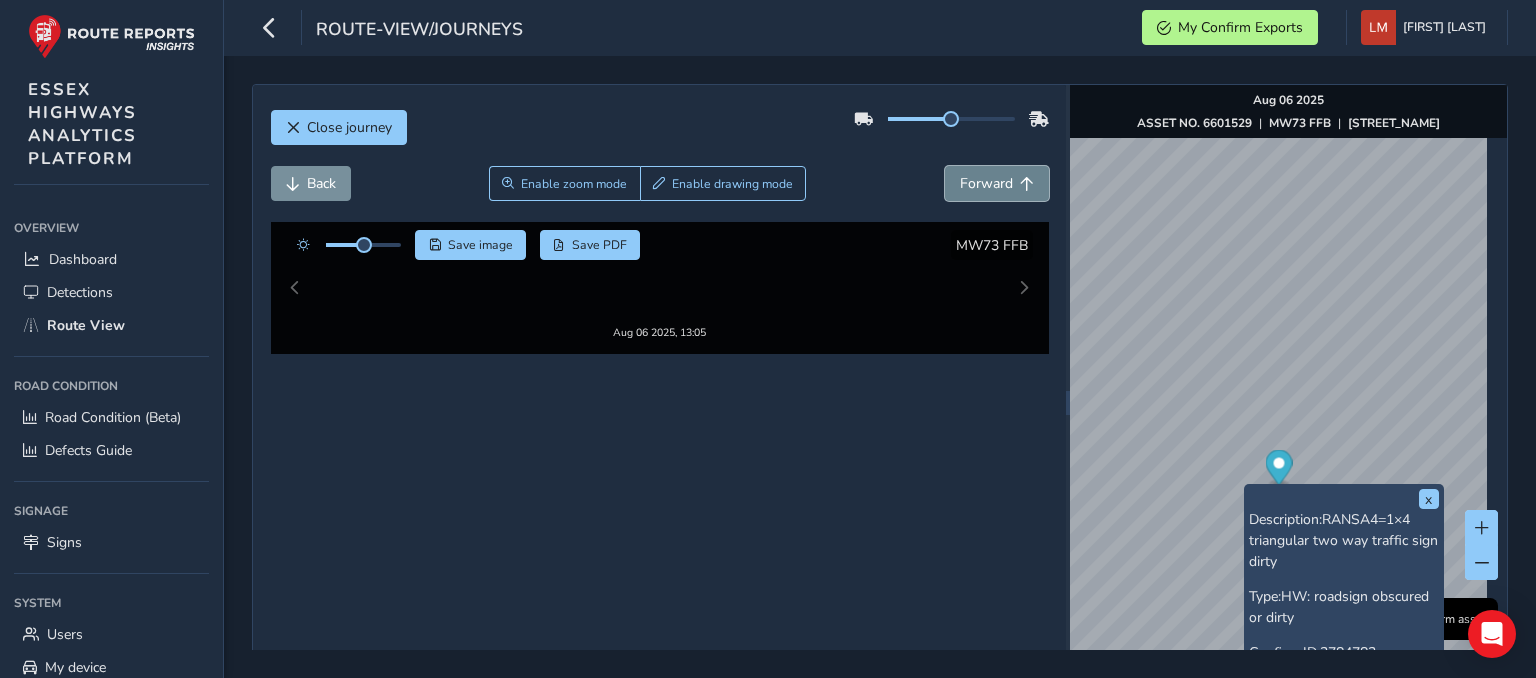 click at bounding box center [1027, 184] 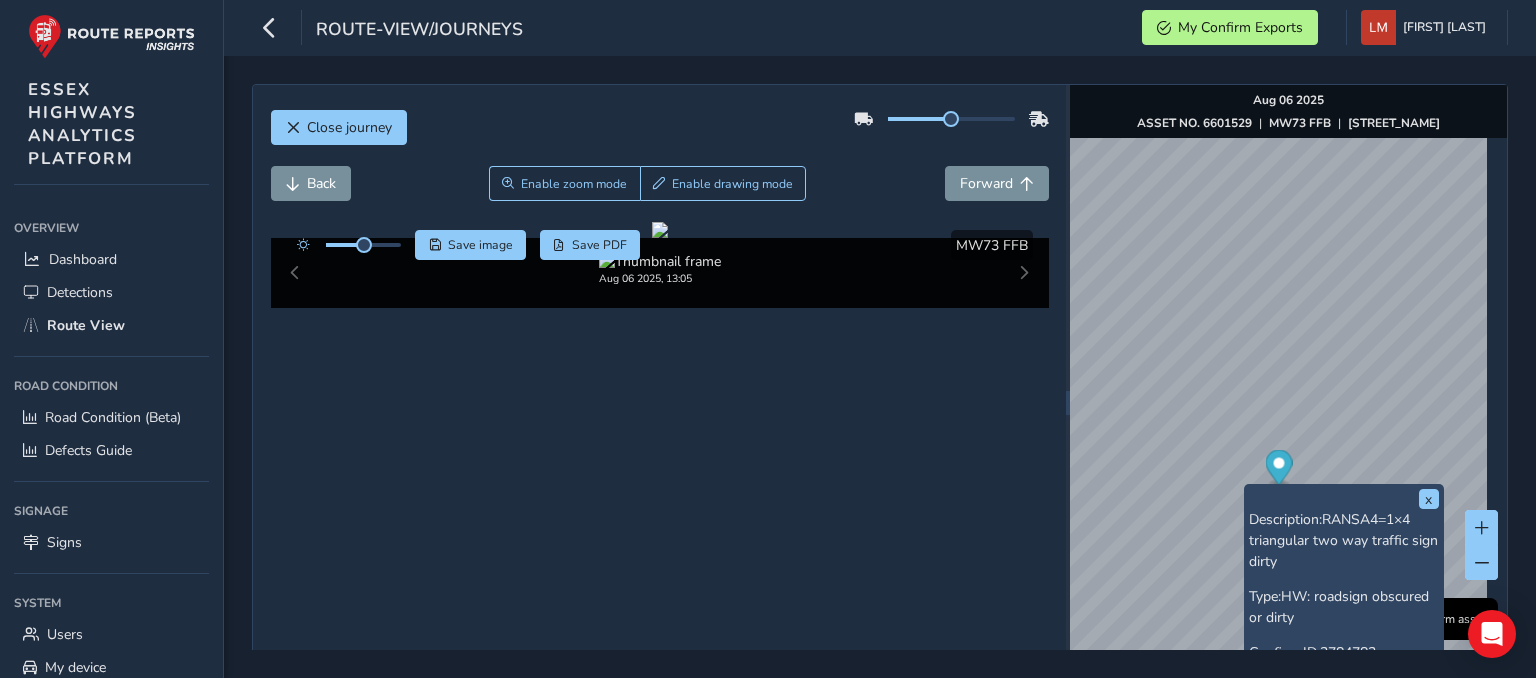 click on "Back Enable zoom mode Enable drawing mode Forward" at bounding box center (660, 194) 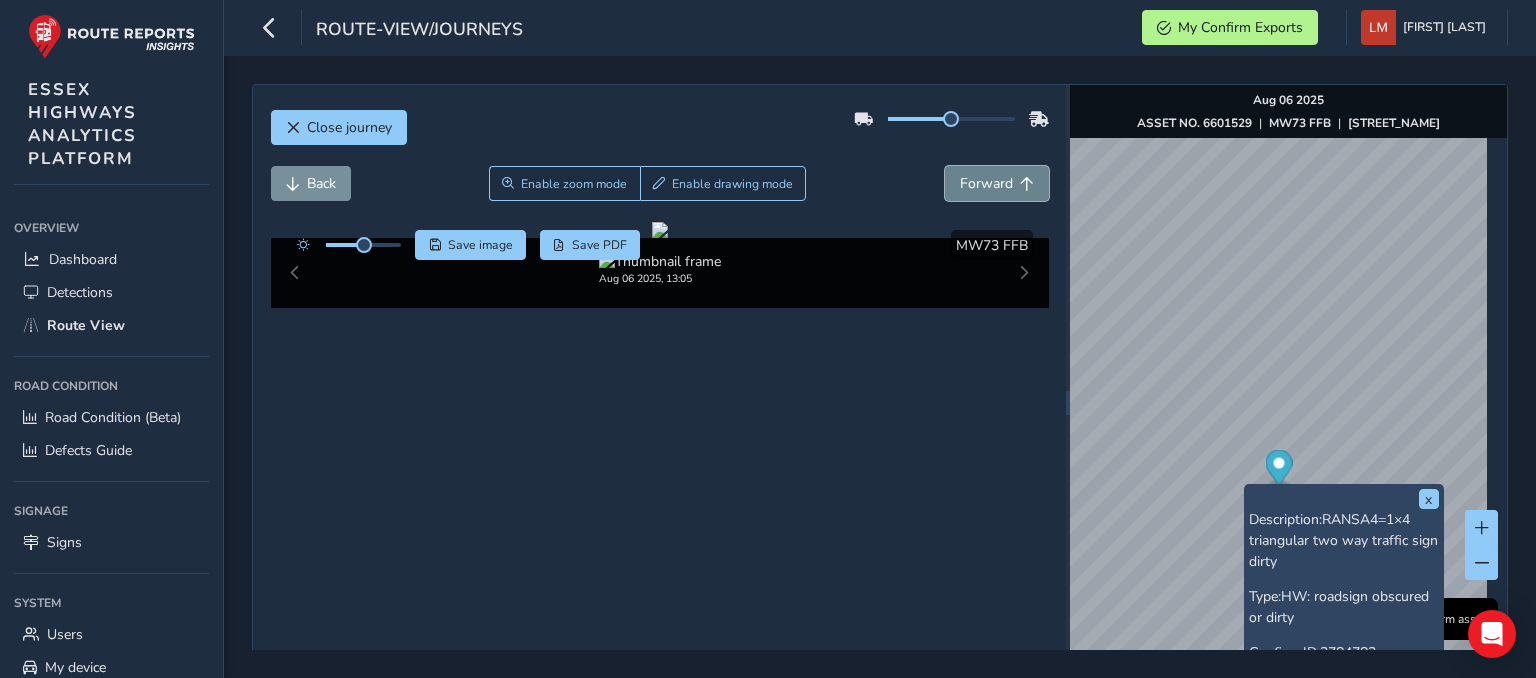 click on "Forward" at bounding box center [997, 183] 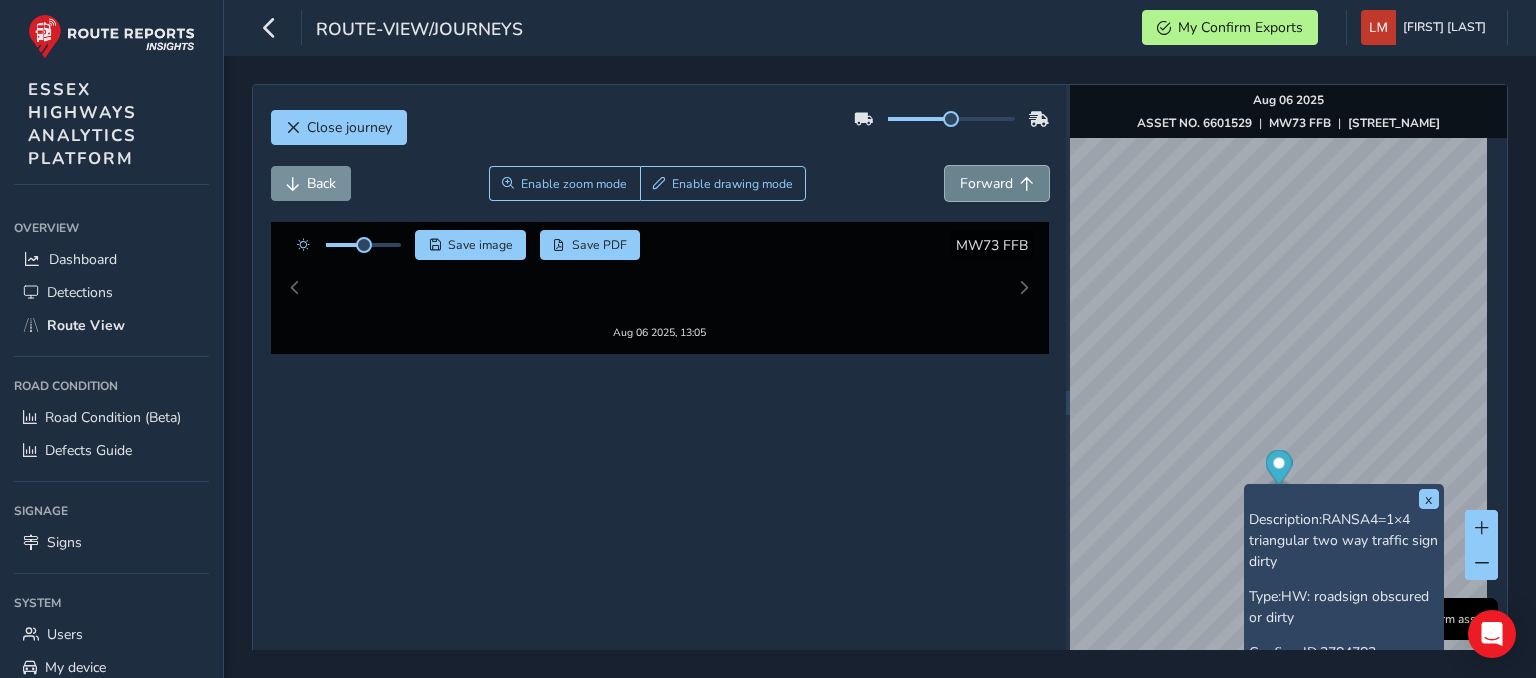 click on "Forward" at bounding box center (997, 183) 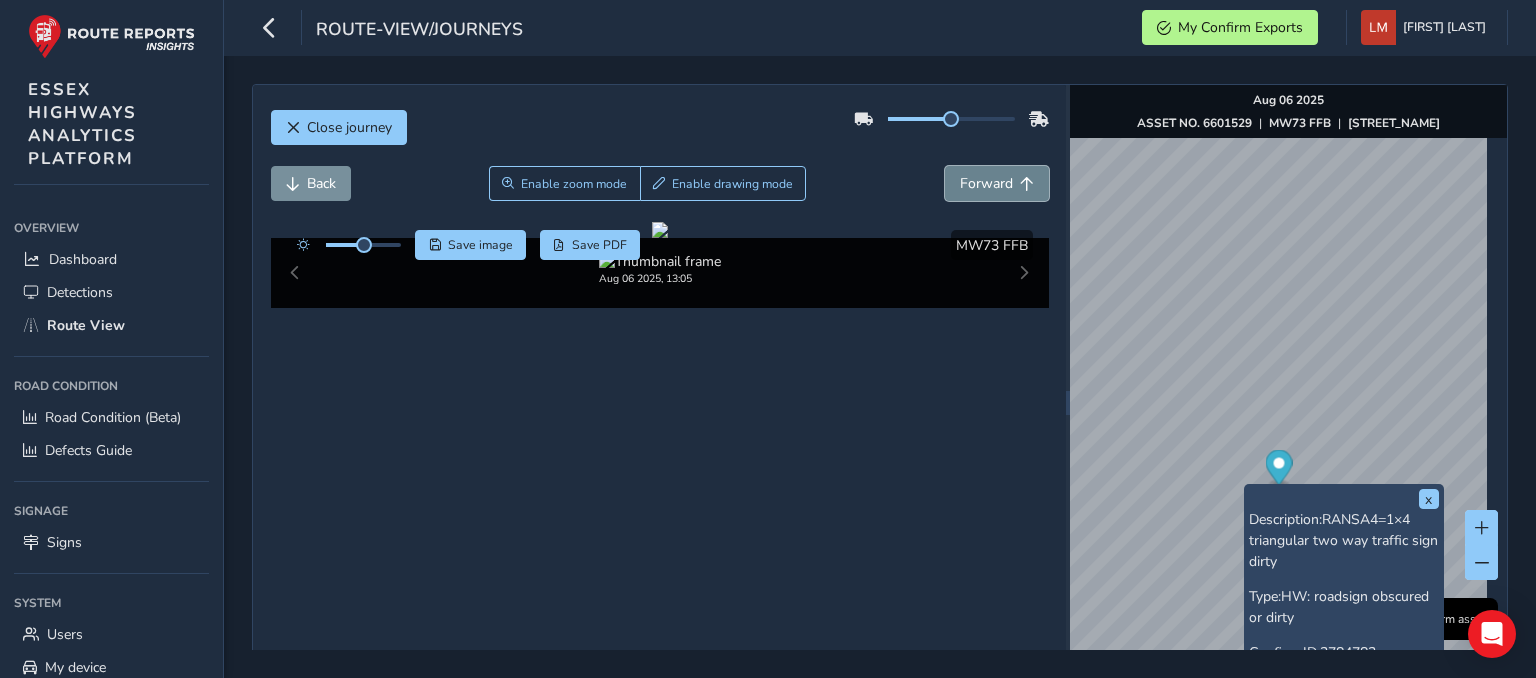 click on "Forward" at bounding box center (997, 183) 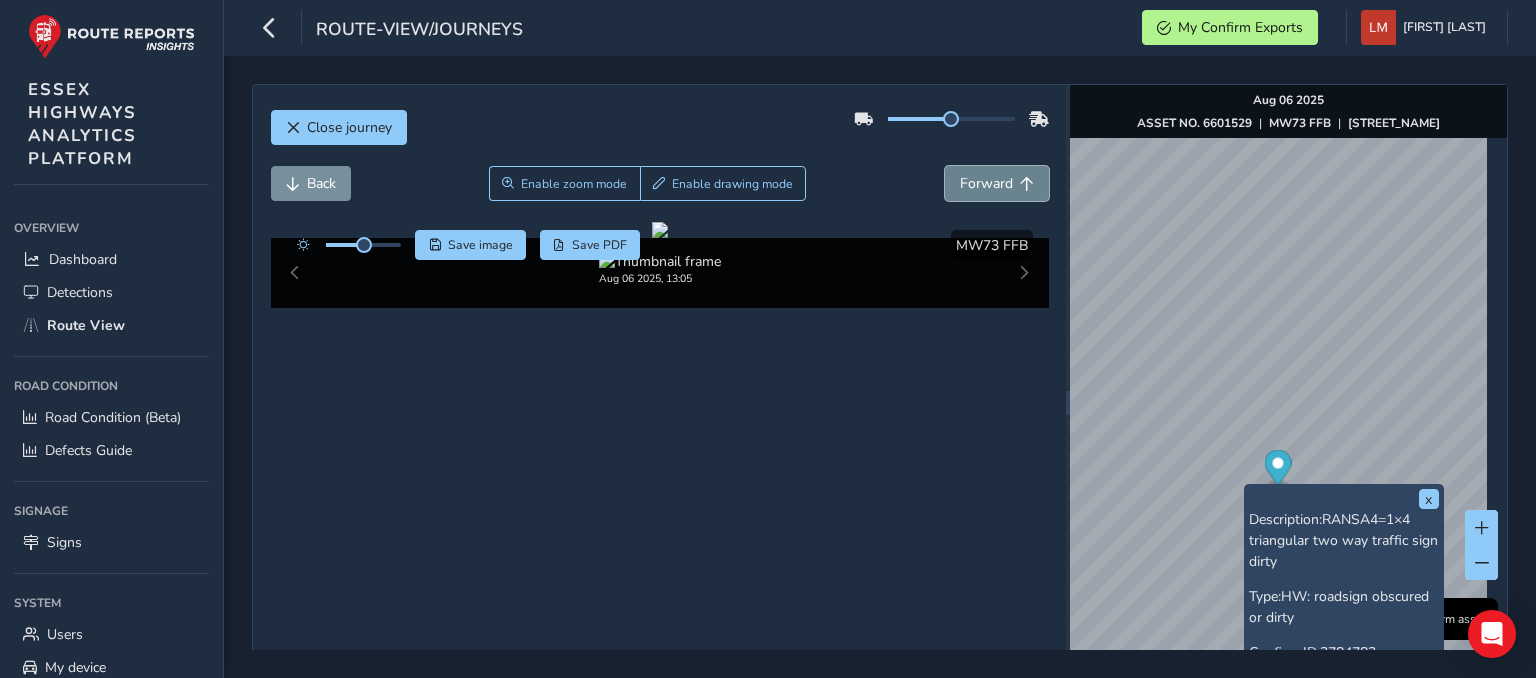 click on "Forward" at bounding box center [997, 183] 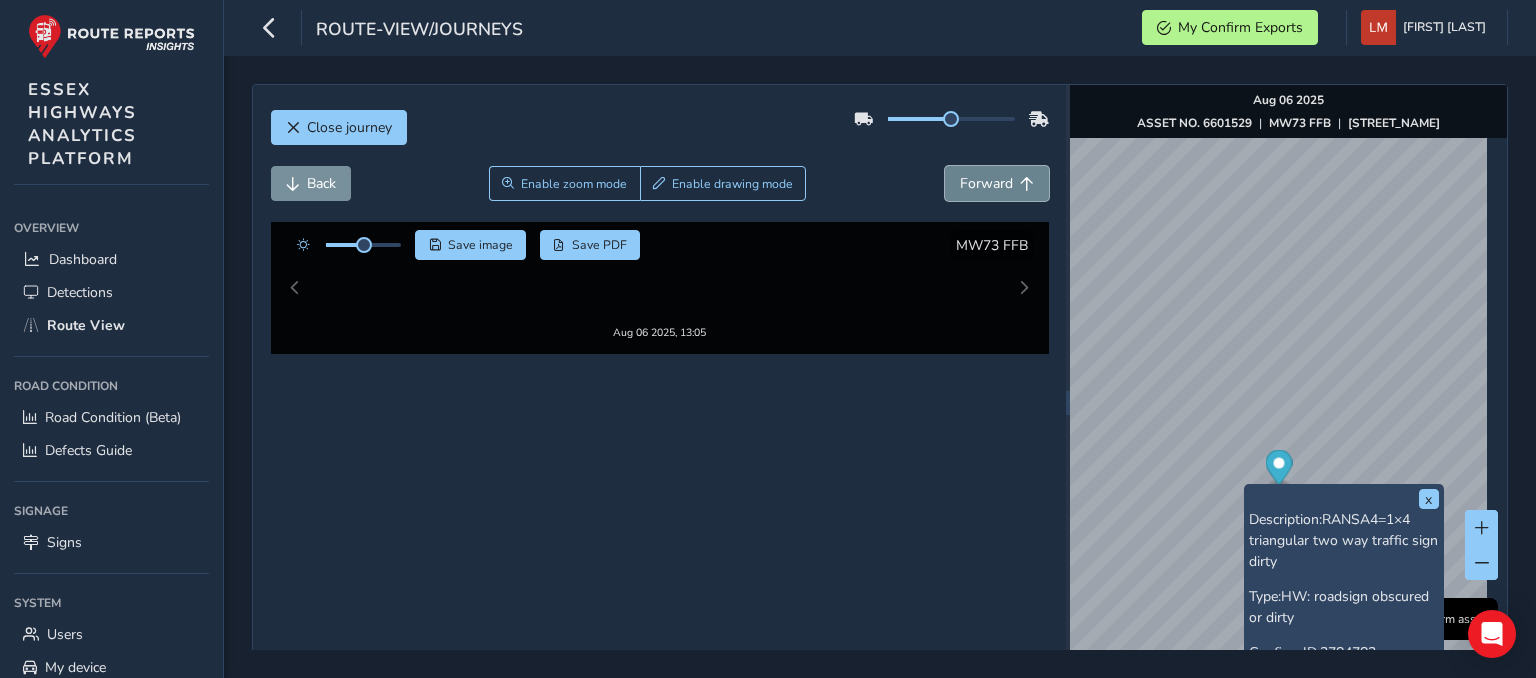 click on "Forward" at bounding box center (997, 183) 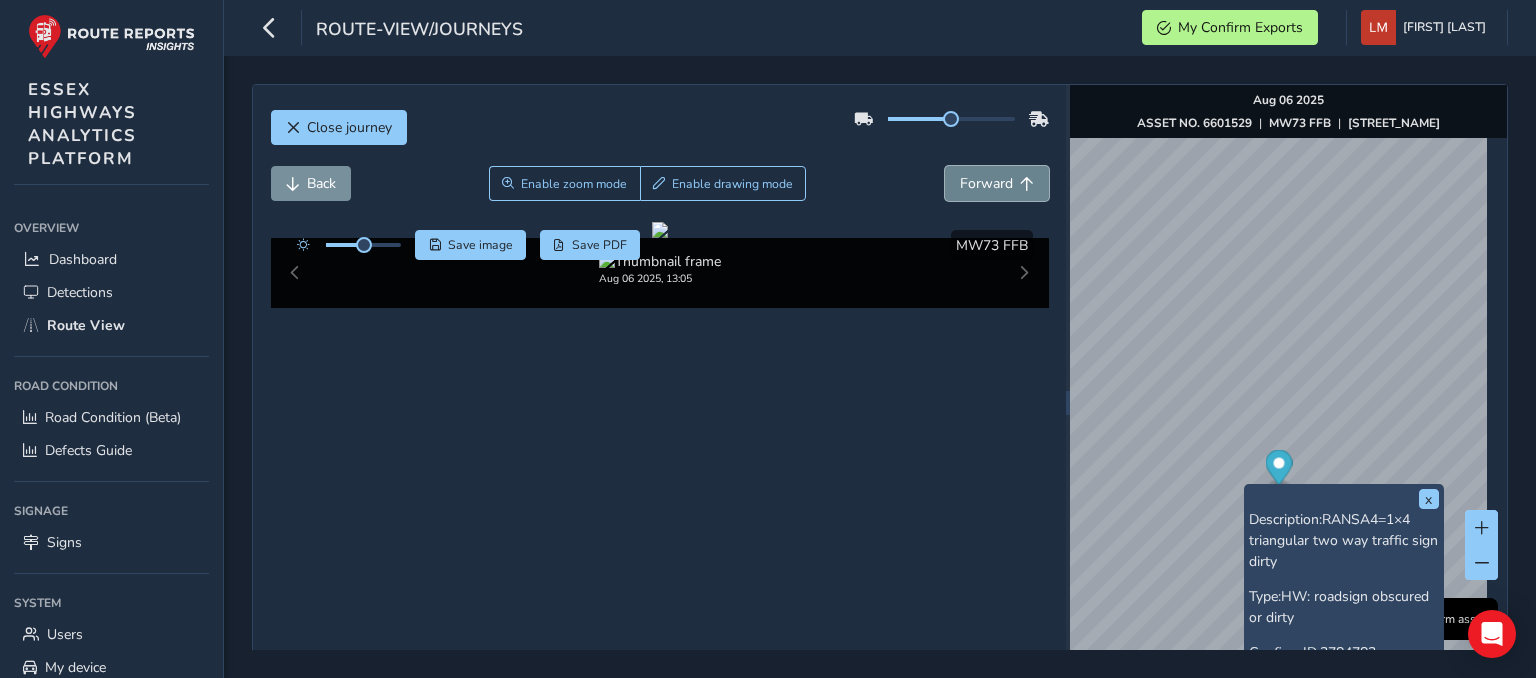 click on "Forward" at bounding box center (997, 183) 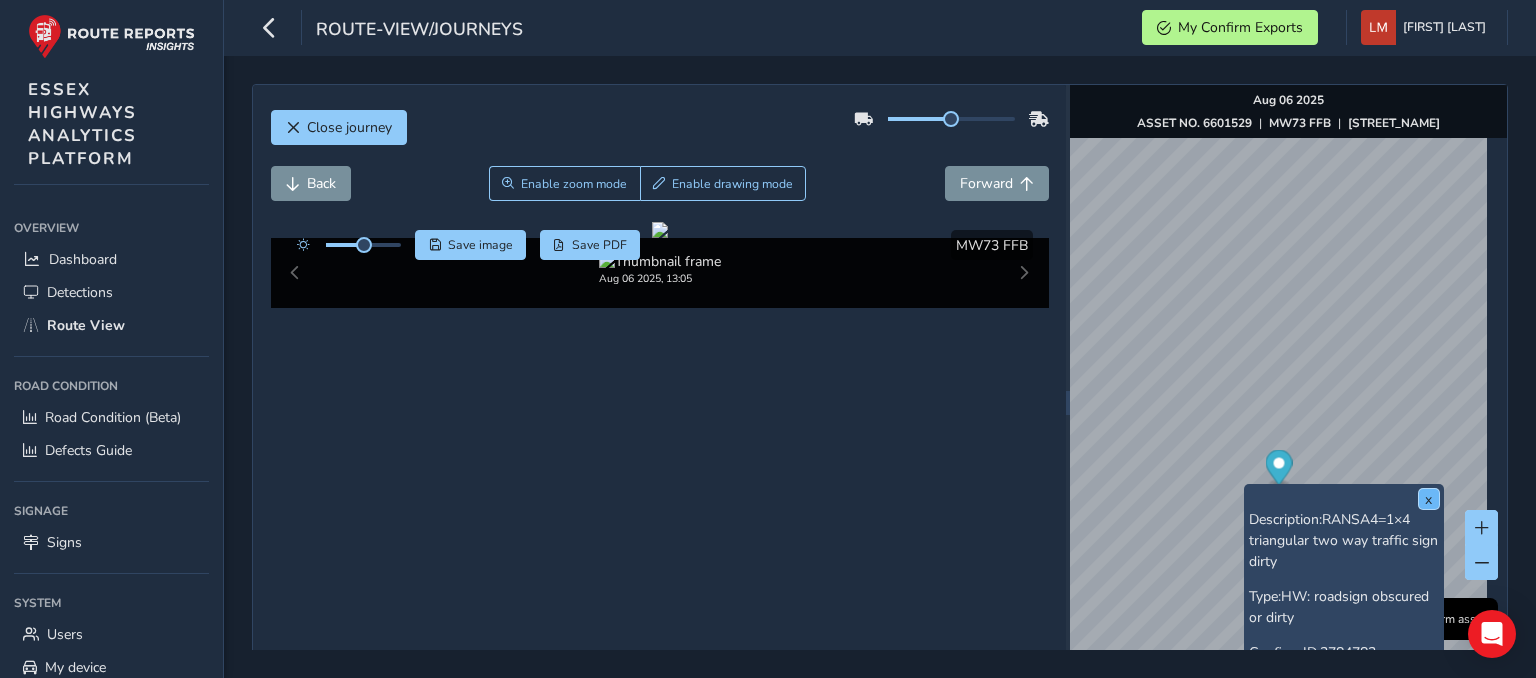 click on "x" at bounding box center (1429, 499) 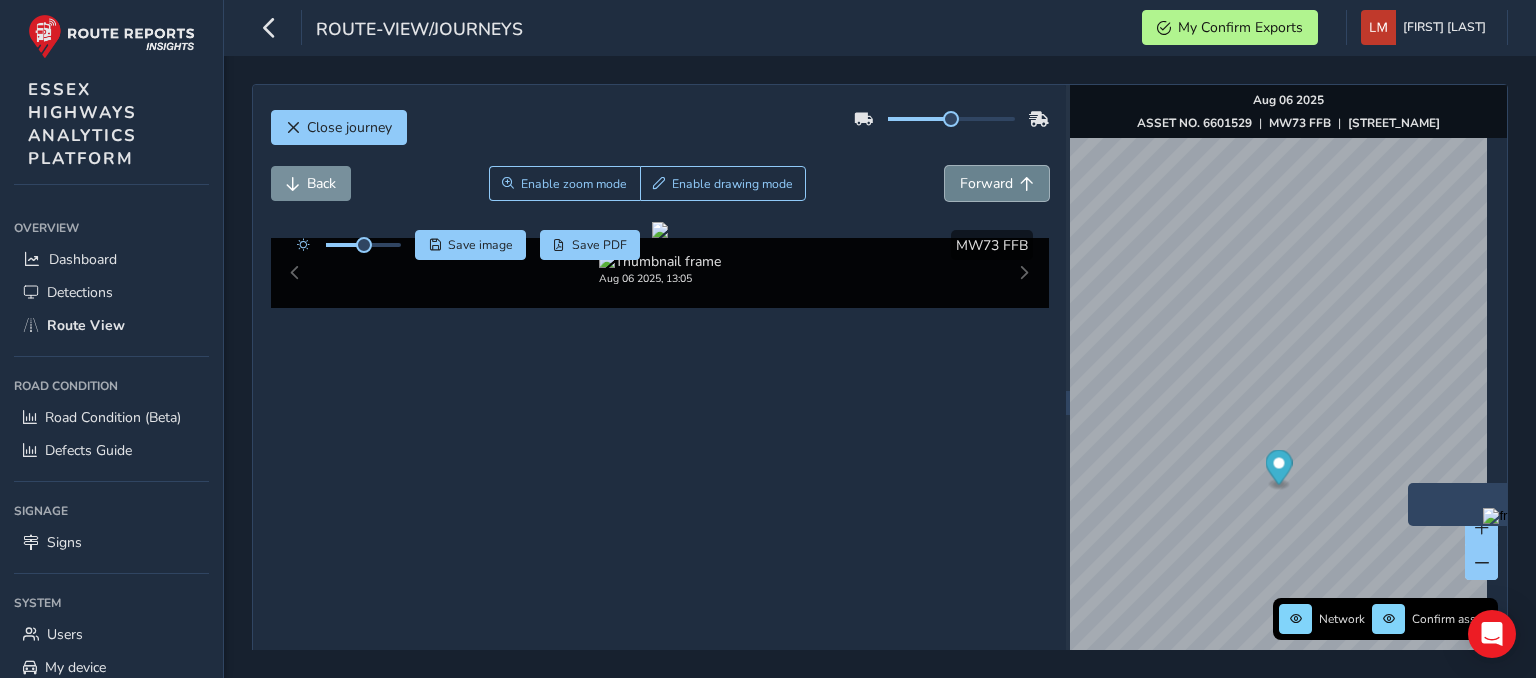 click on "Forward" at bounding box center [986, 183] 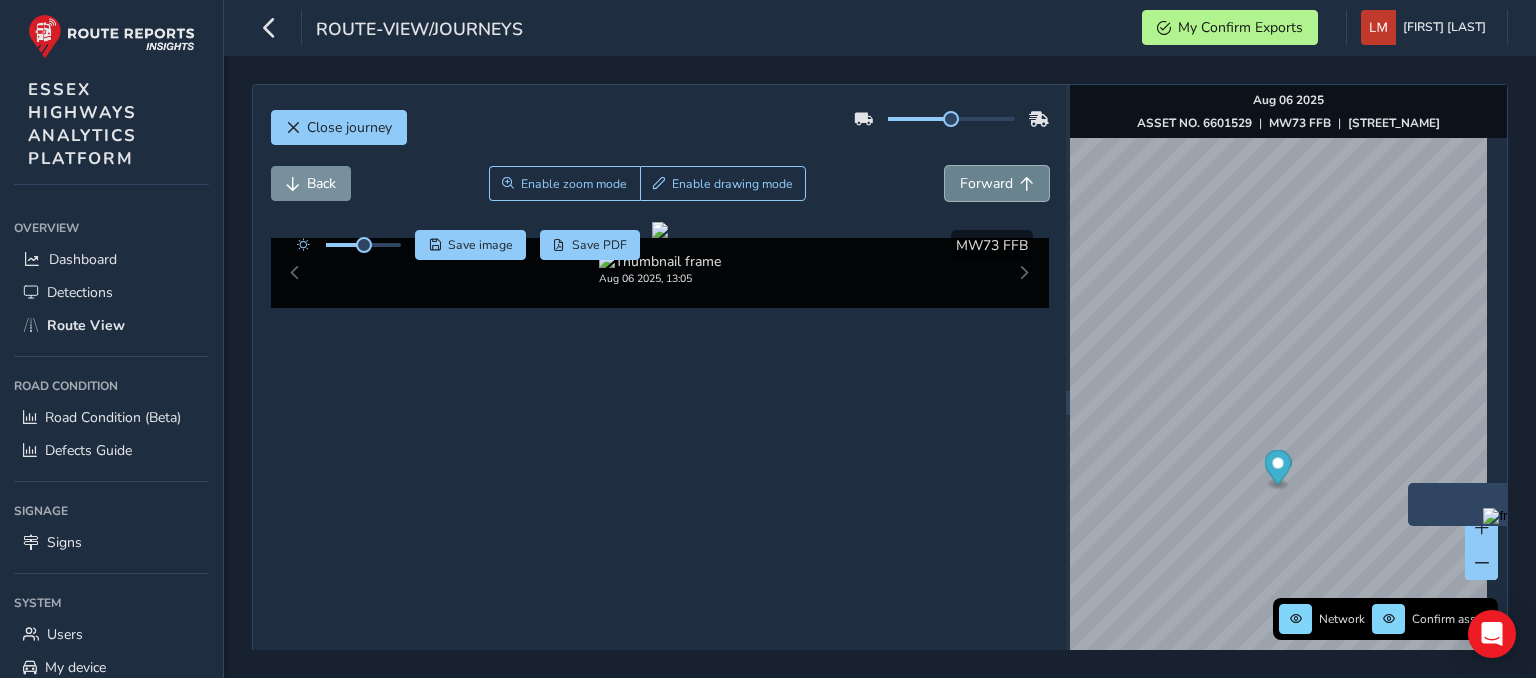 click on "Forward" at bounding box center (986, 183) 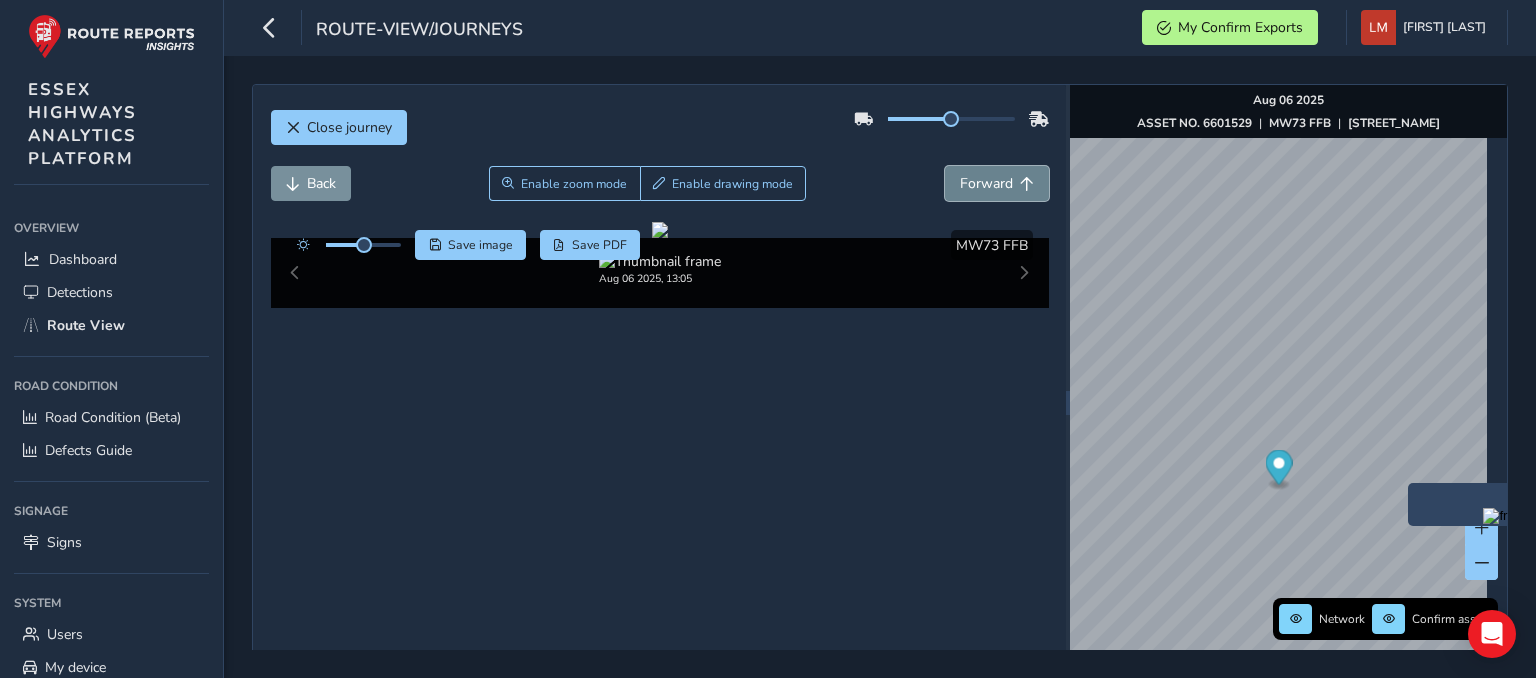 click on "Forward" at bounding box center [986, 183] 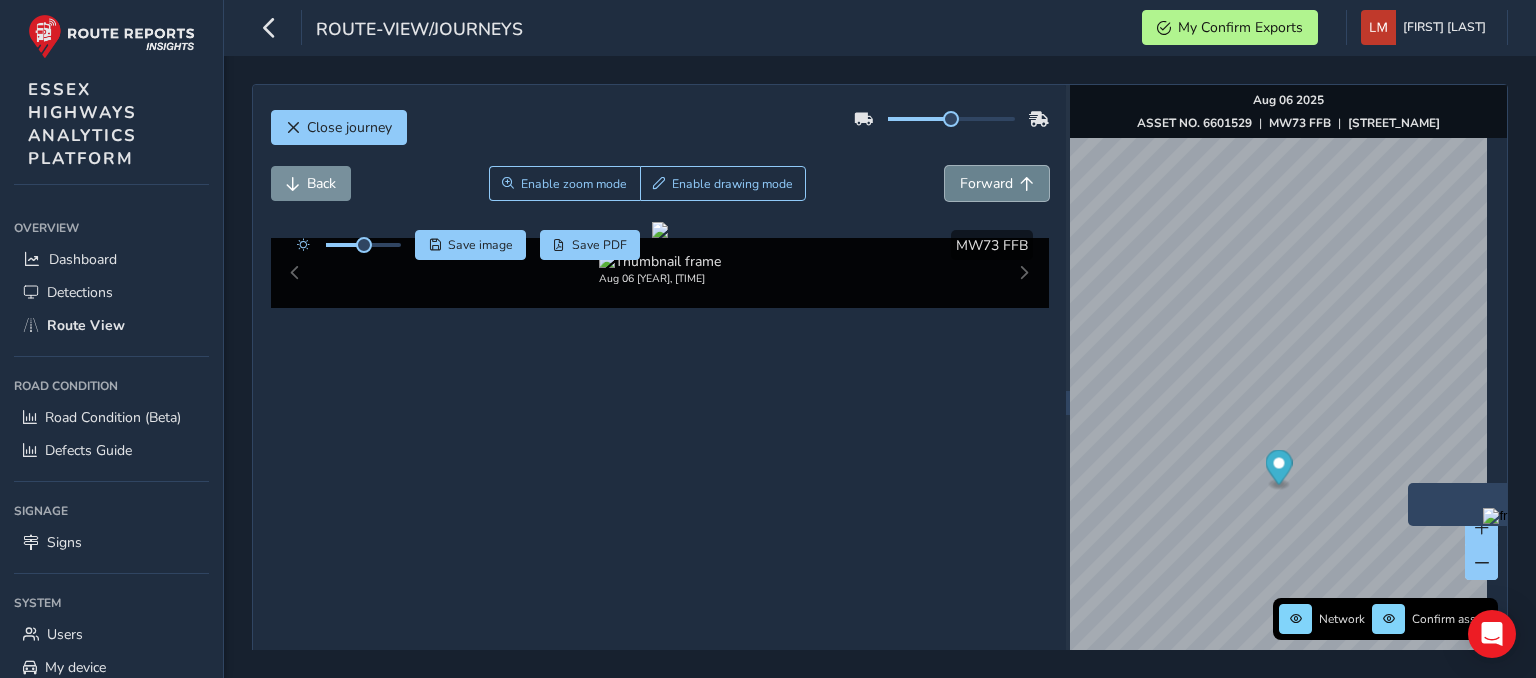 click on "Forward" at bounding box center [986, 183] 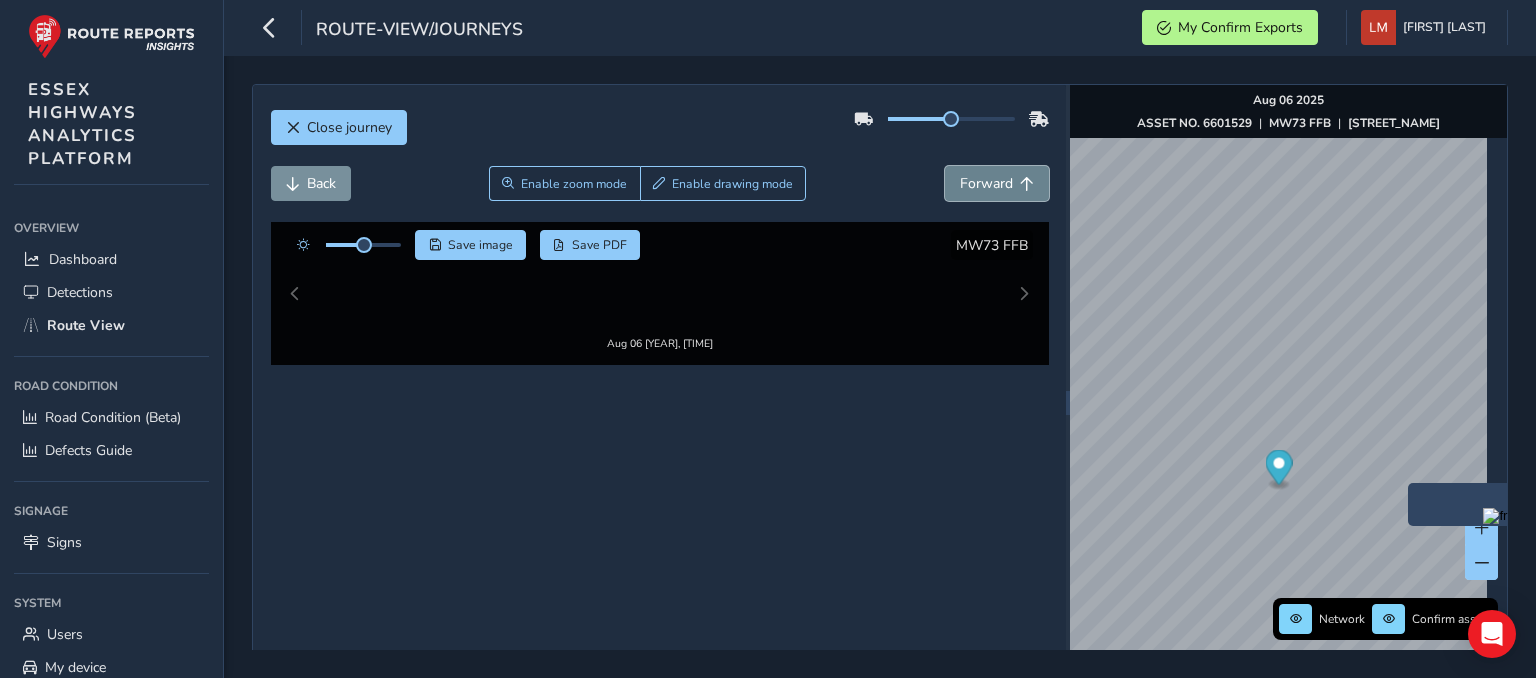click on "Forward" at bounding box center (986, 183) 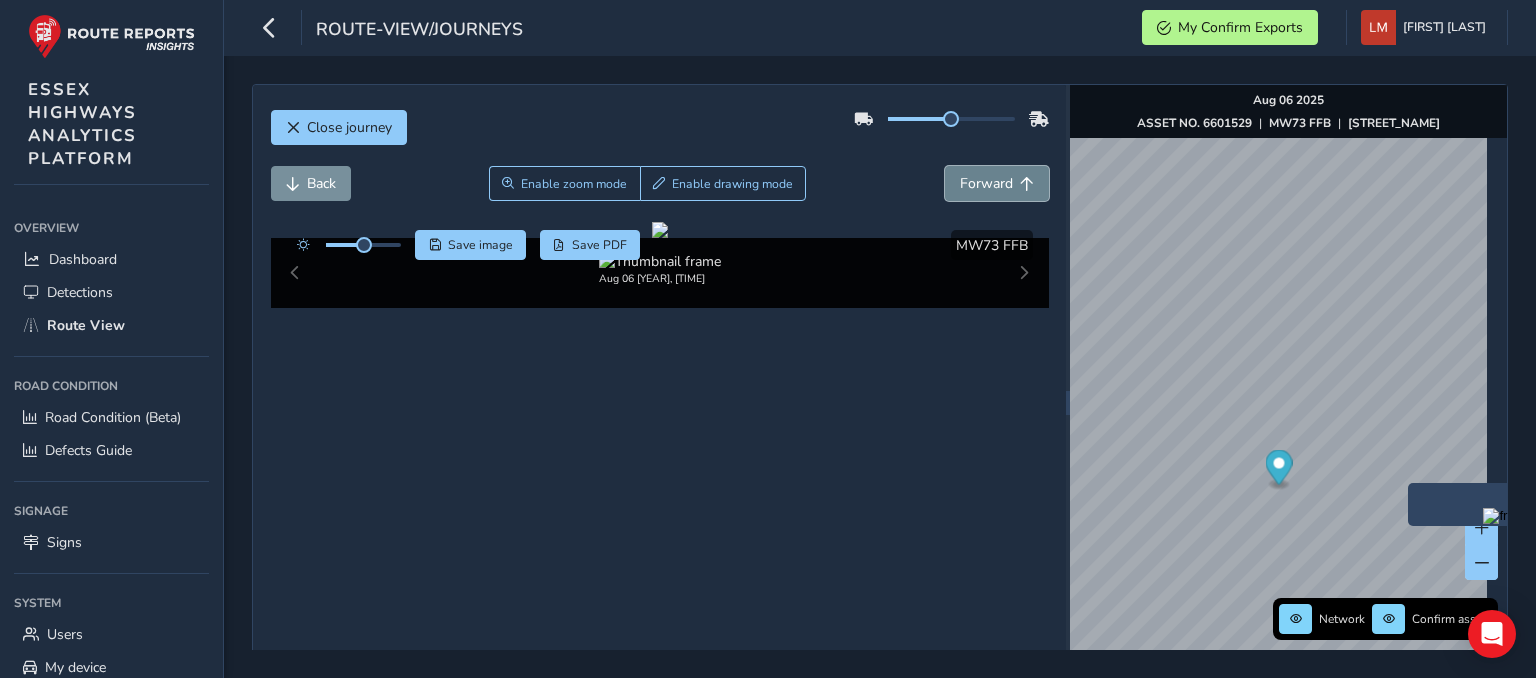 click on "Forward" at bounding box center (986, 183) 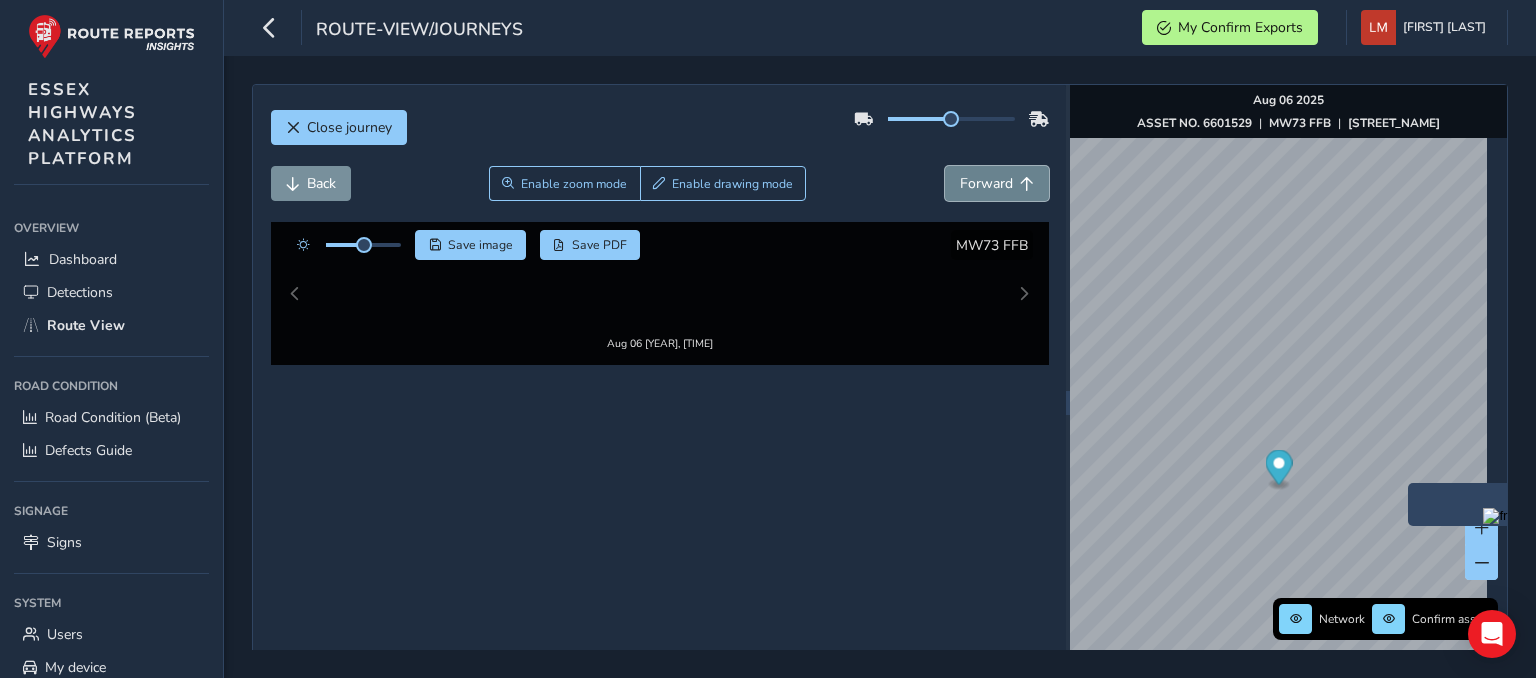 click on "Forward" at bounding box center (986, 183) 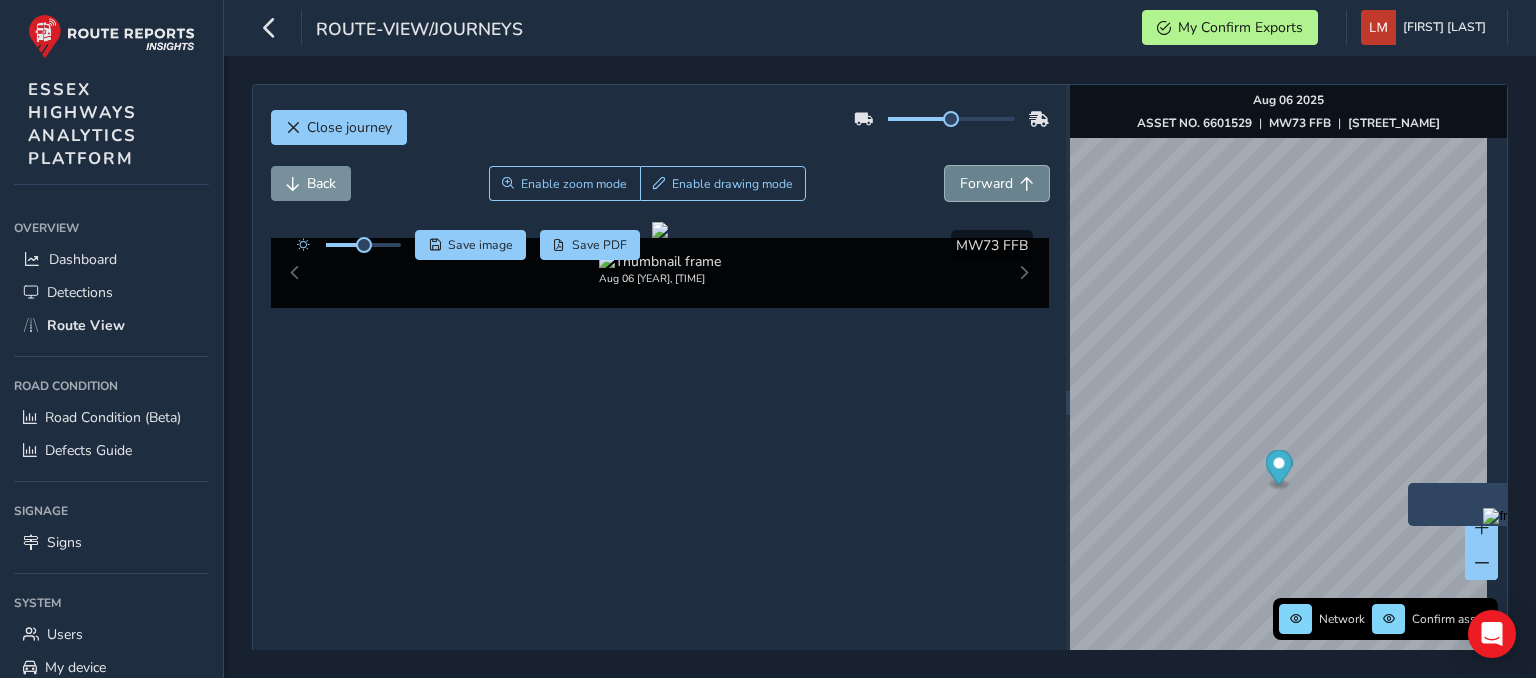 click on "Forward" at bounding box center [986, 183] 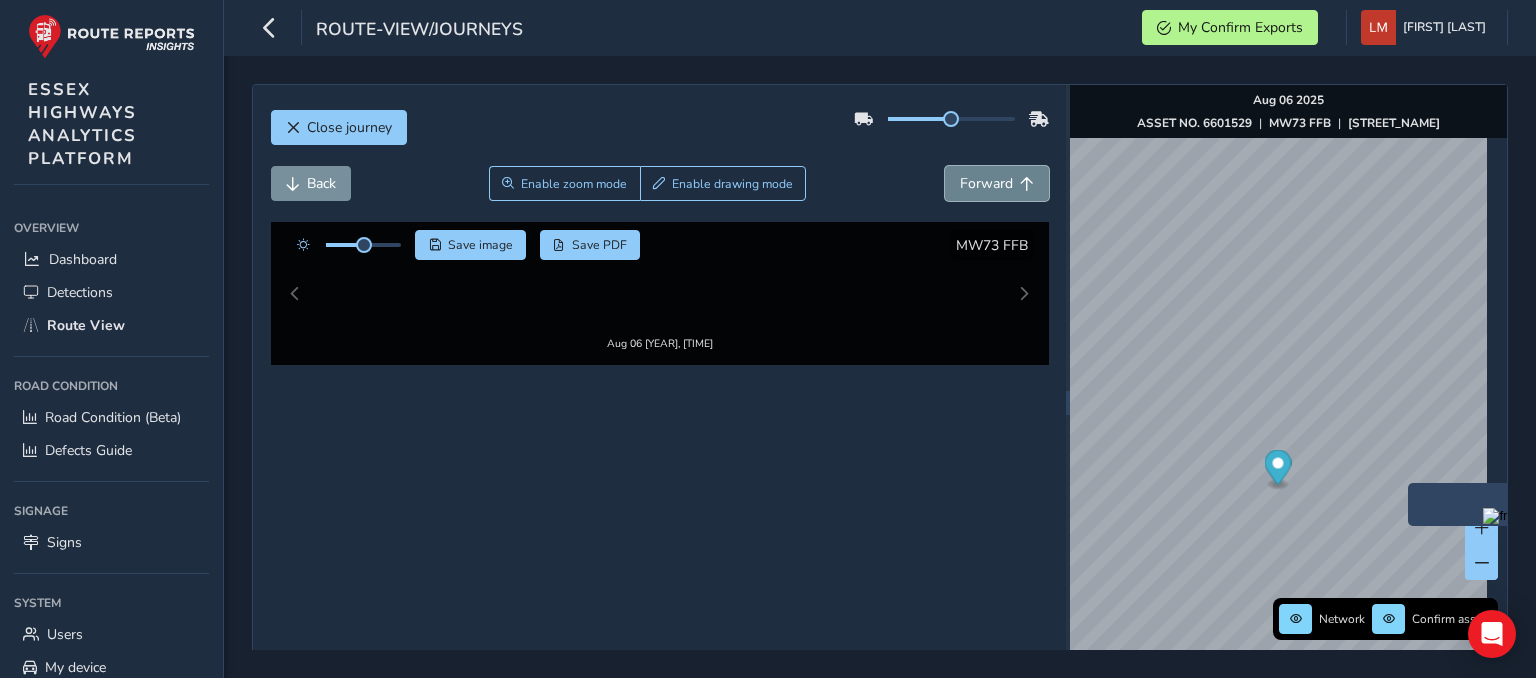 click on "Forward" at bounding box center (986, 183) 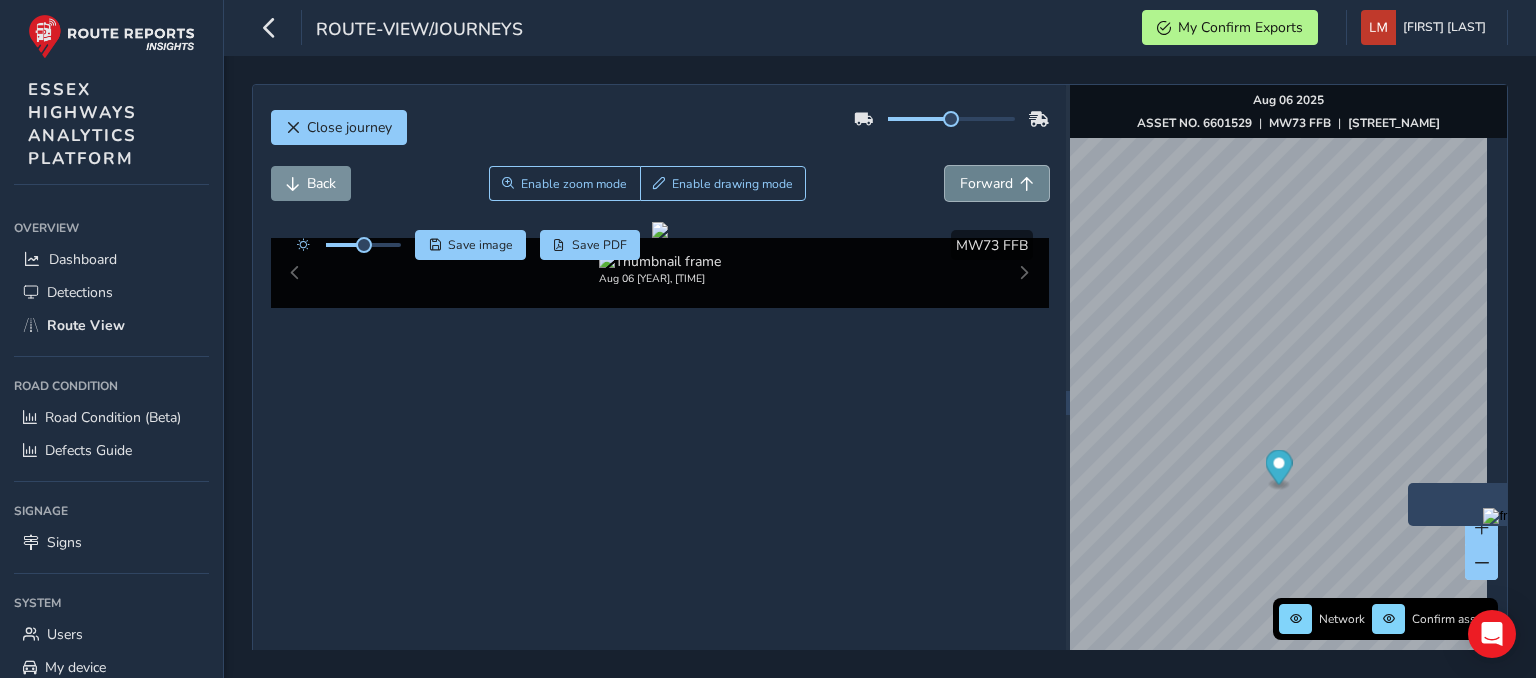 click on "Forward" at bounding box center (986, 183) 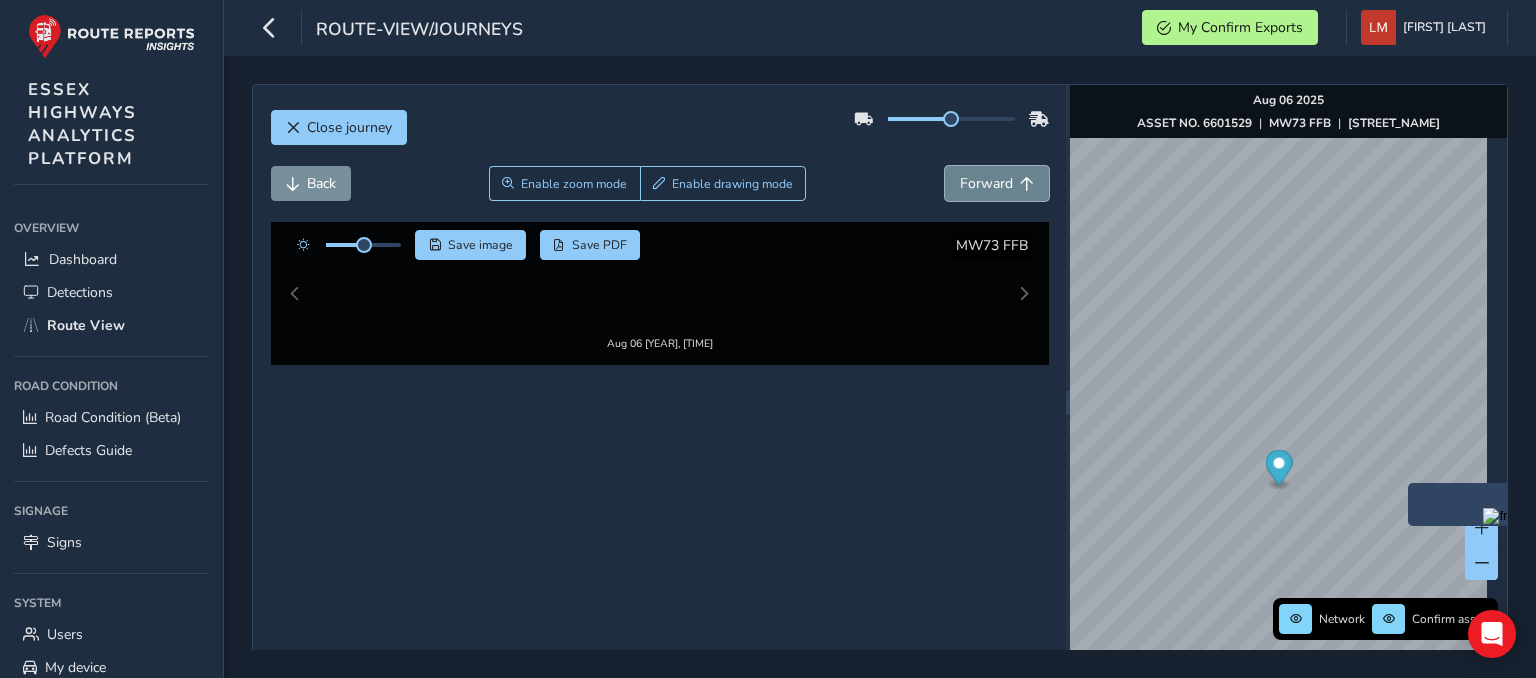 click on "Forward" at bounding box center [986, 183] 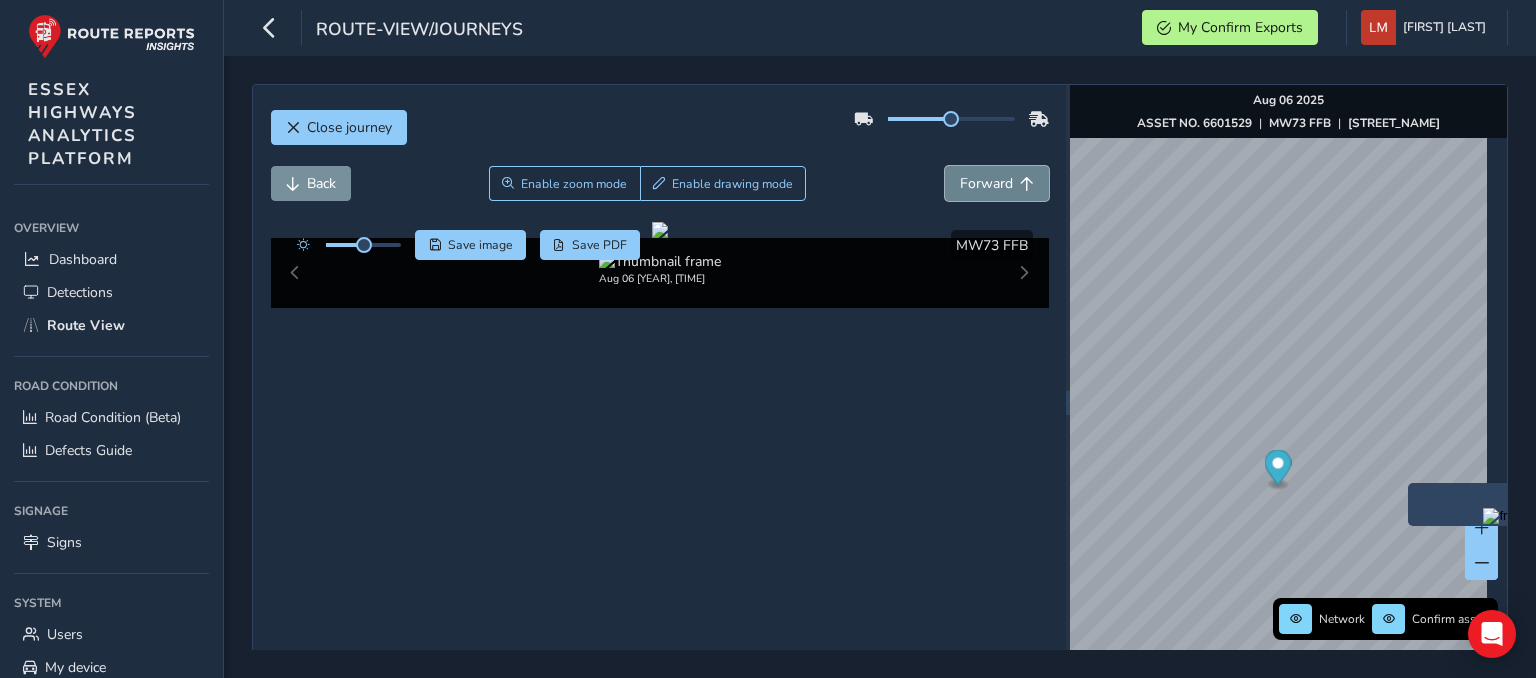 click on "Forward" at bounding box center [986, 183] 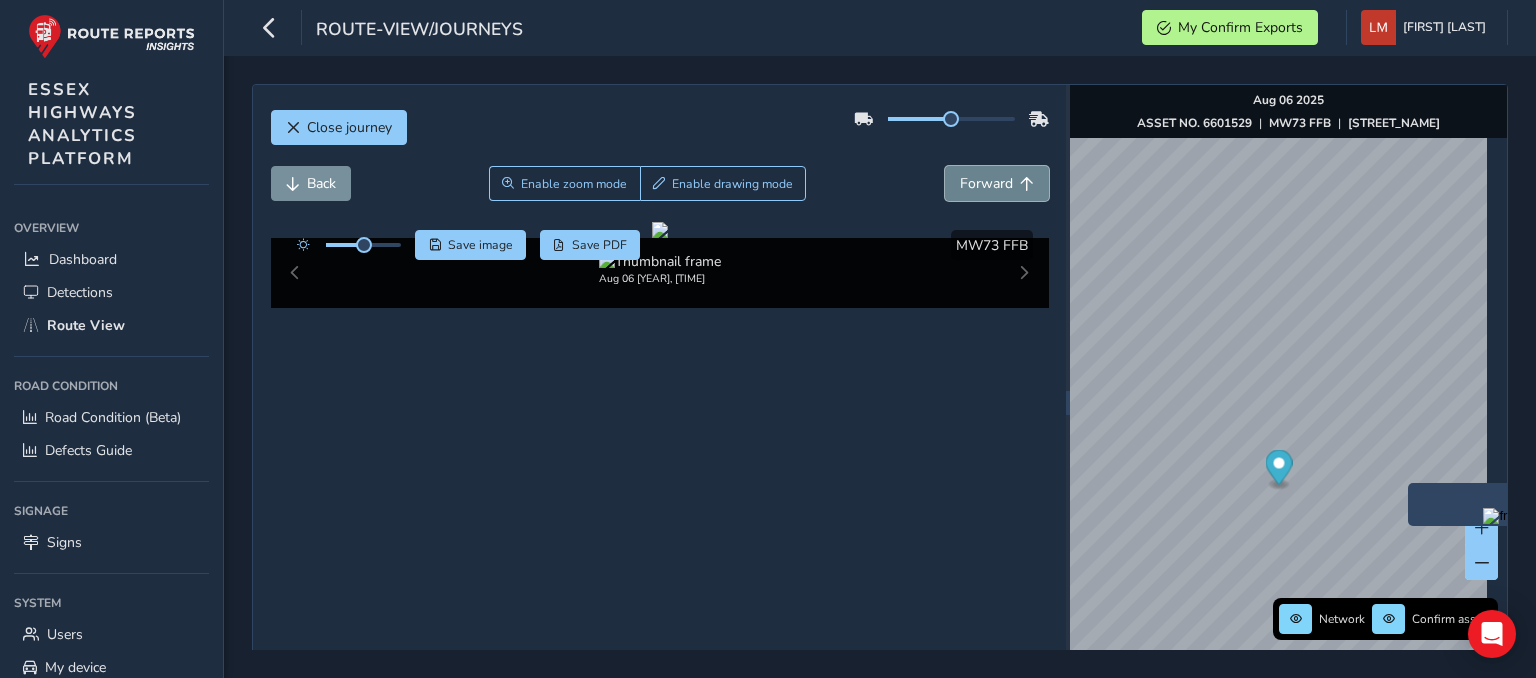 click on "Forward" at bounding box center (986, 183) 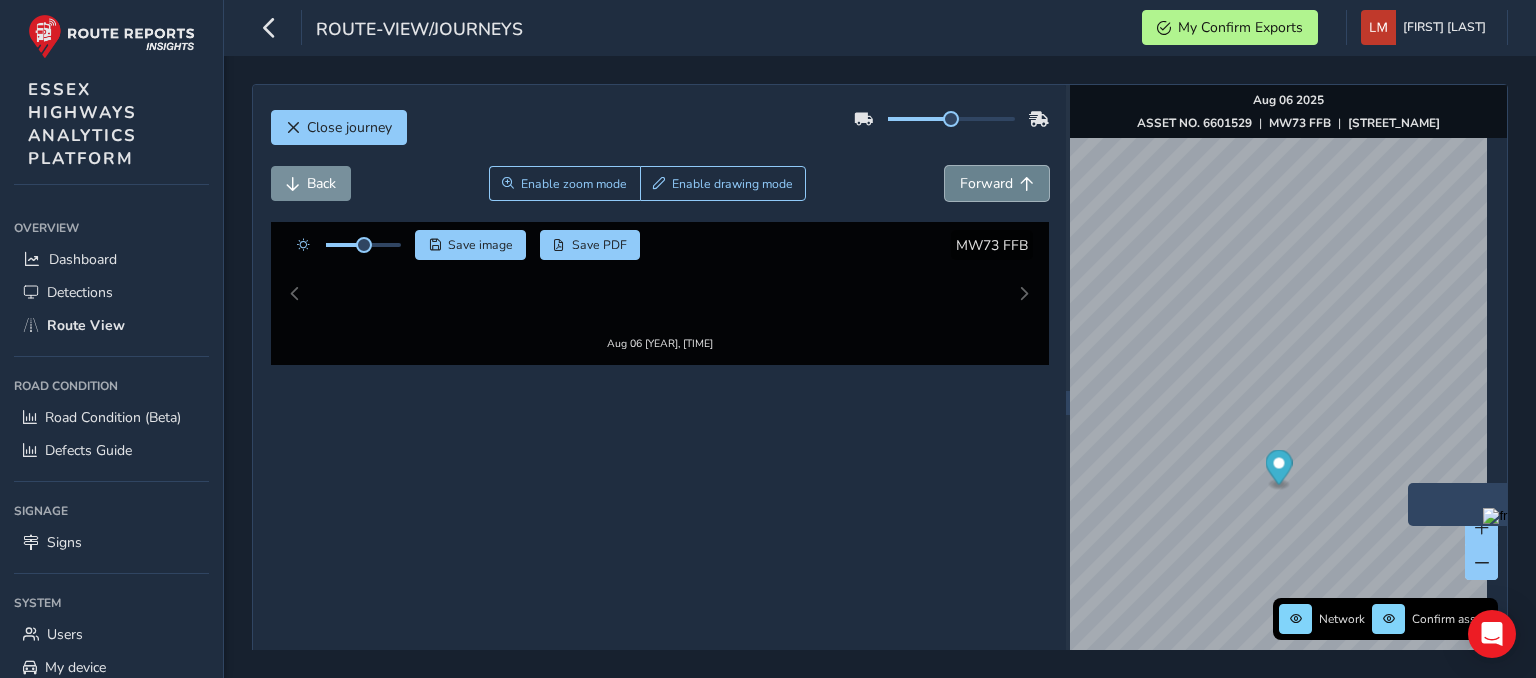 click on "Forward" at bounding box center (986, 183) 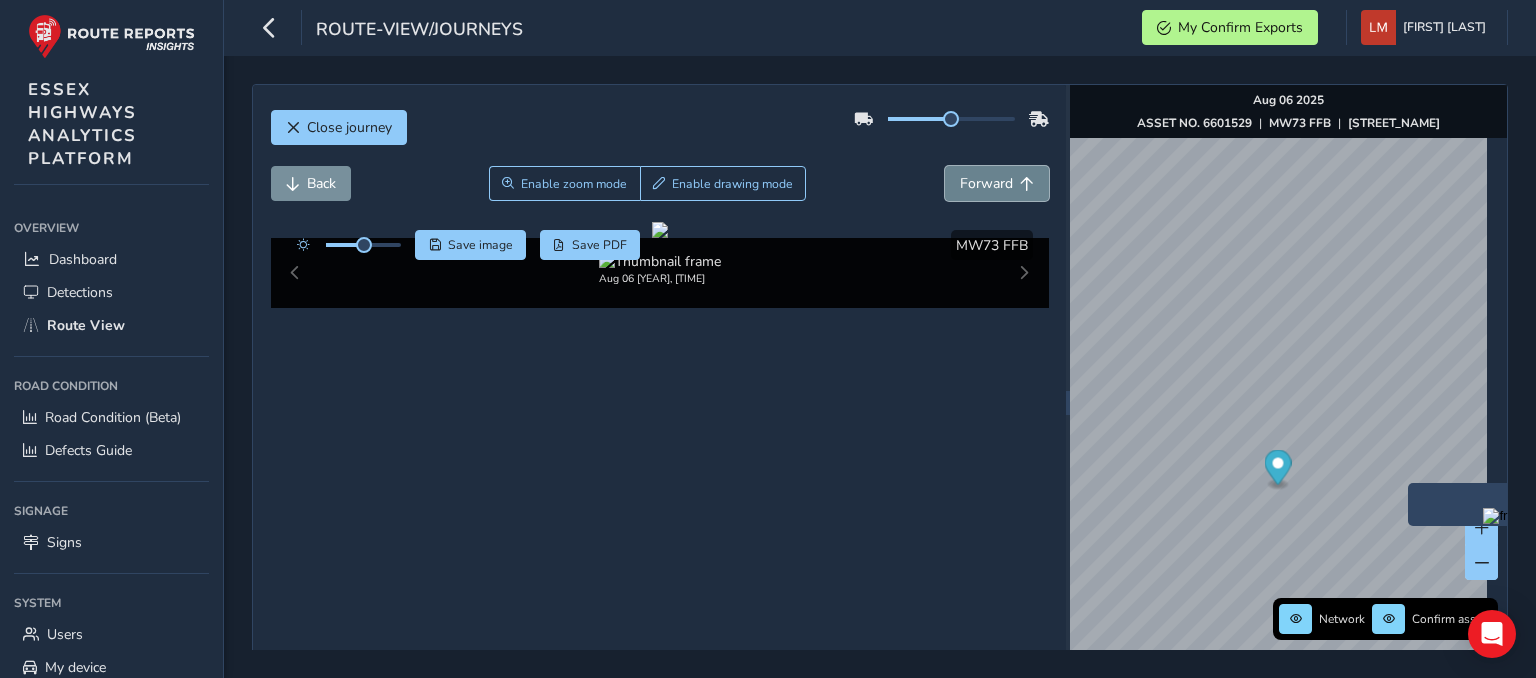 click on "Forward" at bounding box center [986, 183] 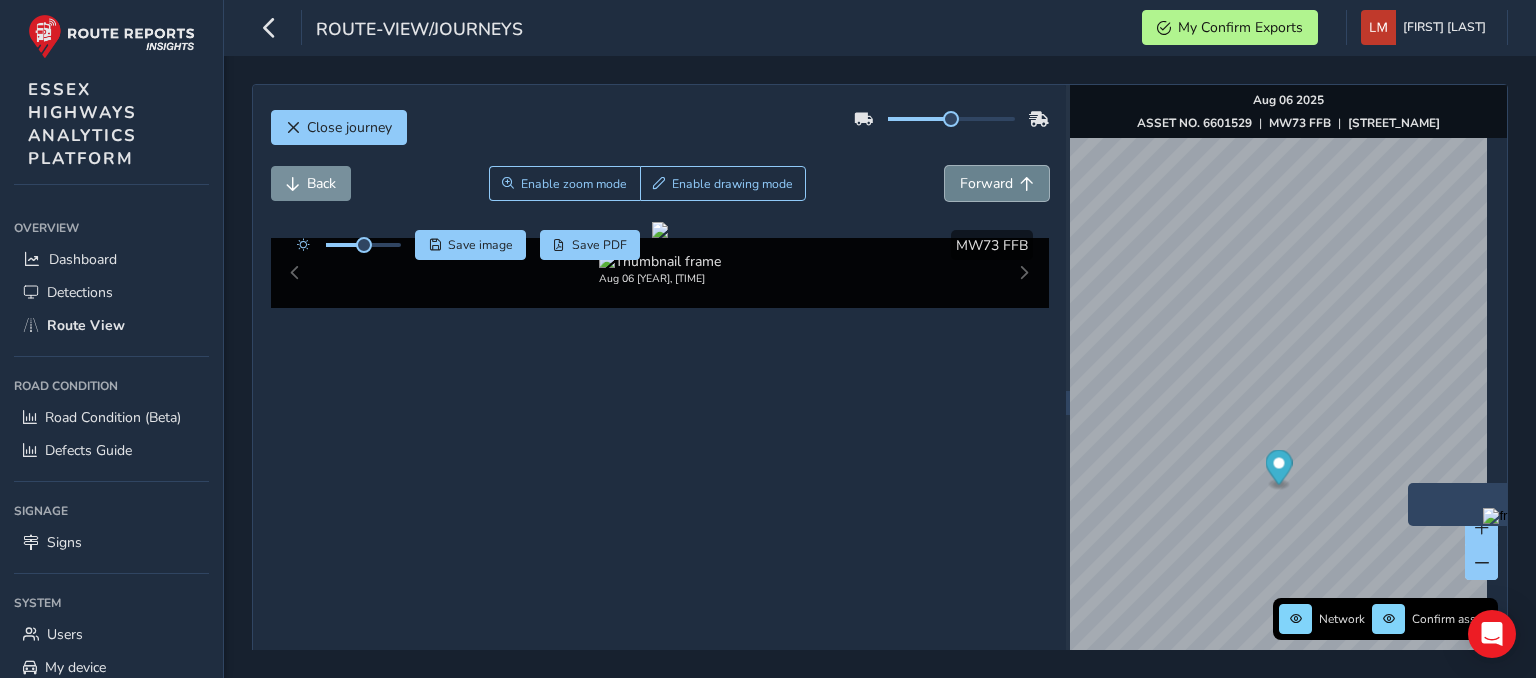 click on "Forward" at bounding box center (986, 183) 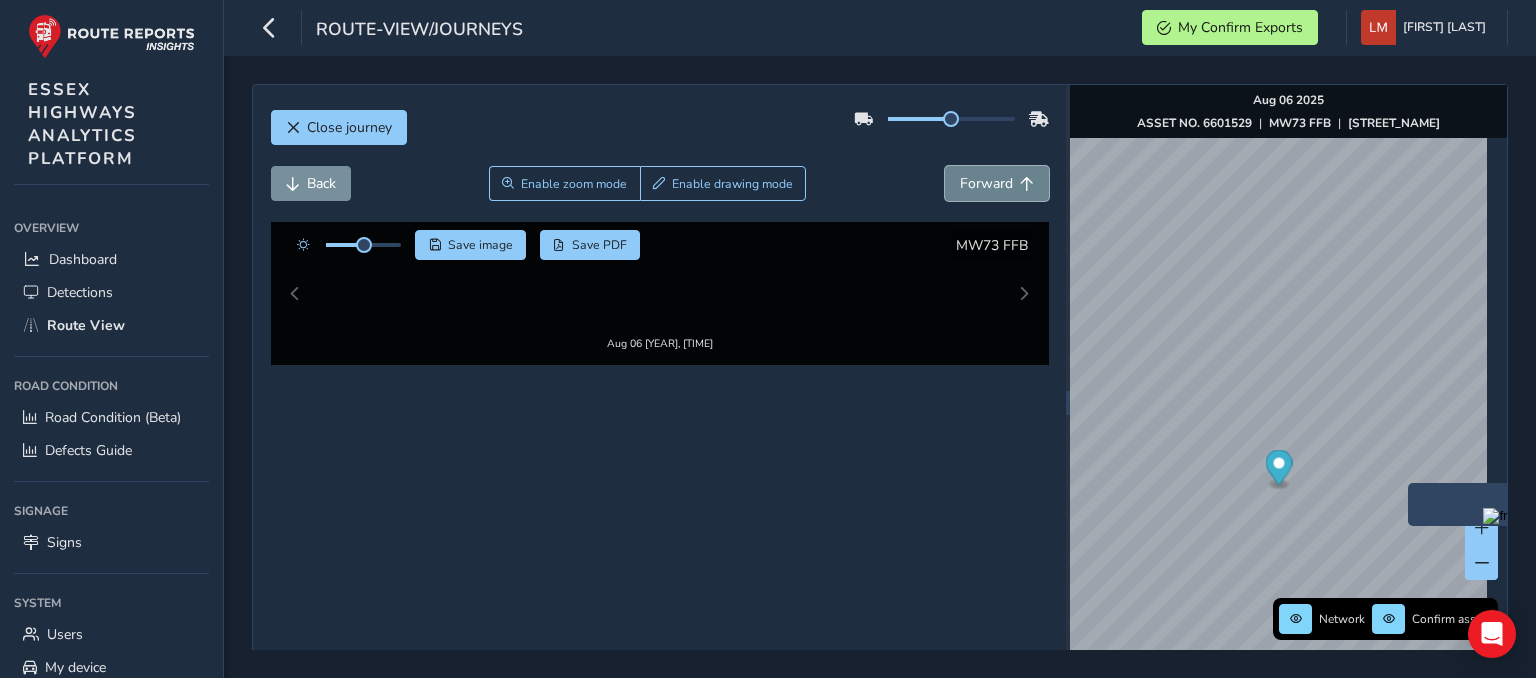 click on "Forward" at bounding box center [986, 183] 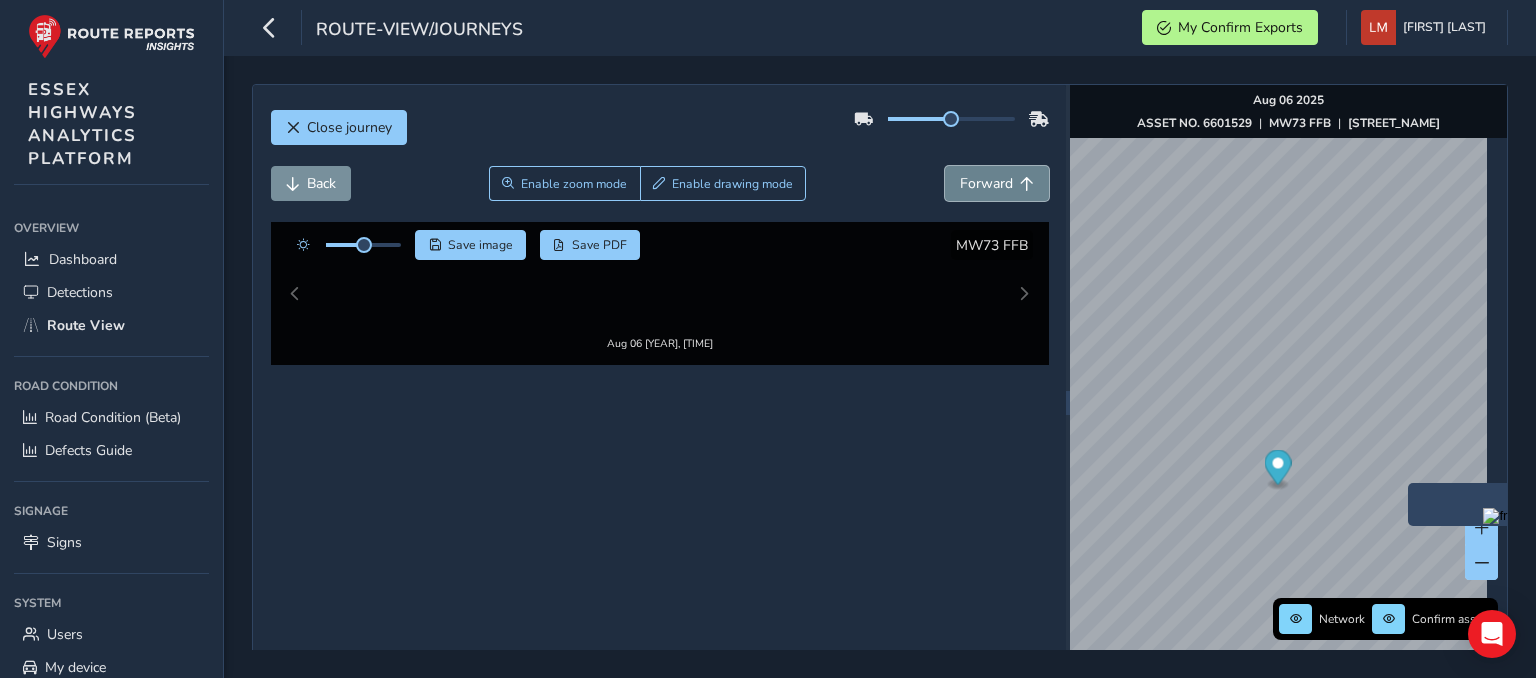 click on "Forward" at bounding box center [986, 183] 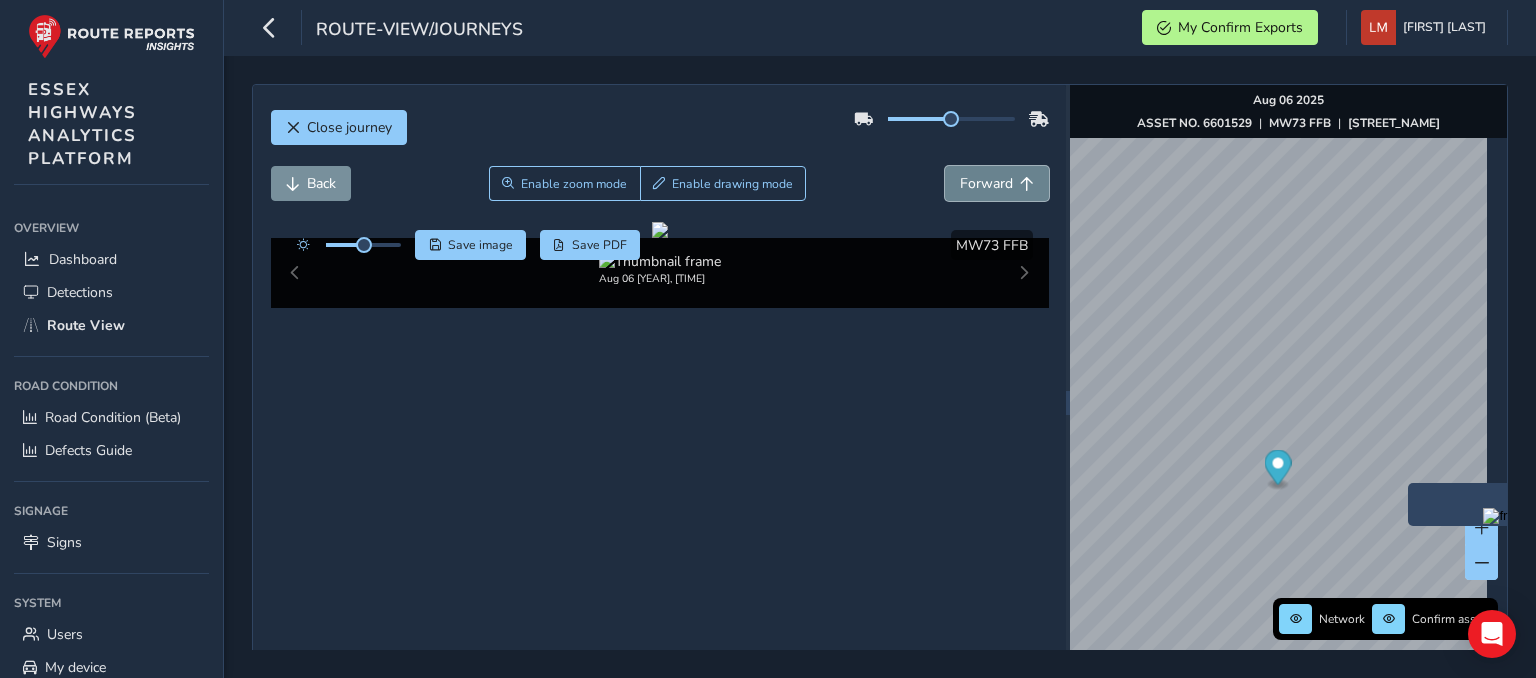 click on "Forward" at bounding box center (986, 183) 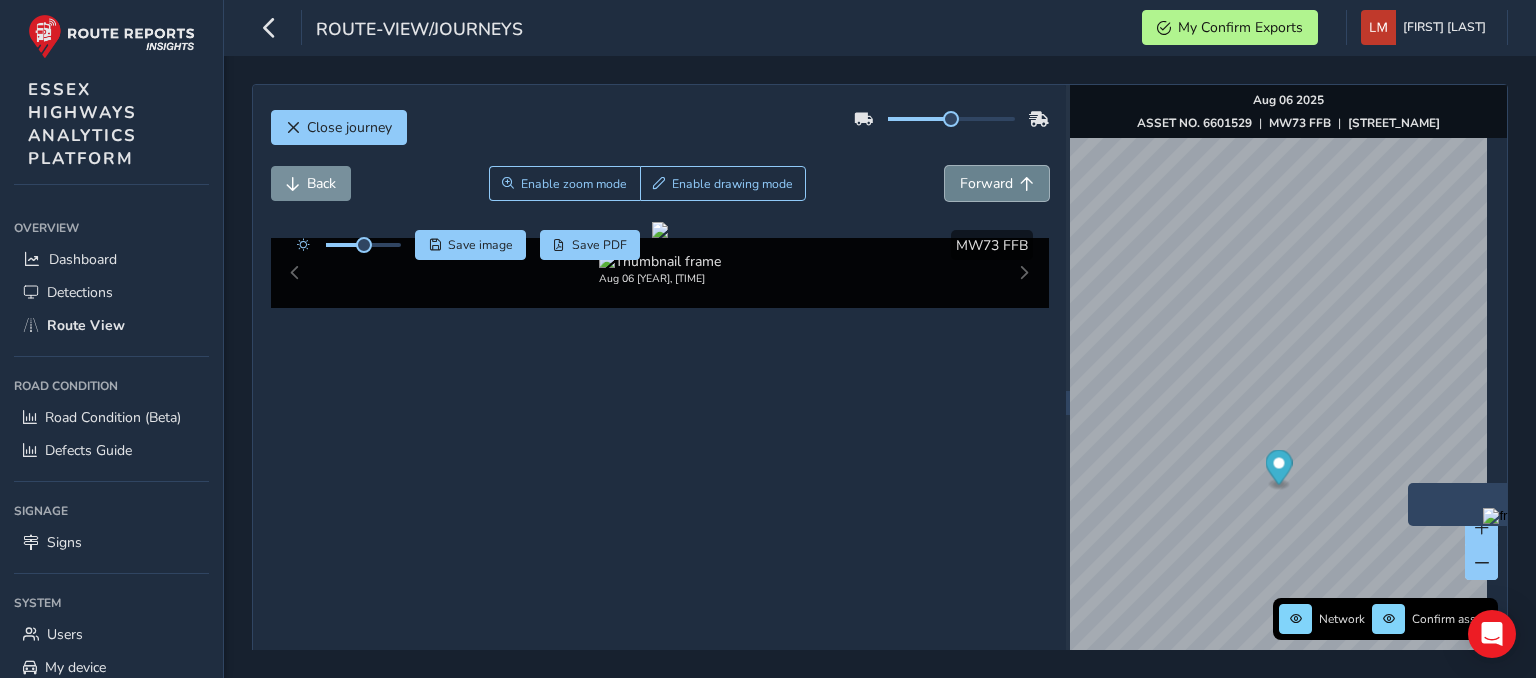 click on "Forward" at bounding box center [986, 183] 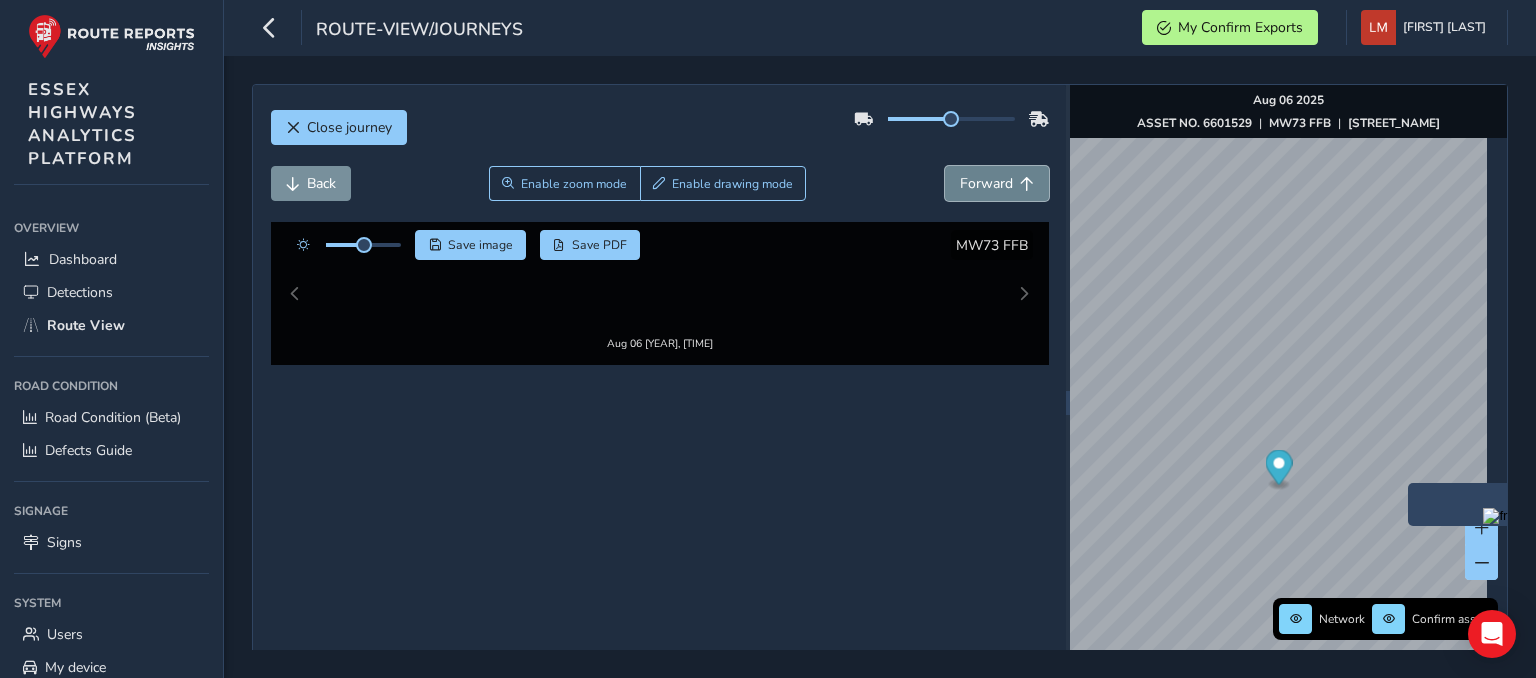 click on "Forward" at bounding box center (986, 183) 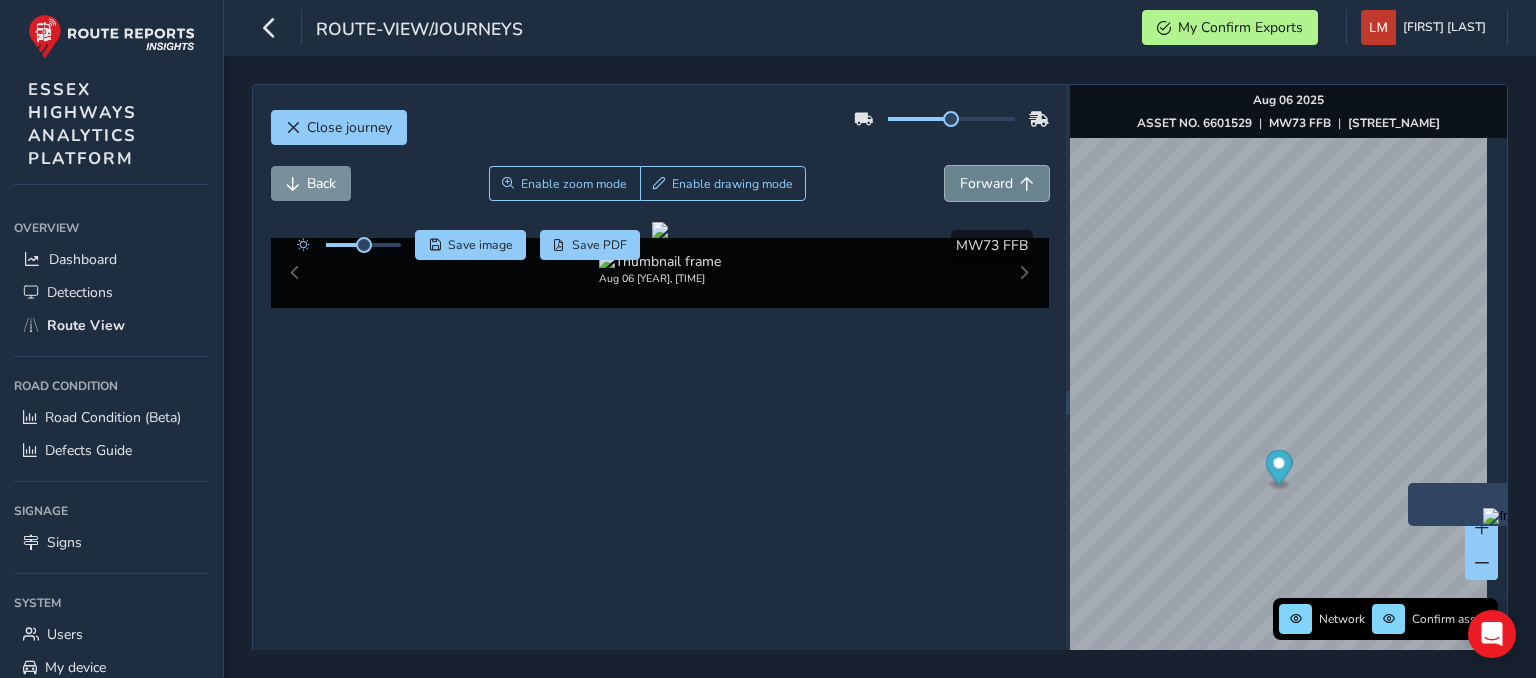 click on "Forward" at bounding box center (986, 183) 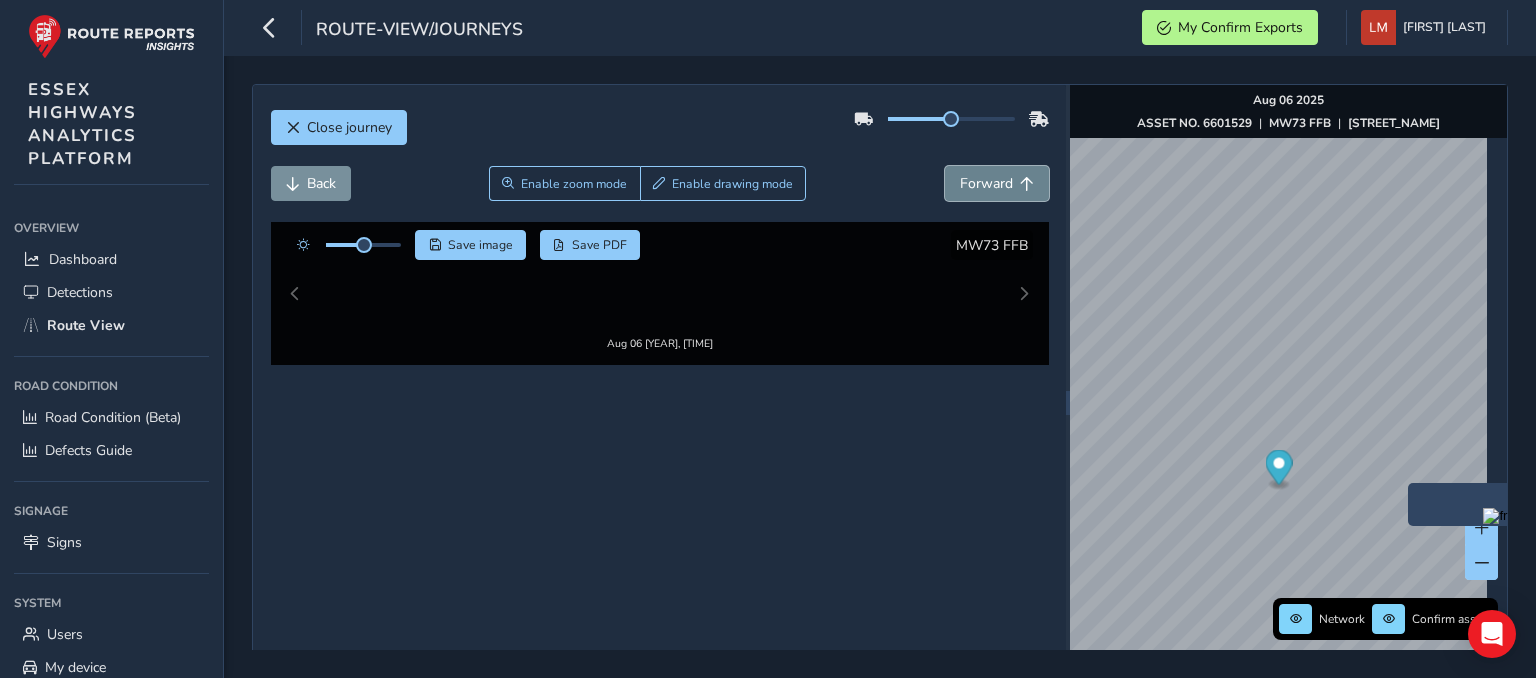 click on "Forward" at bounding box center (986, 183) 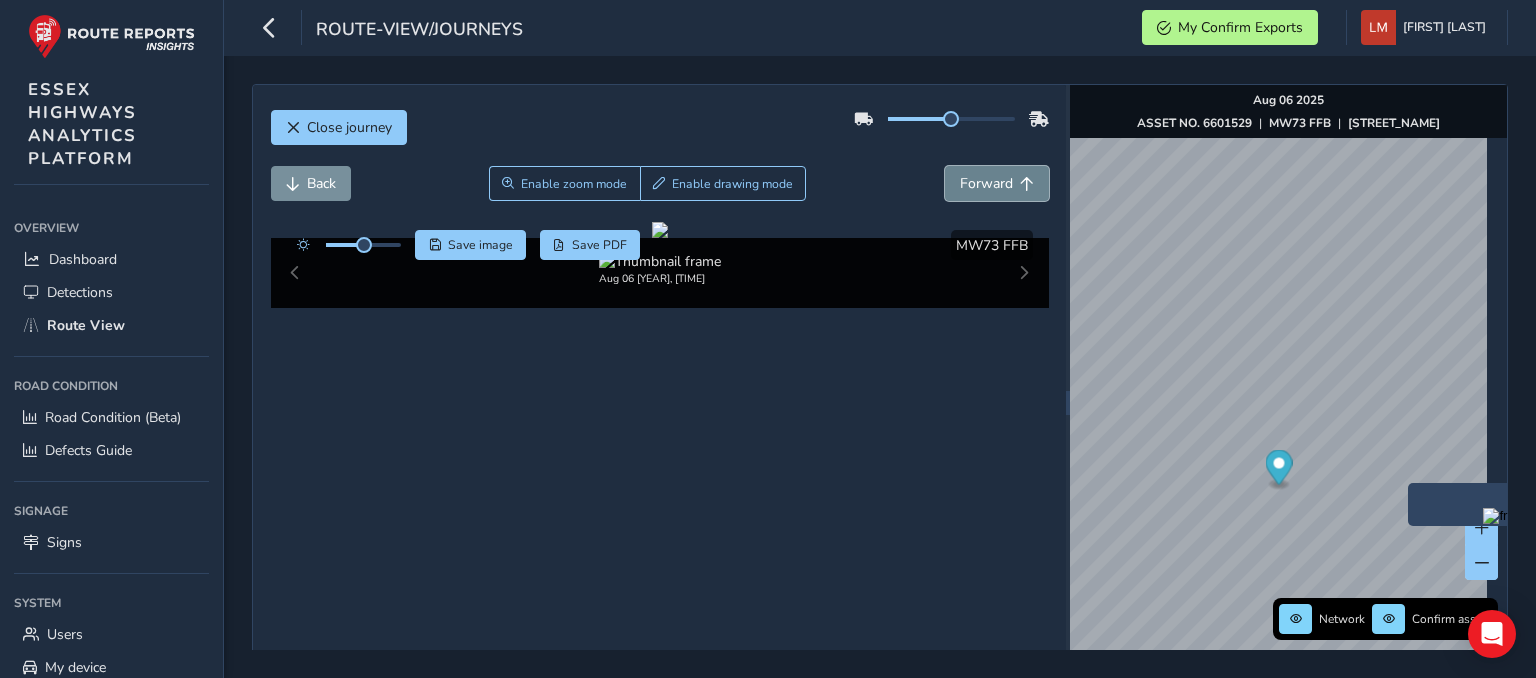 click on "Forward" at bounding box center [986, 183] 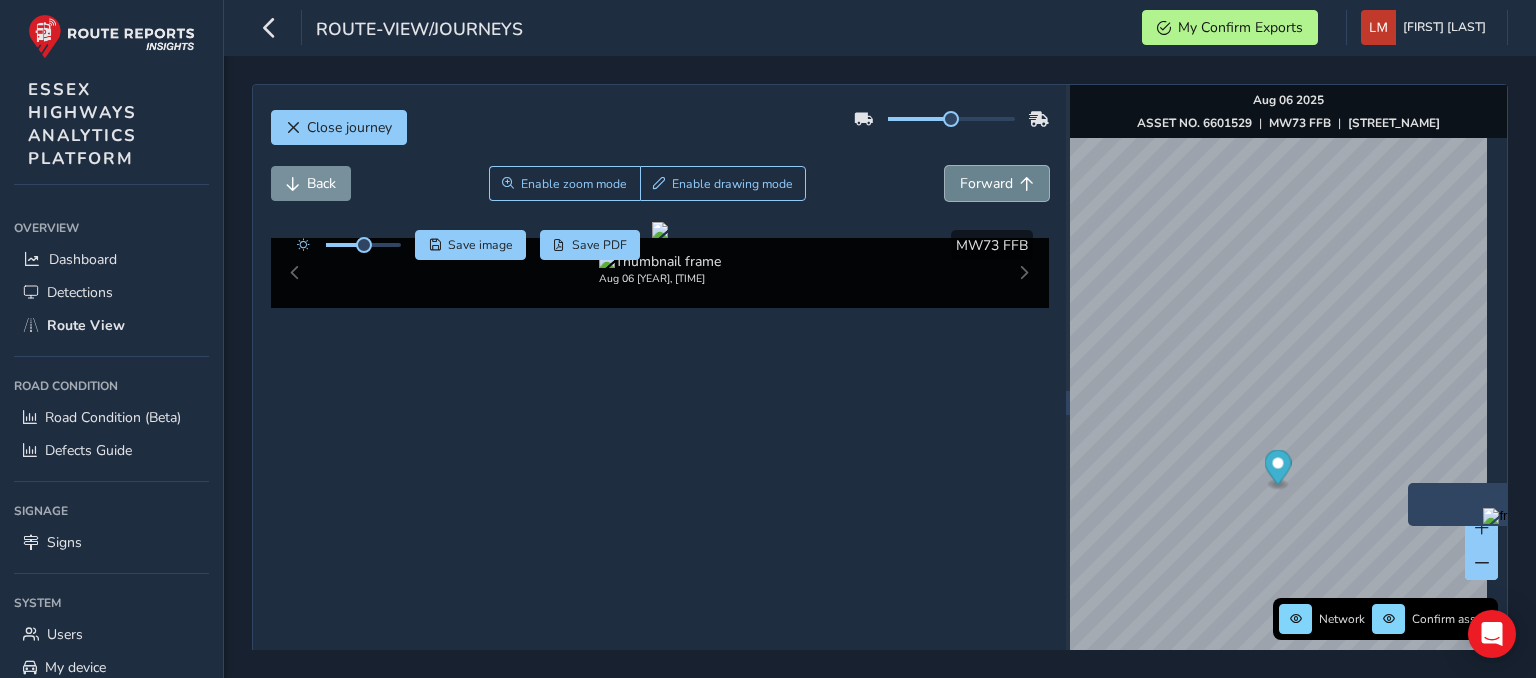 click on "Forward" at bounding box center (986, 183) 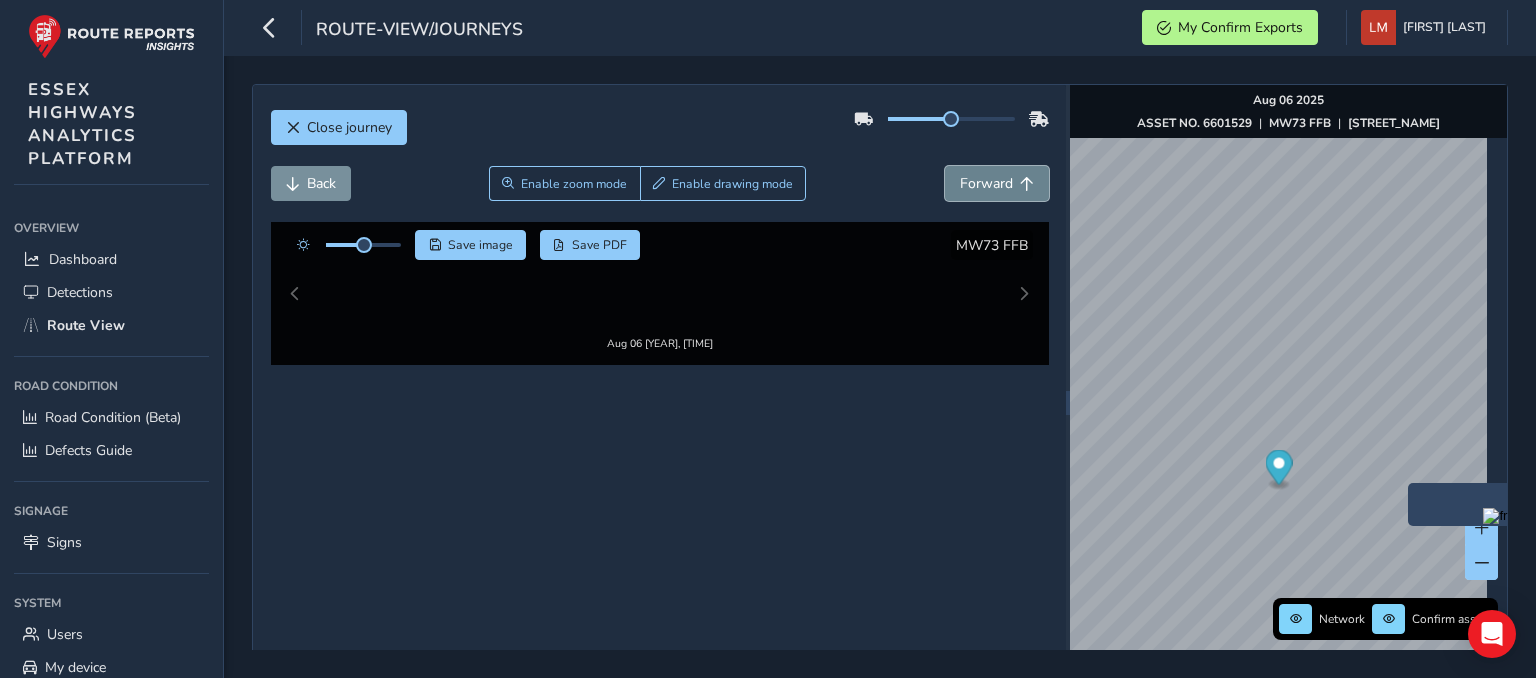 click on "Forward" at bounding box center (986, 183) 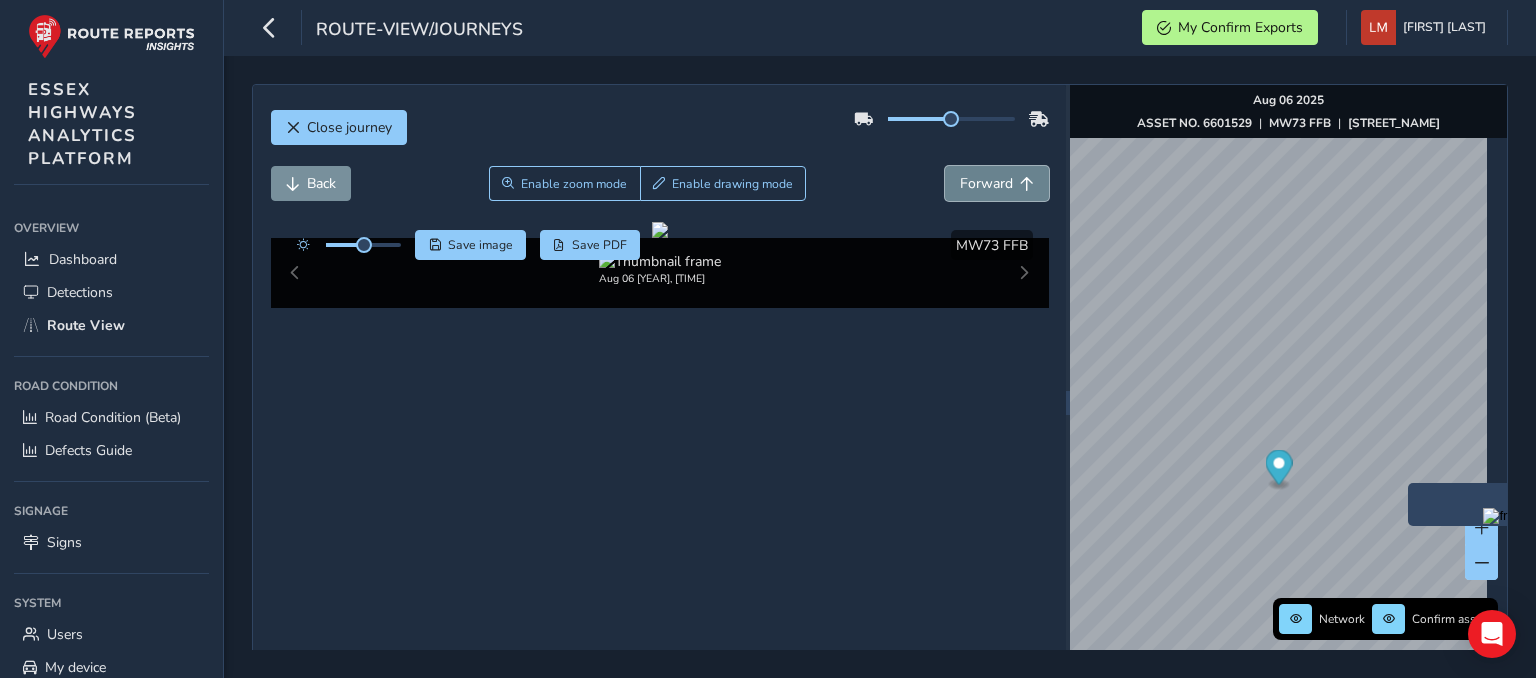 click on "Forward" at bounding box center (986, 183) 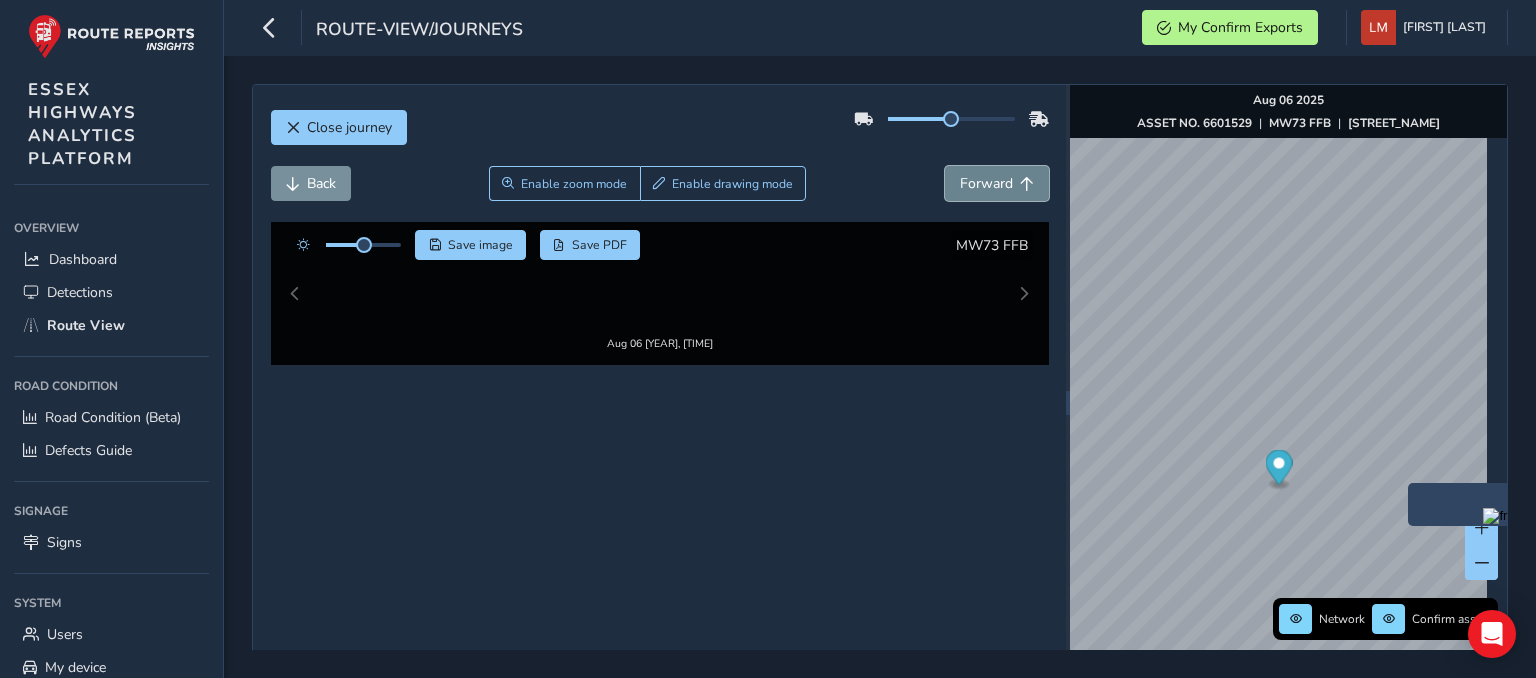 click on "Forward" at bounding box center [986, 183] 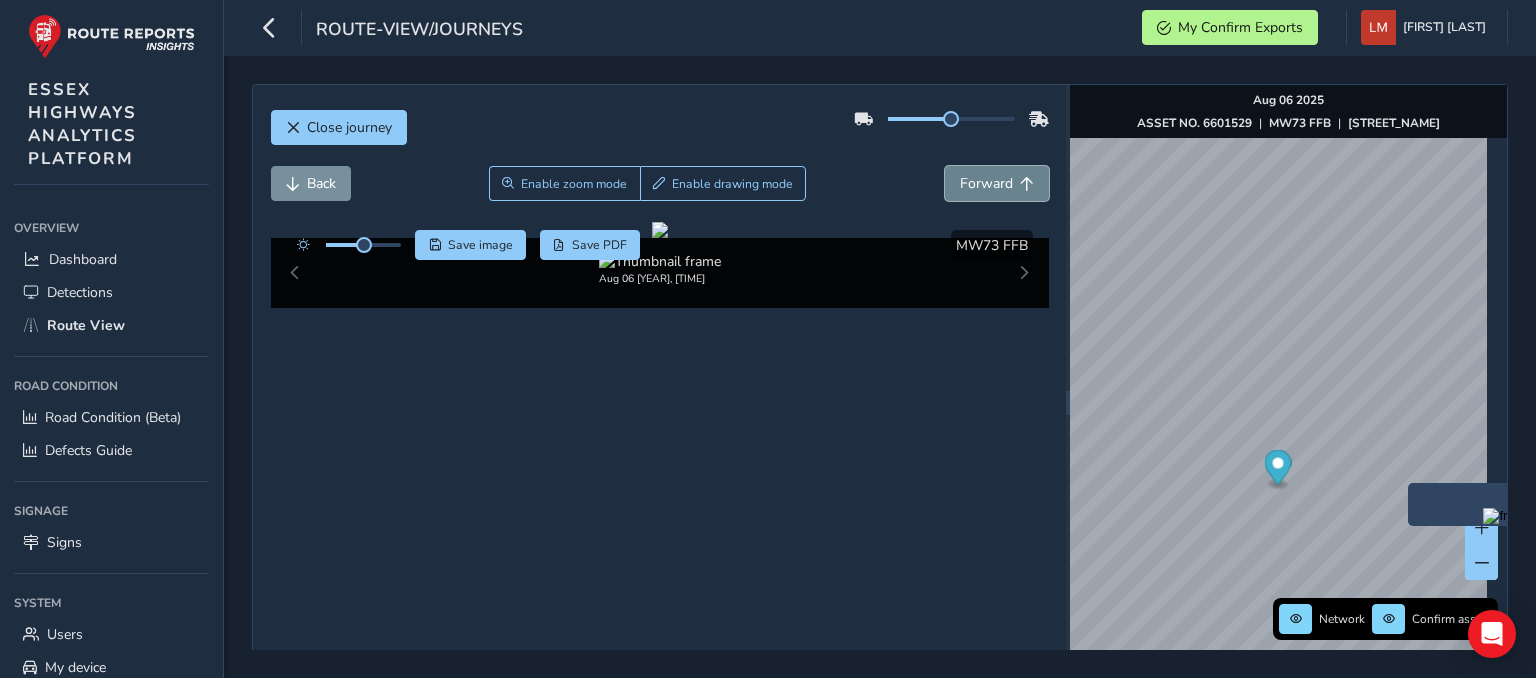 click on "Forward" at bounding box center [986, 183] 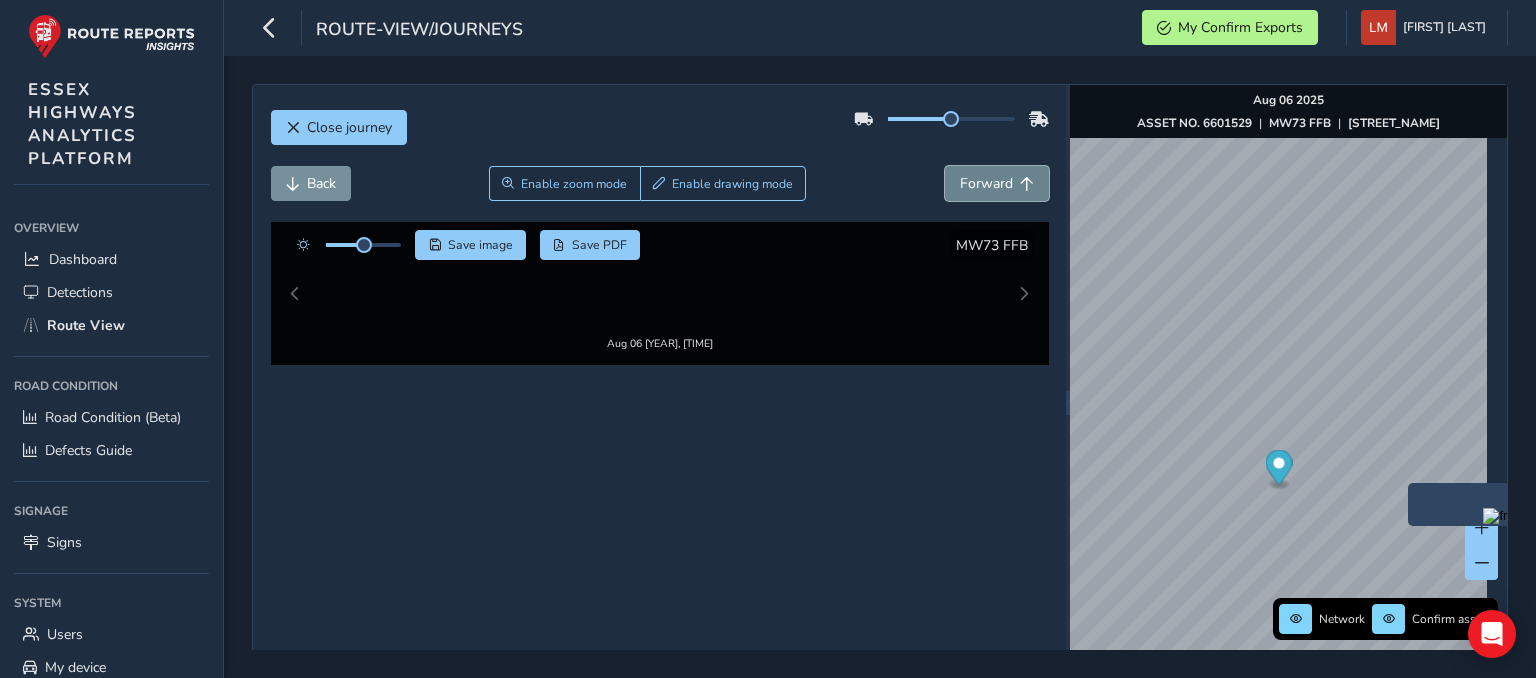click on "Forward" at bounding box center [986, 183] 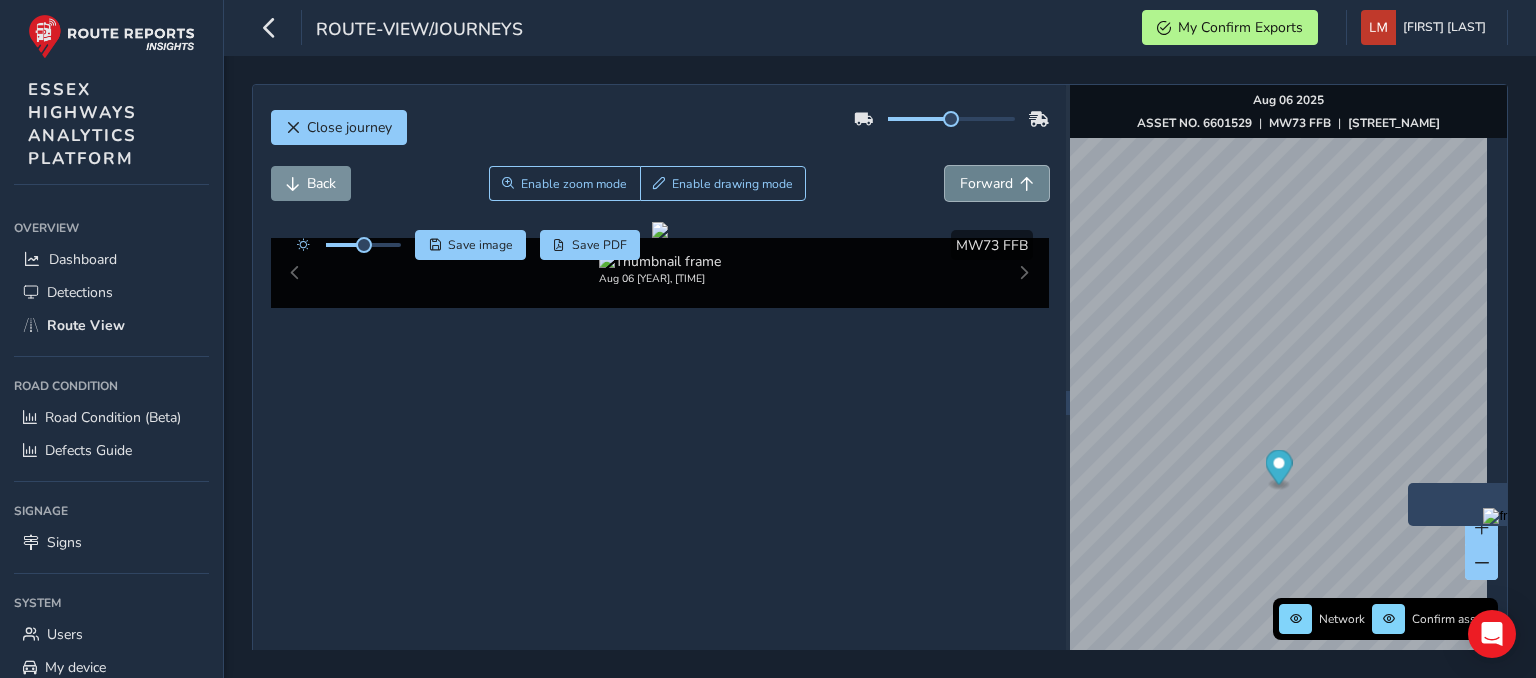 click on "Forward" at bounding box center [986, 183] 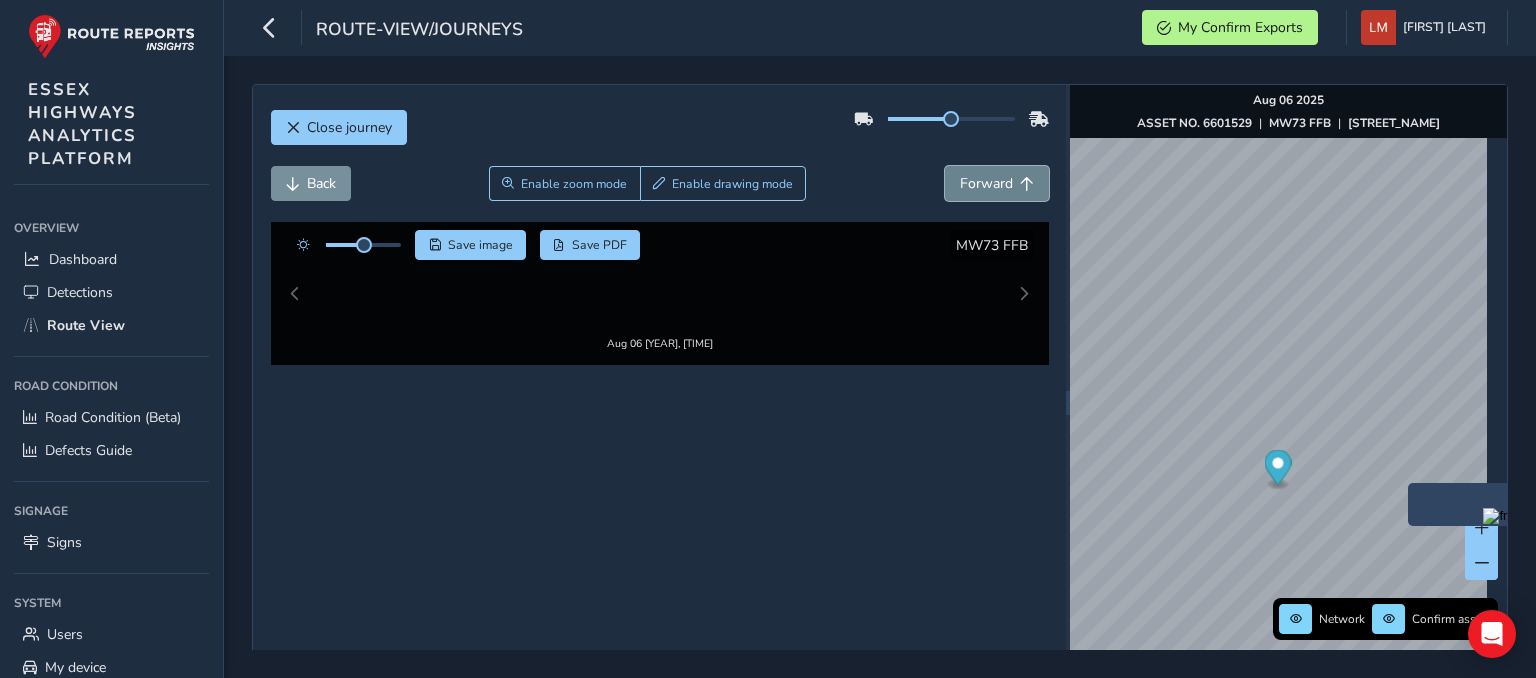 click on "Forward" at bounding box center (986, 183) 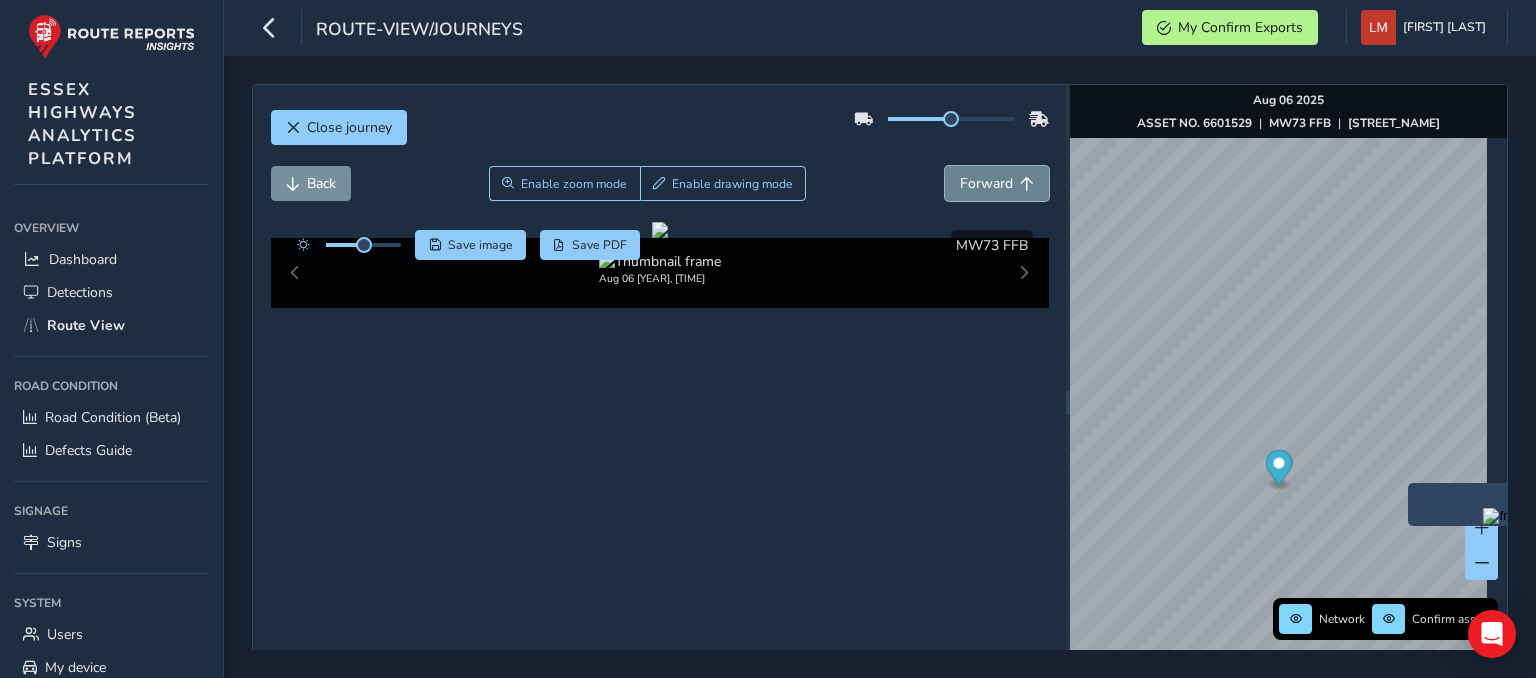 click on "Forward" at bounding box center [986, 183] 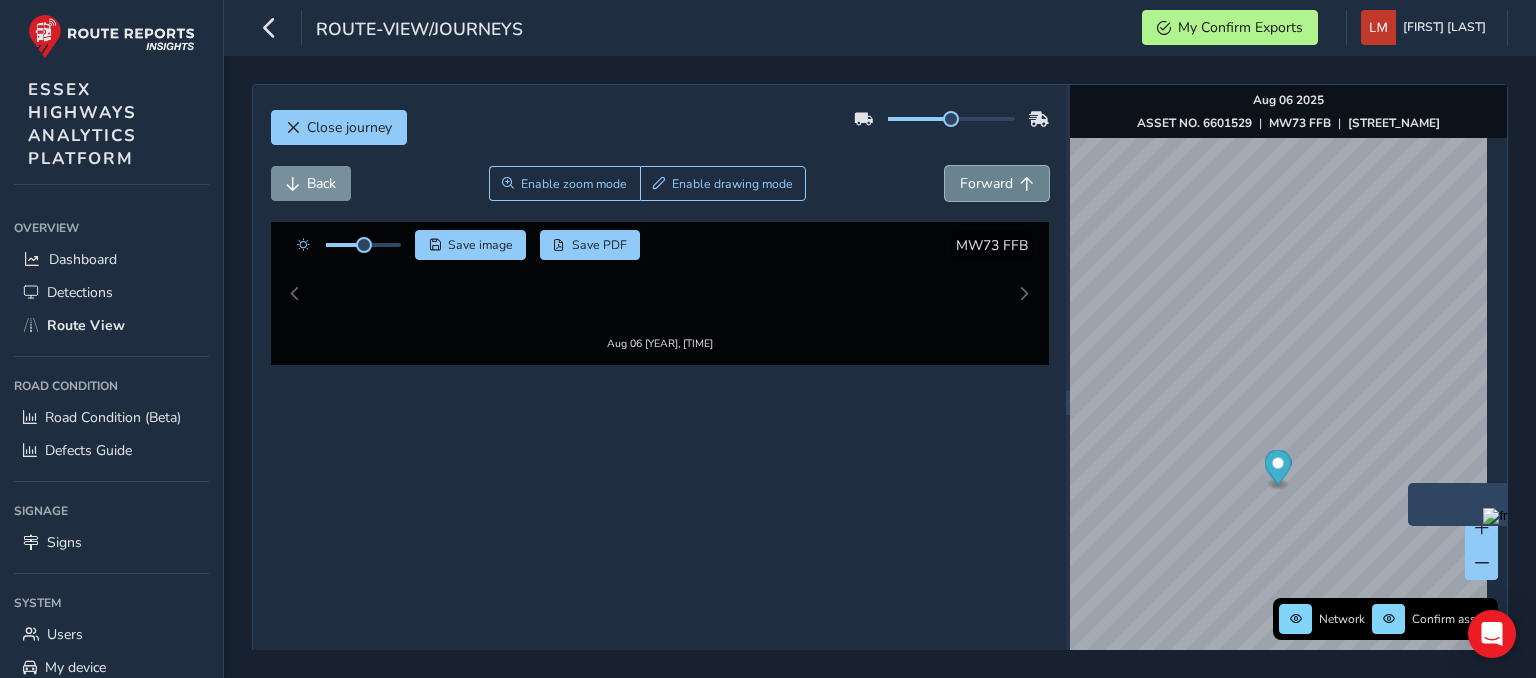 click on "Forward" at bounding box center (986, 183) 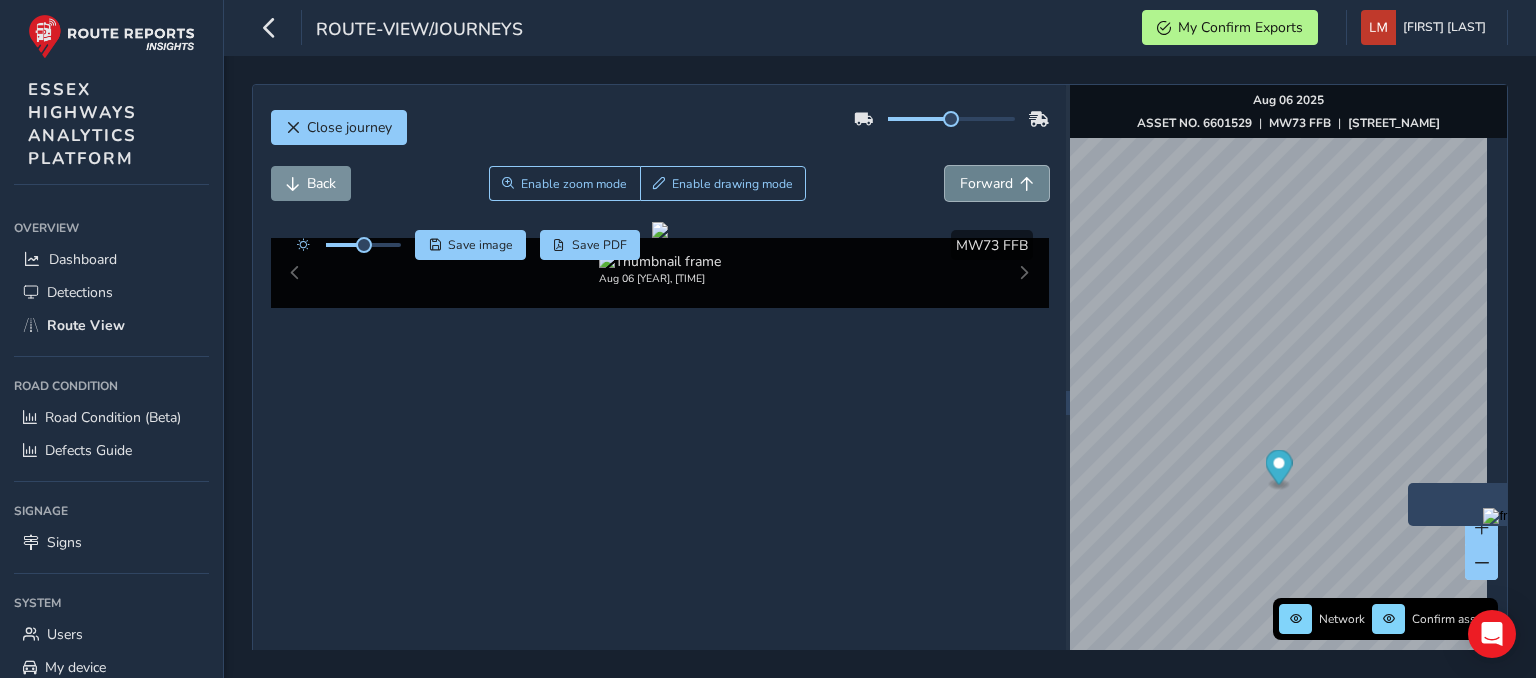 click on "Forward" at bounding box center [986, 183] 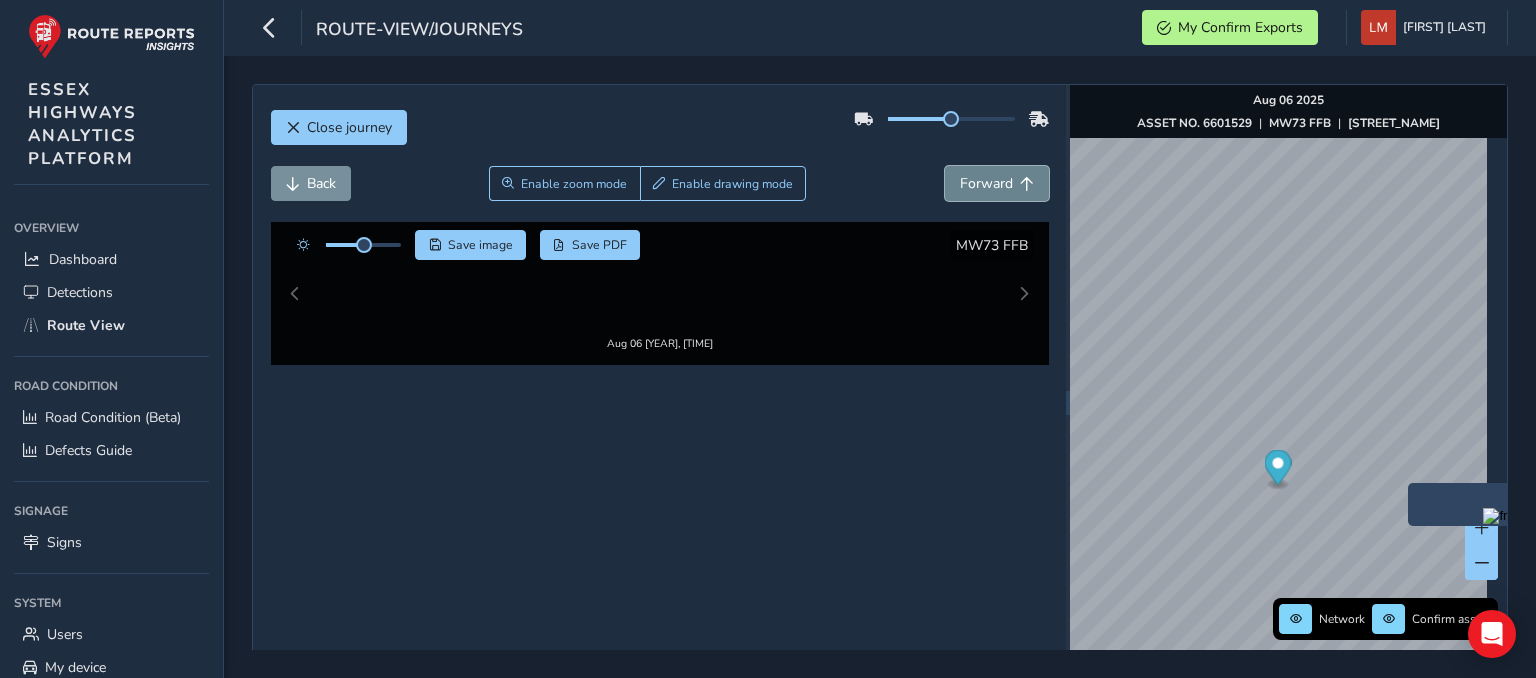 click on "Forward" at bounding box center (986, 183) 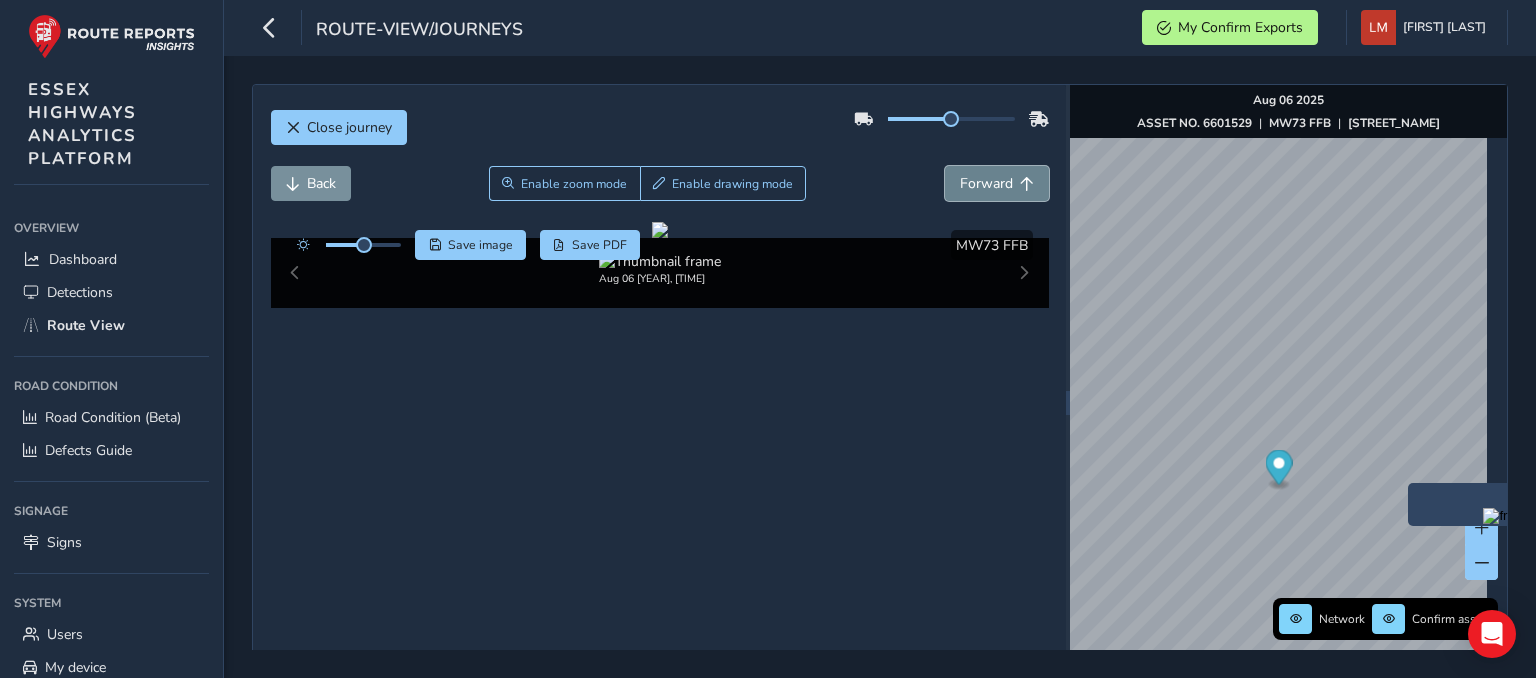 click on "Forward" at bounding box center (986, 183) 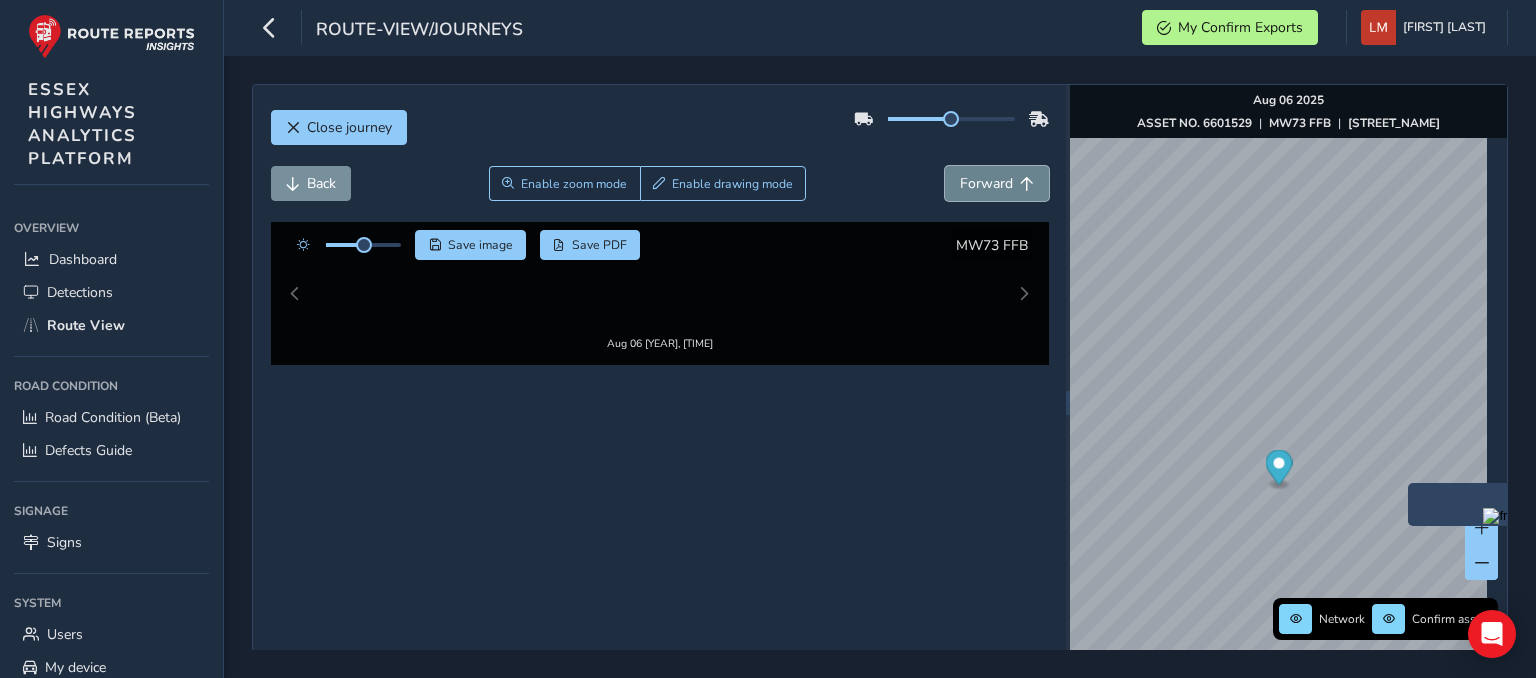 click on "Forward" at bounding box center (986, 183) 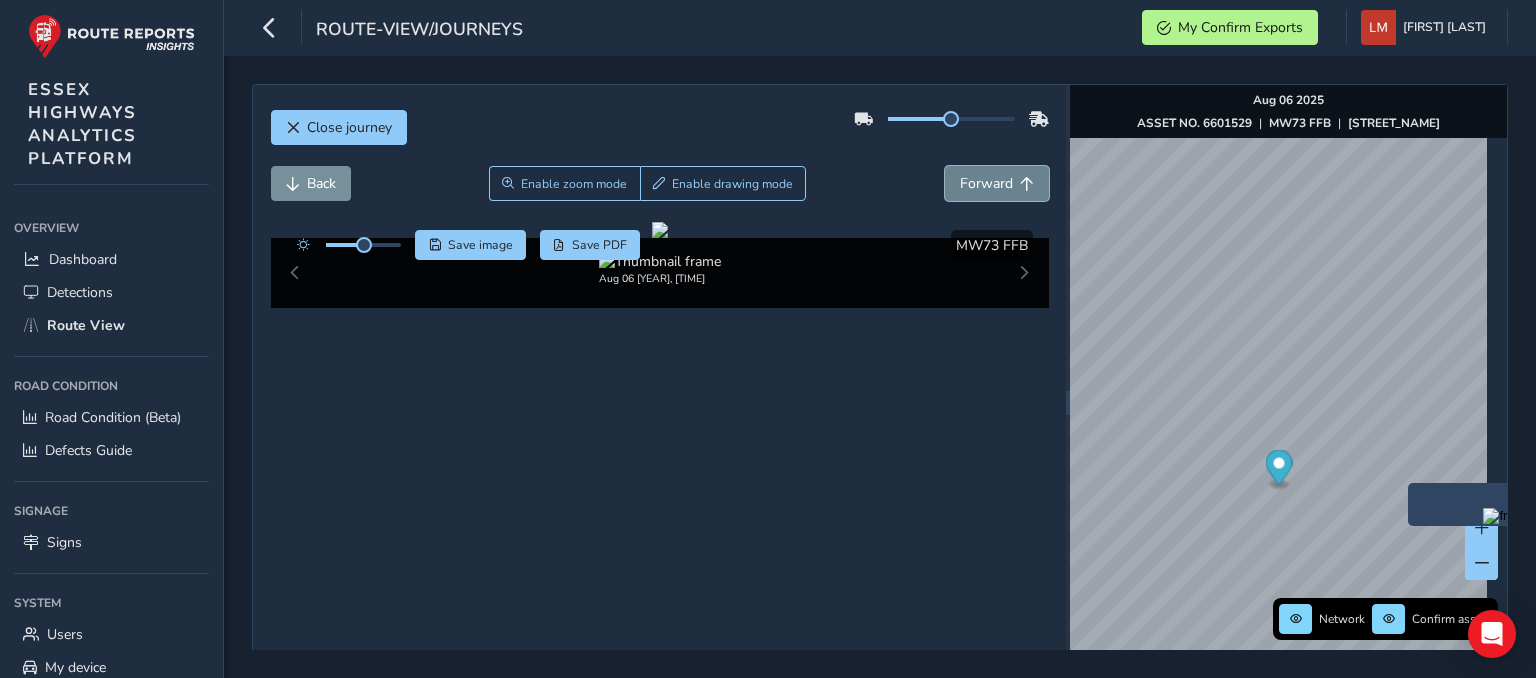 click on "Forward" at bounding box center [986, 183] 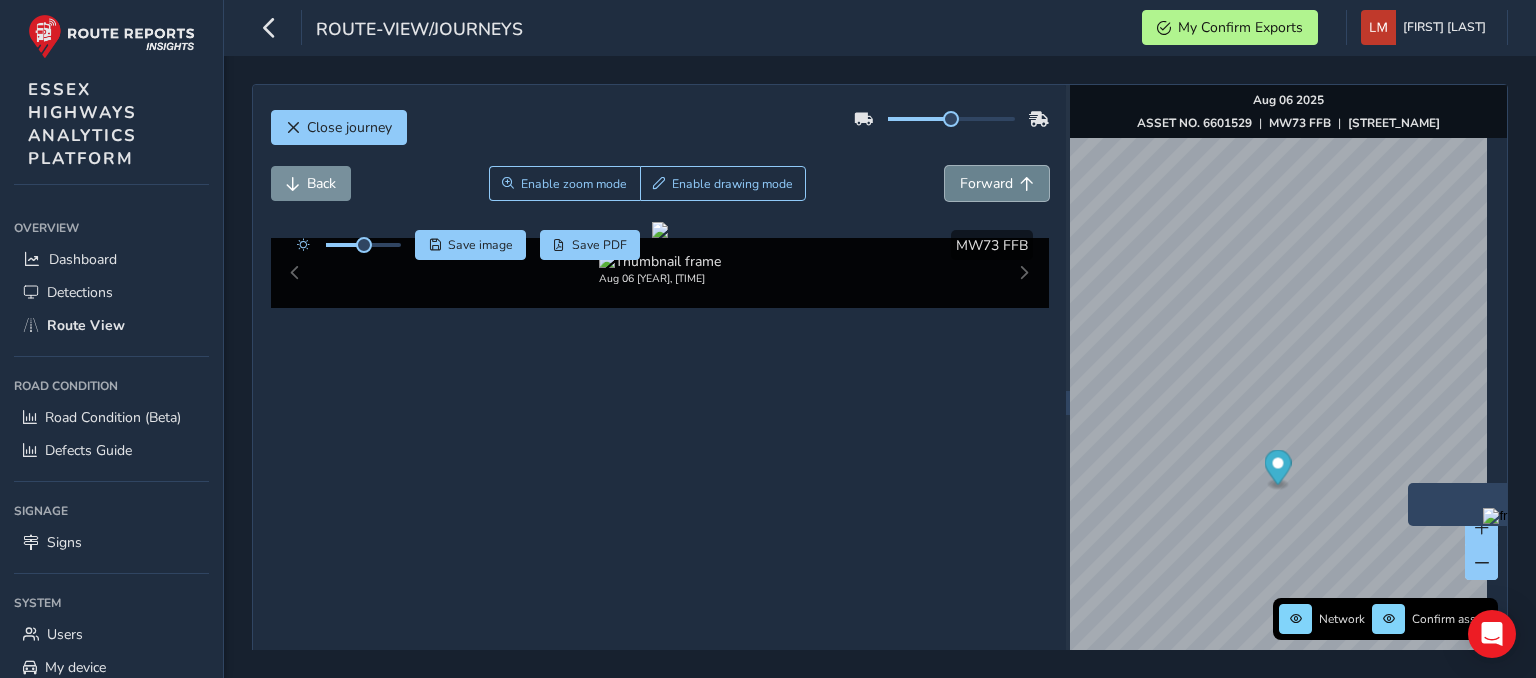click on "Forward" at bounding box center [986, 183] 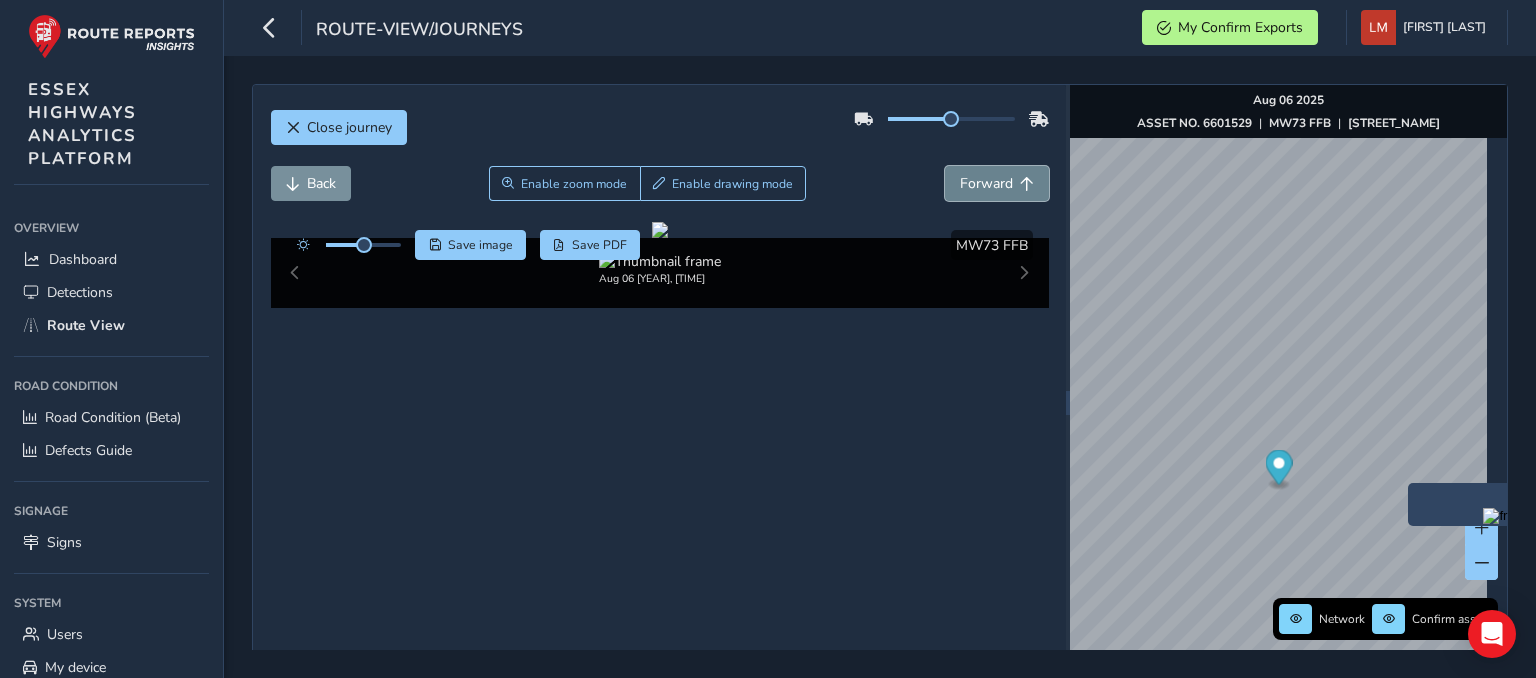 click on "Forward" at bounding box center (986, 183) 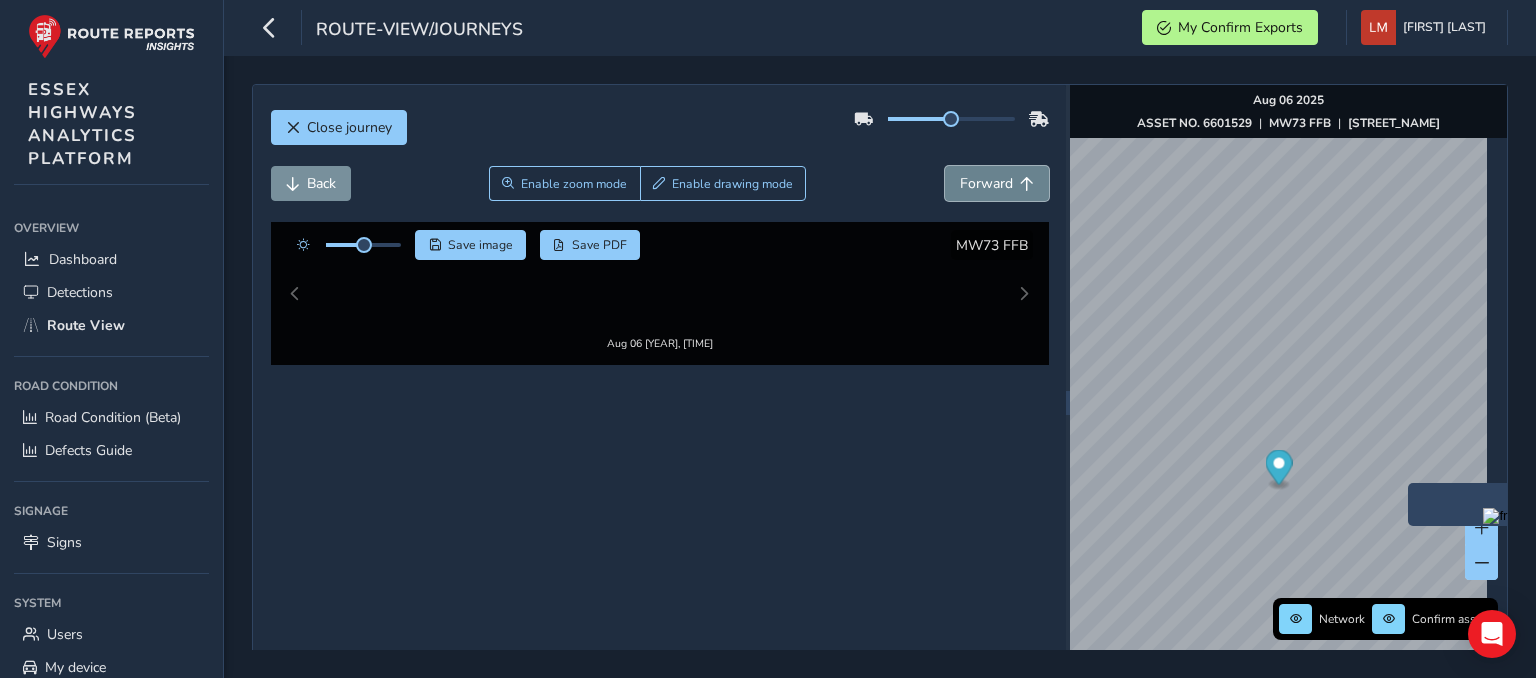 click on "Forward" at bounding box center [986, 183] 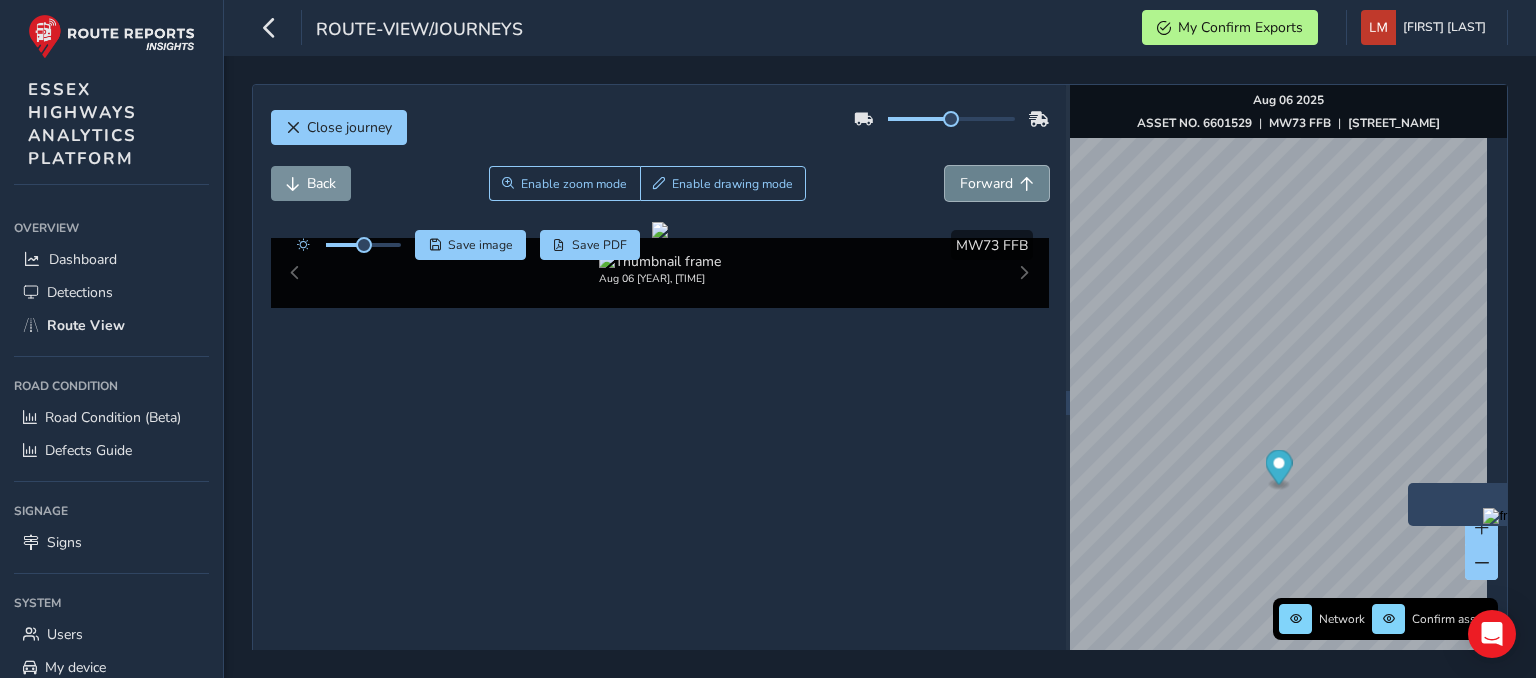 click on "Forward" at bounding box center [986, 183] 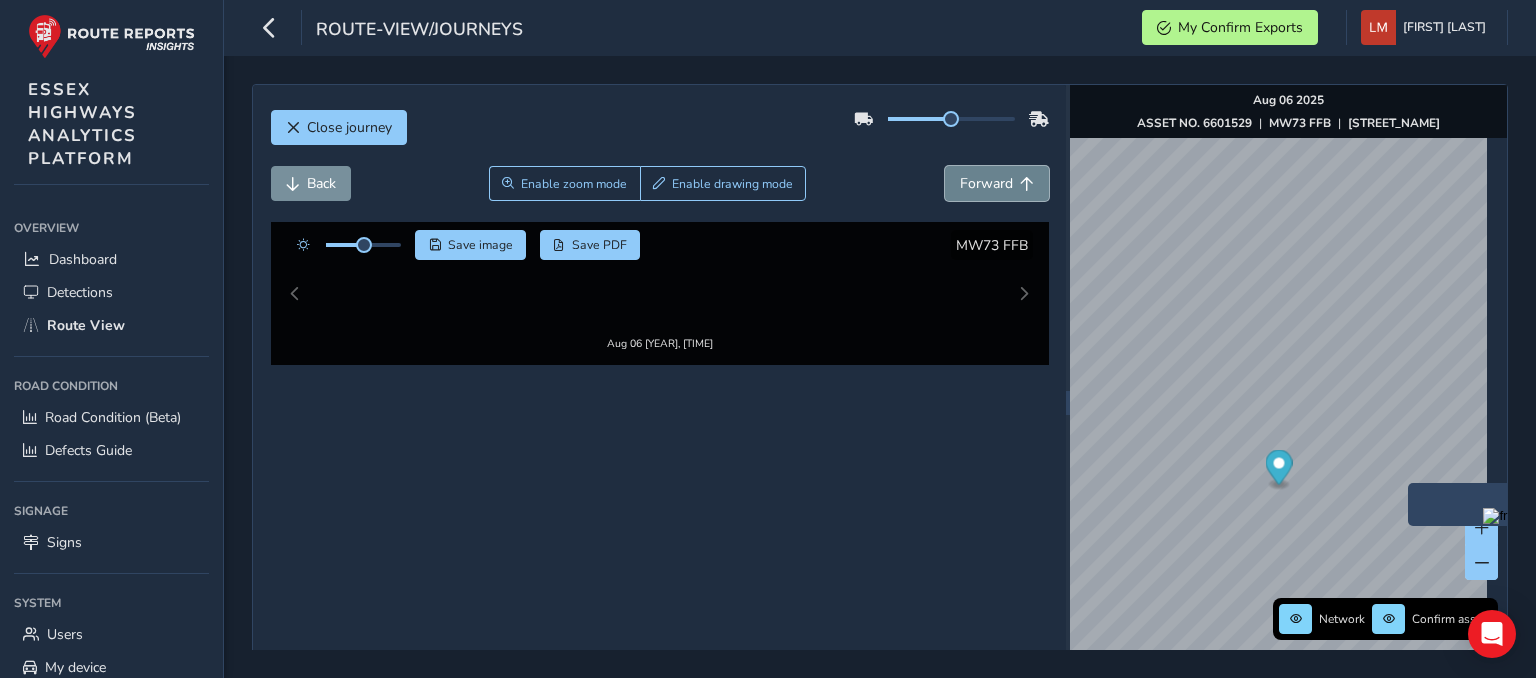 click on "Forward" at bounding box center (986, 183) 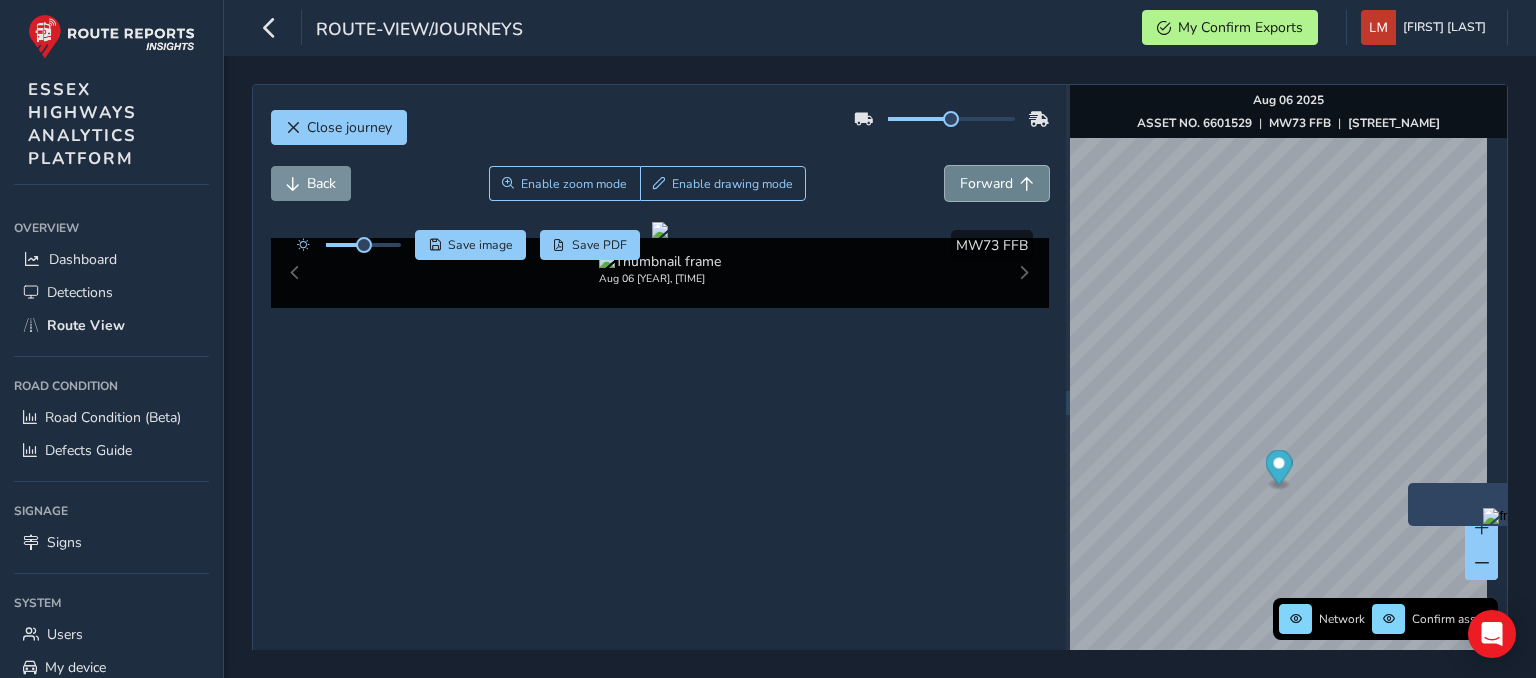 click on "Forward" at bounding box center (986, 183) 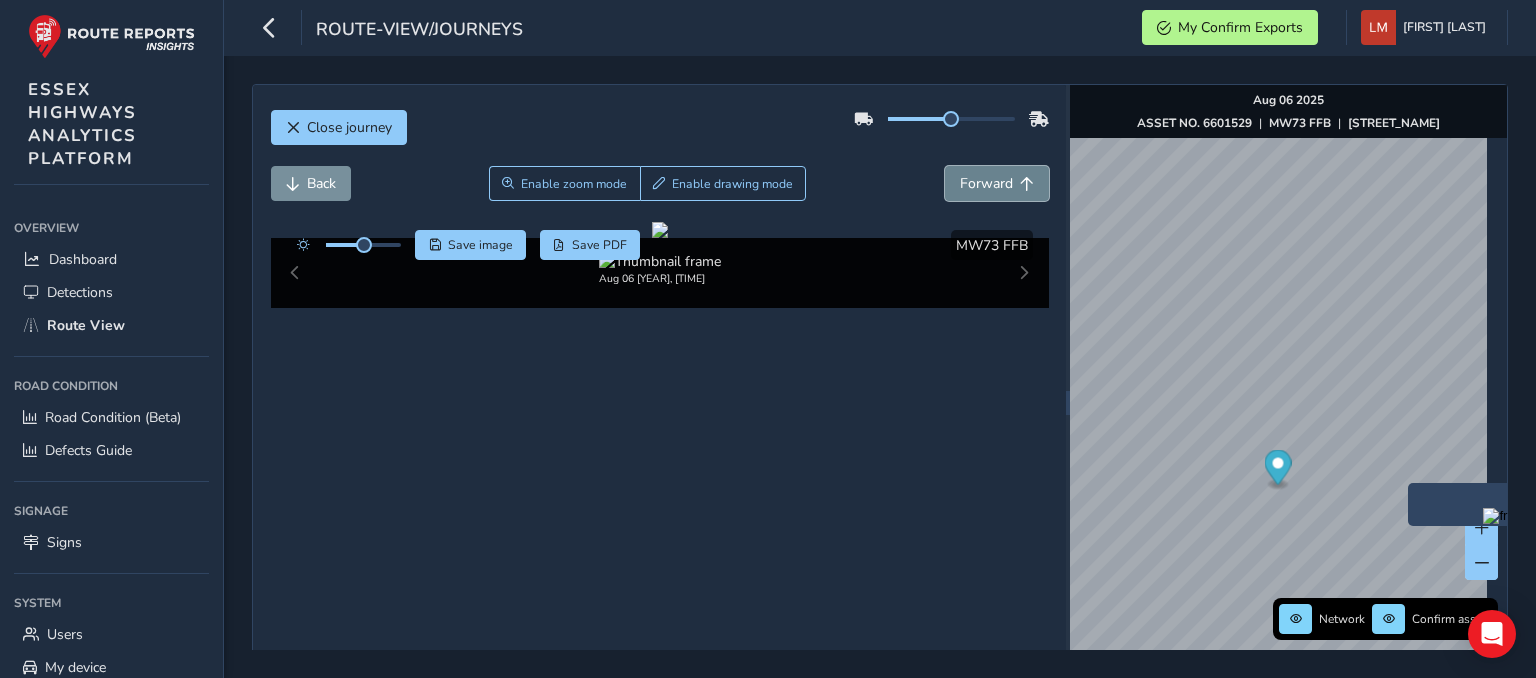 click on "Forward" at bounding box center [986, 183] 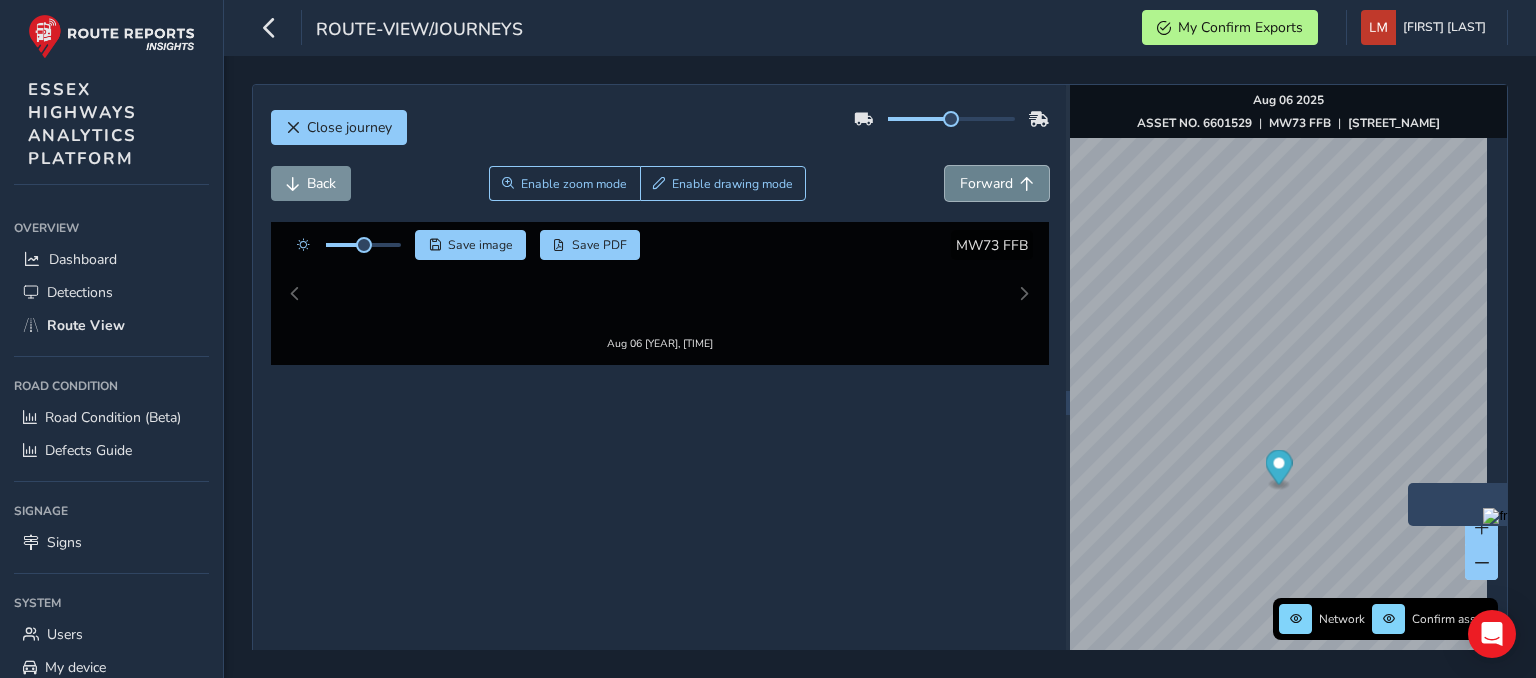 click on "Forward" at bounding box center [986, 183] 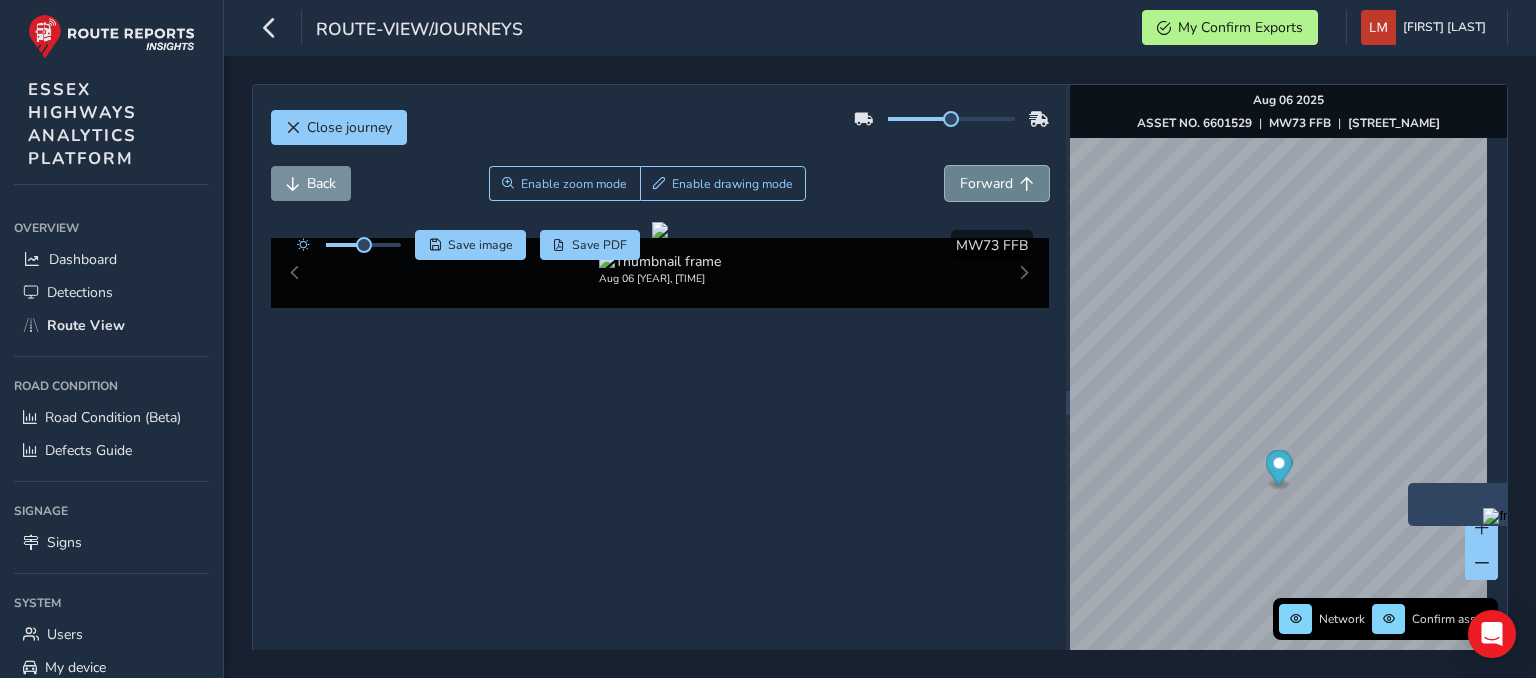 click on "Forward" at bounding box center (986, 183) 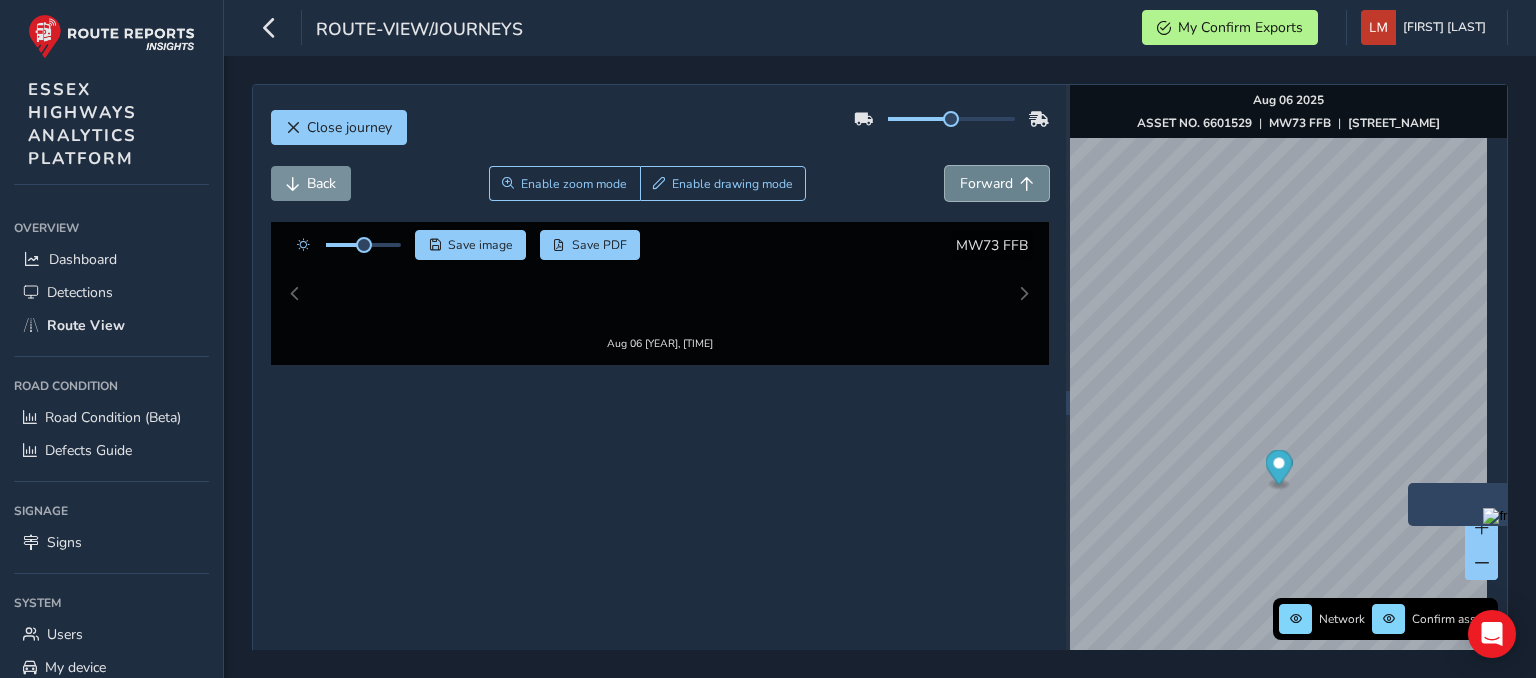 click on "Forward" at bounding box center [986, 183] 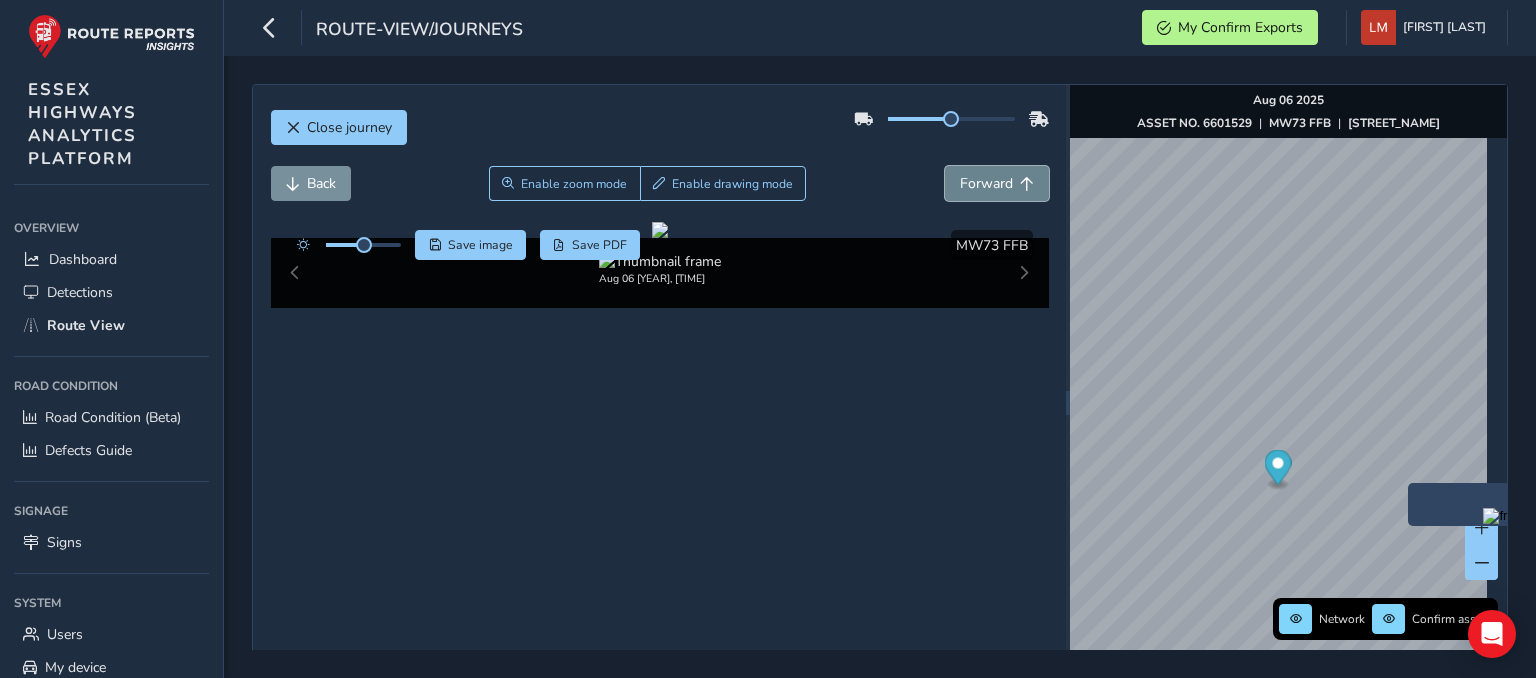 click on "Forward" at bounding box center [986, 183] 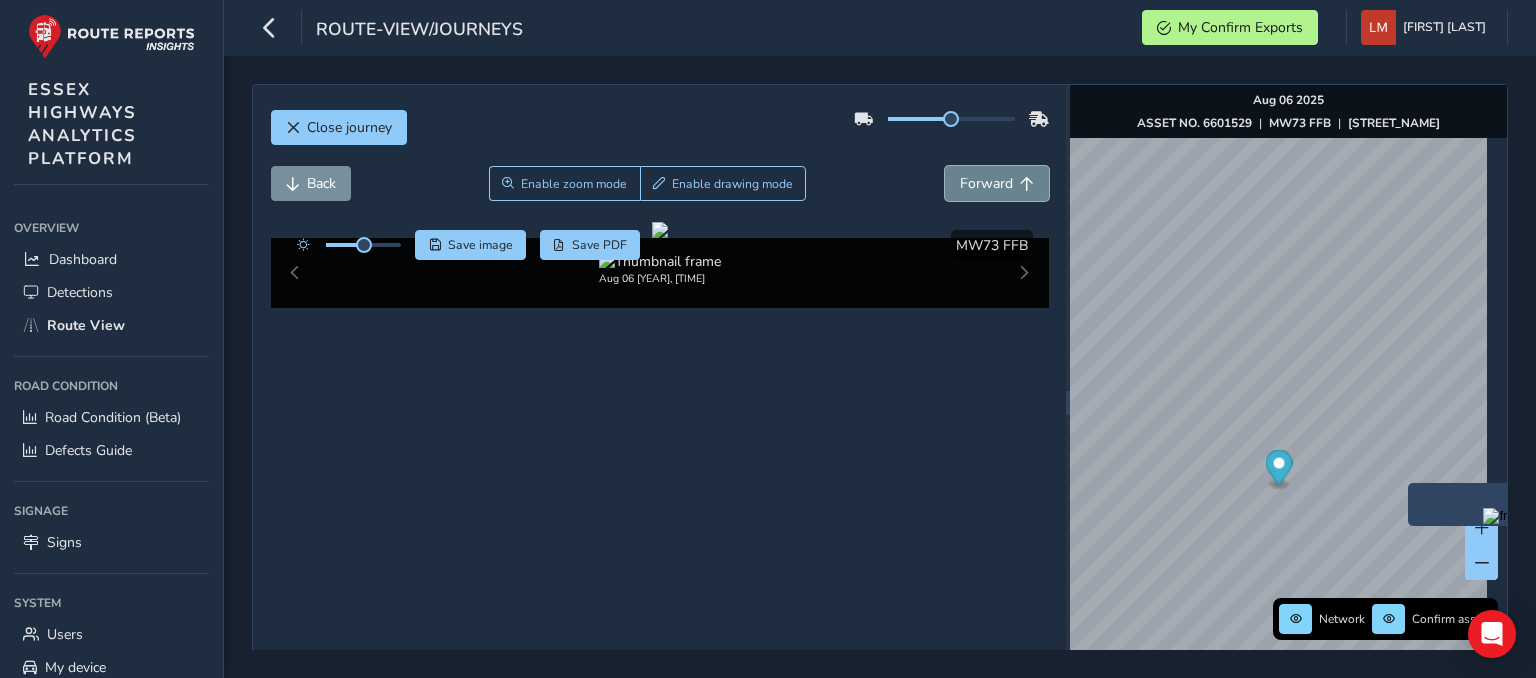 click on "Forward" at bounding box center (986, 183) 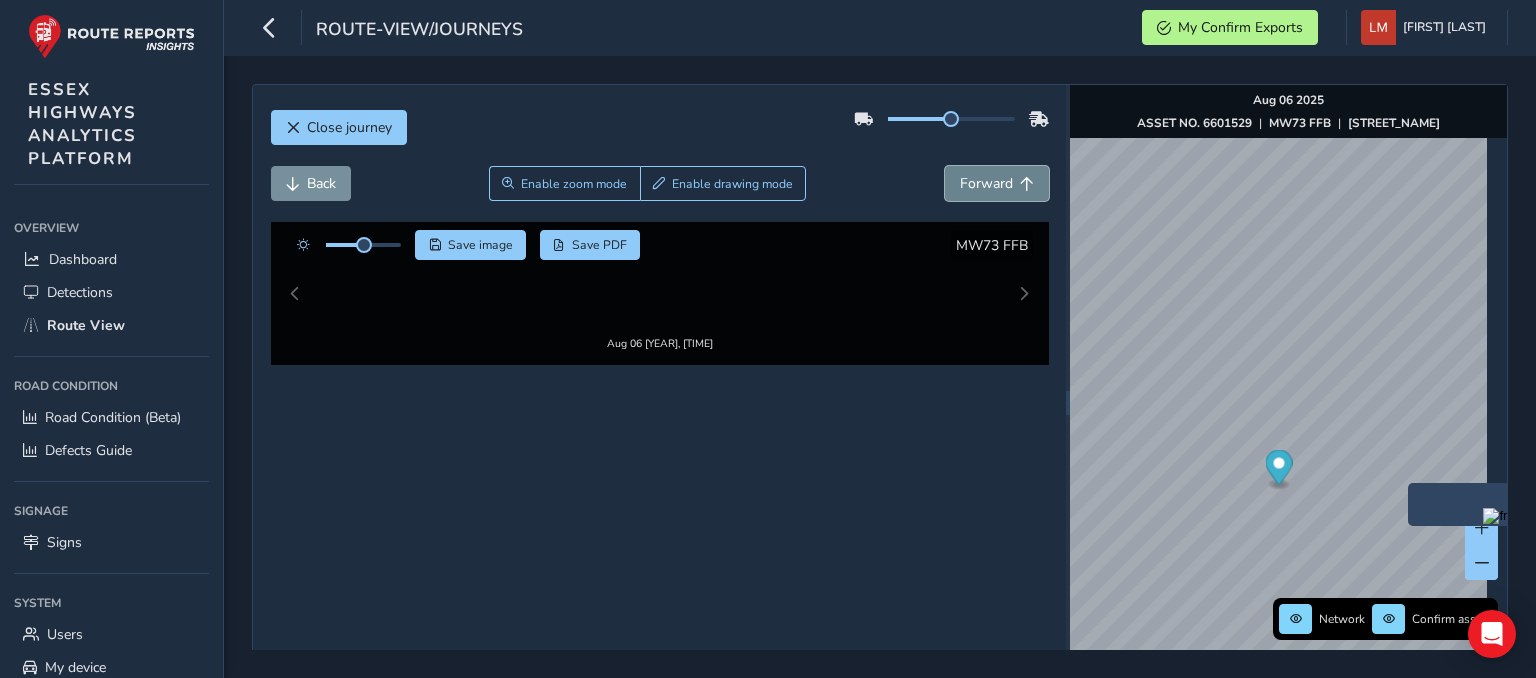 click on "Forward" at bounding box center [986, 183] 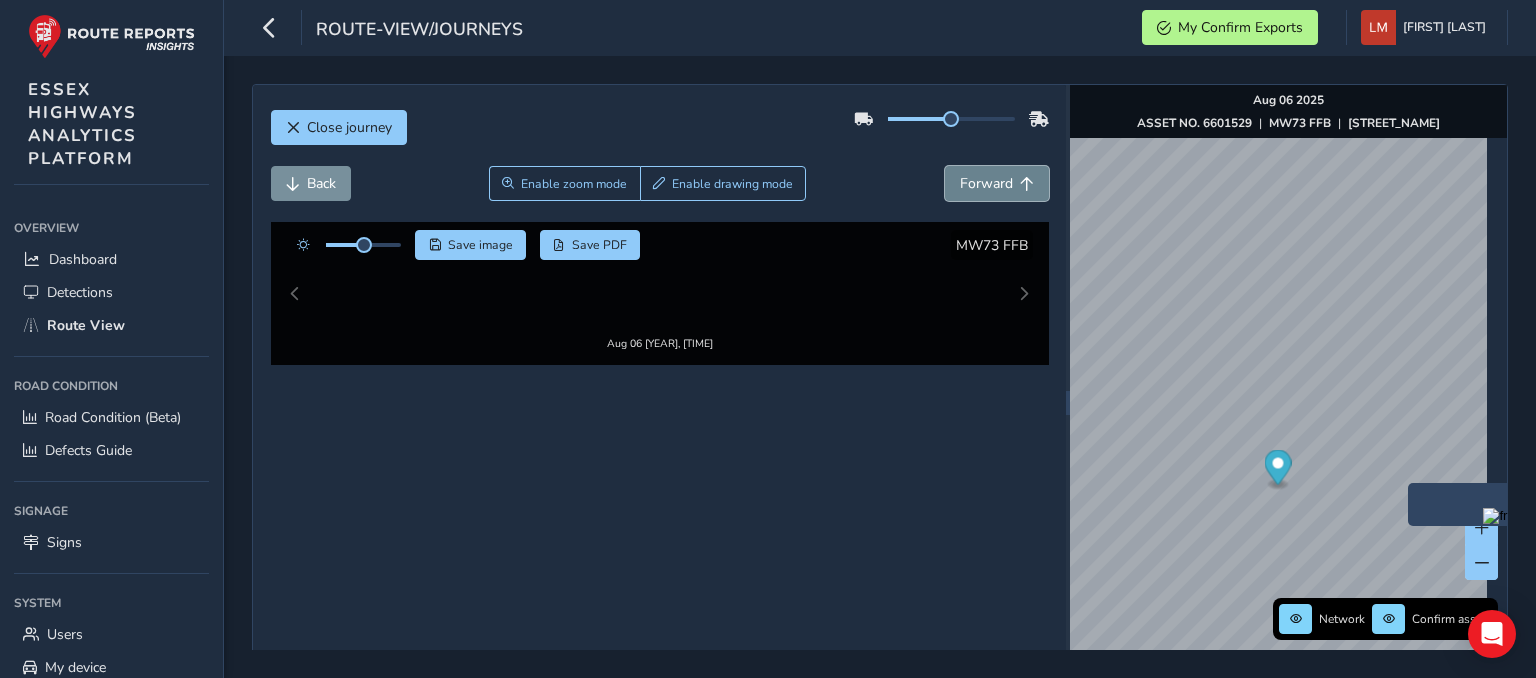 click on "Forward" at bounding box center [986, 183] 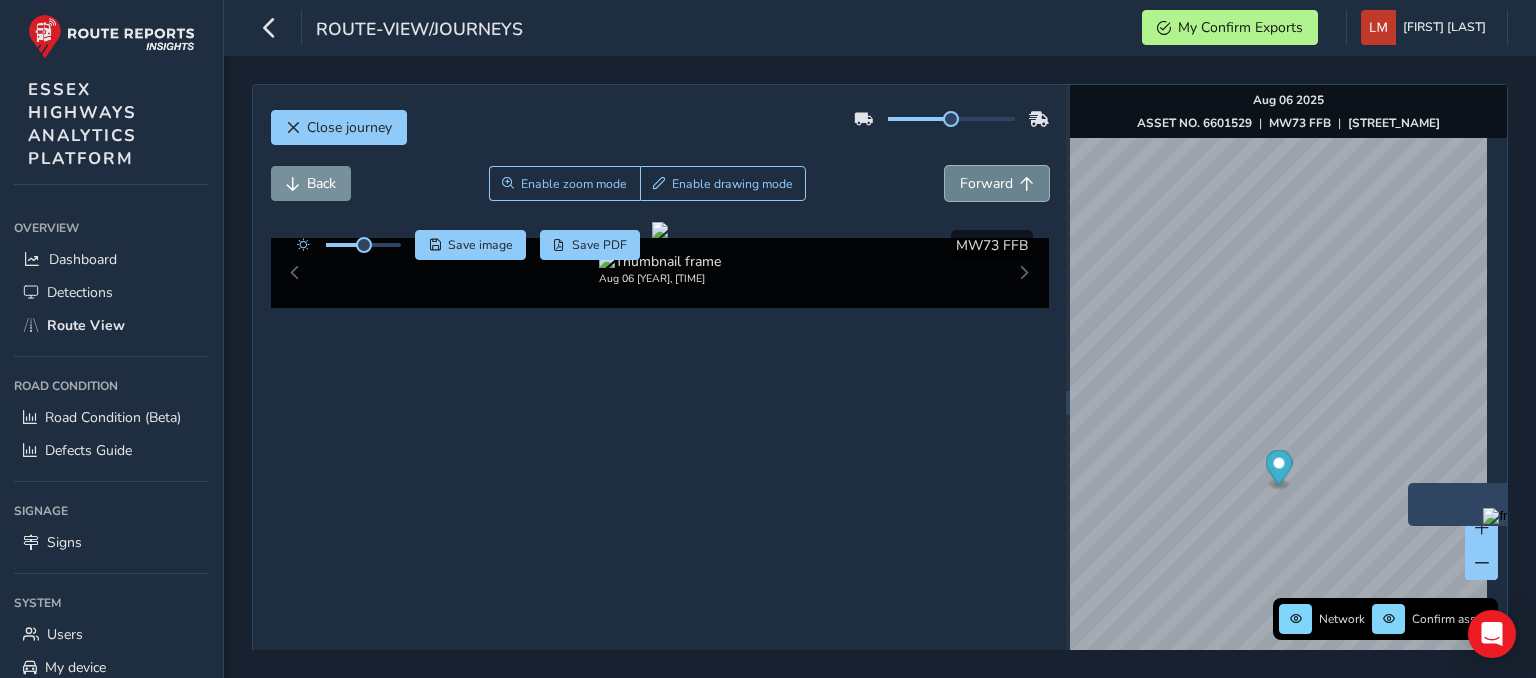 click on "Forward" at bounding box center [986, 183] 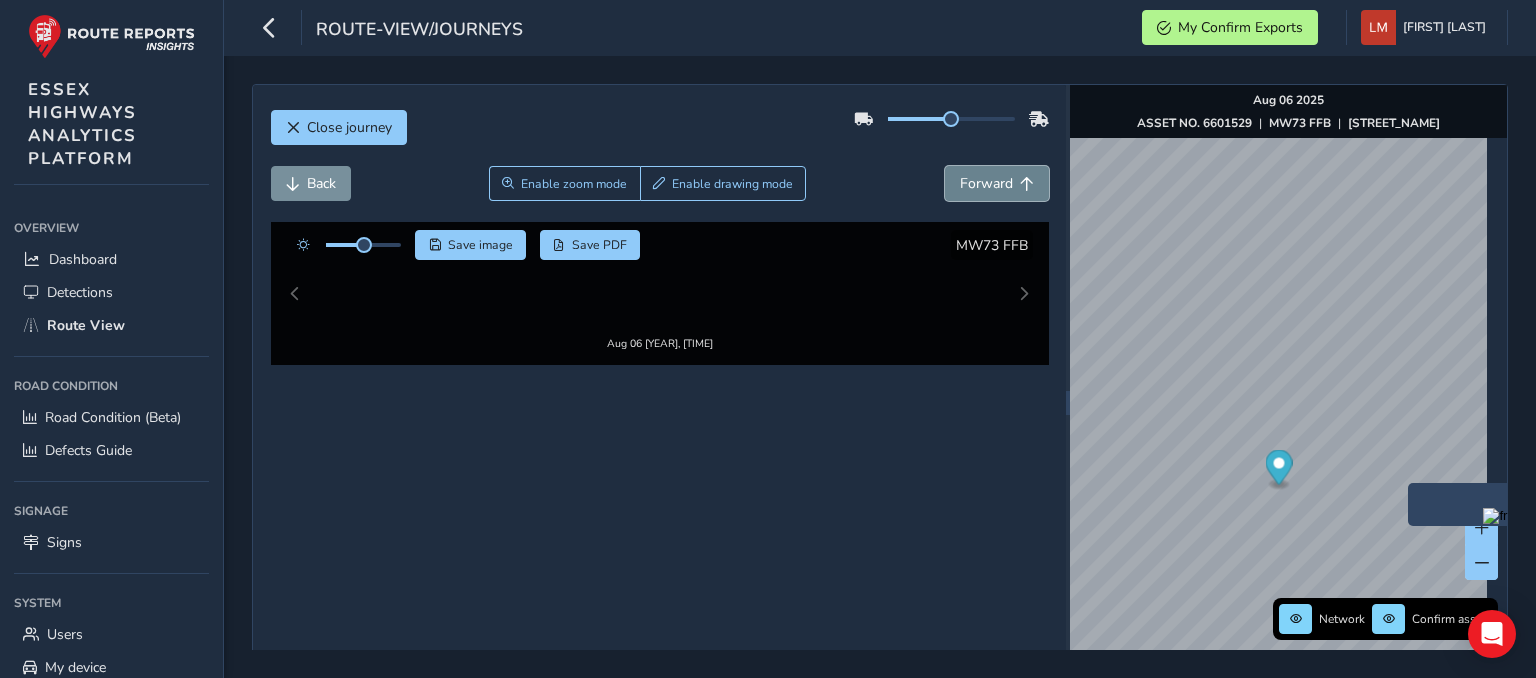 click on "Forward" at bounding box center (986, 183) 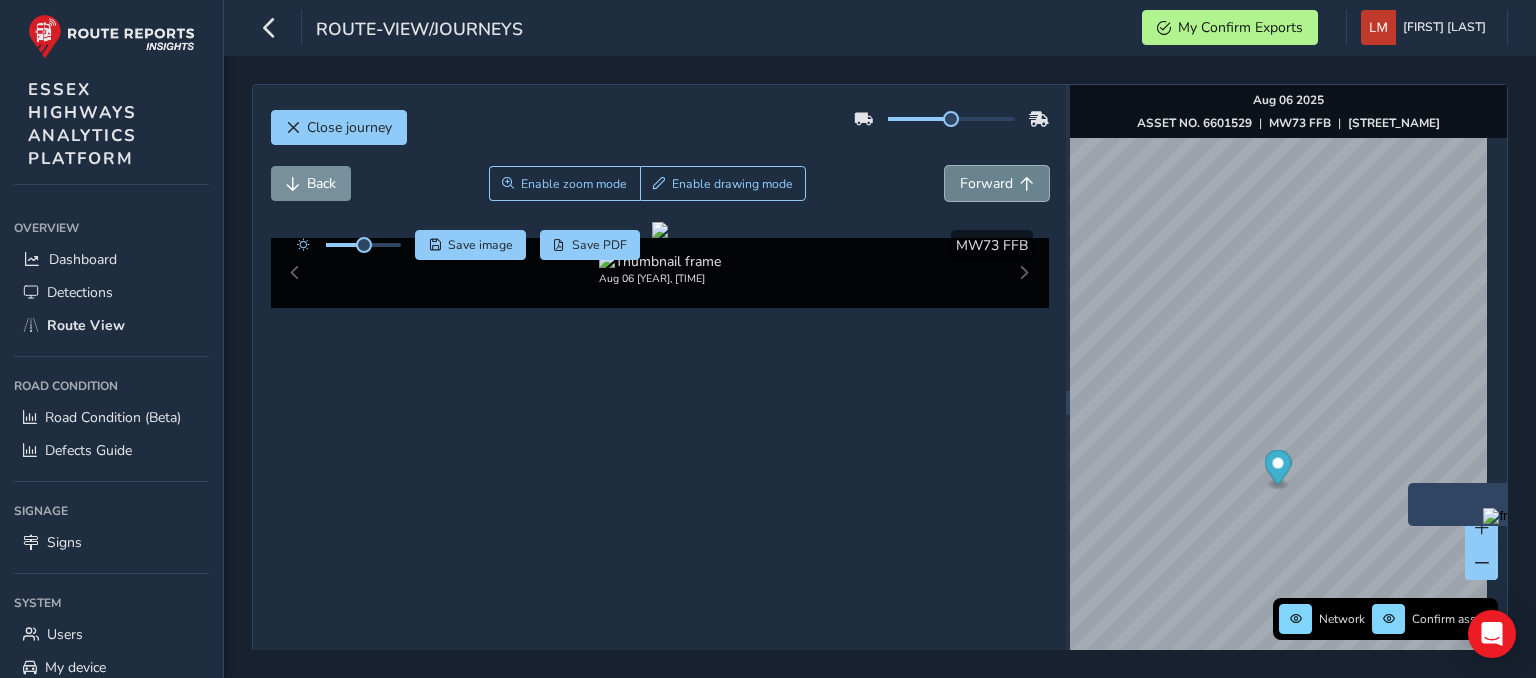 click on "Forward" at bounding box center [986, 183] 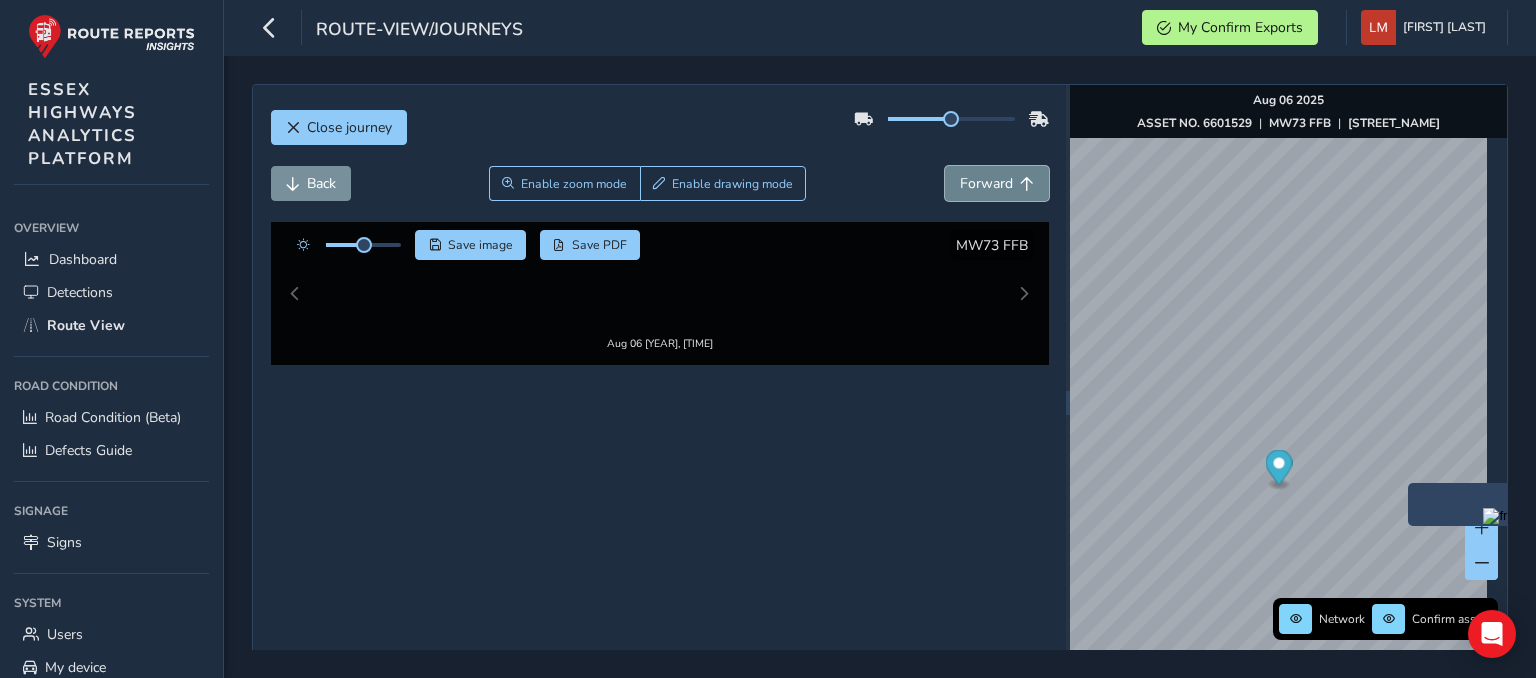 click on "Forward" at bounding box center (986, 183) 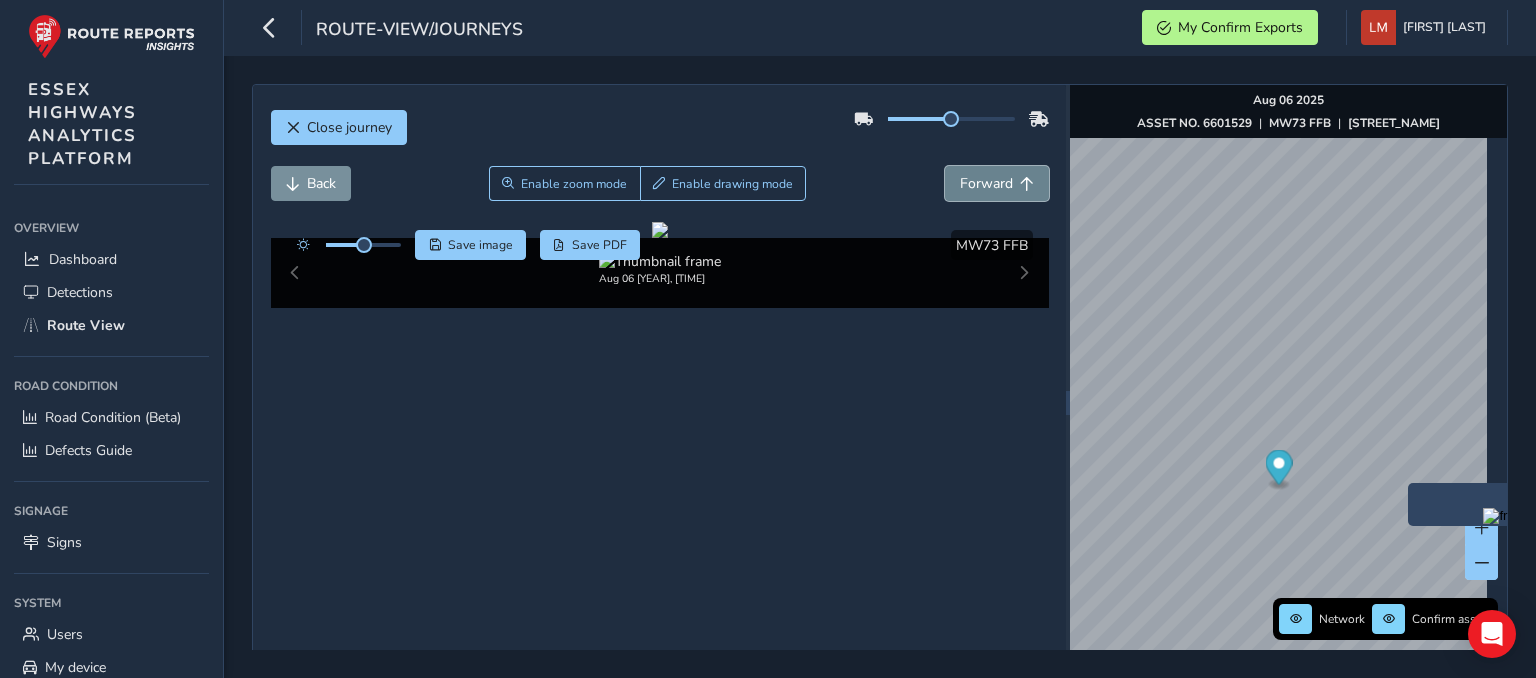 click on "Forward" at bounding box center (986, 183) 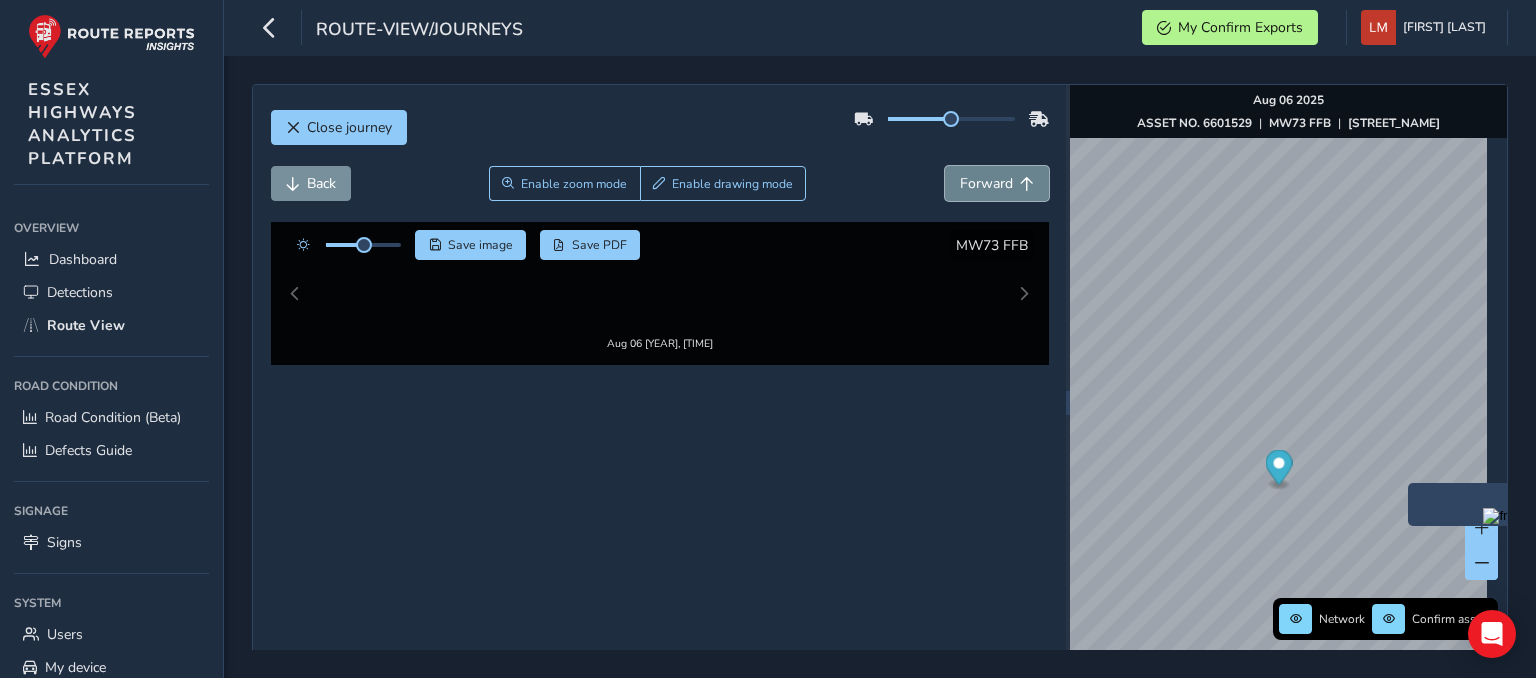 click on "Forward" at bounding box center [986, 183] 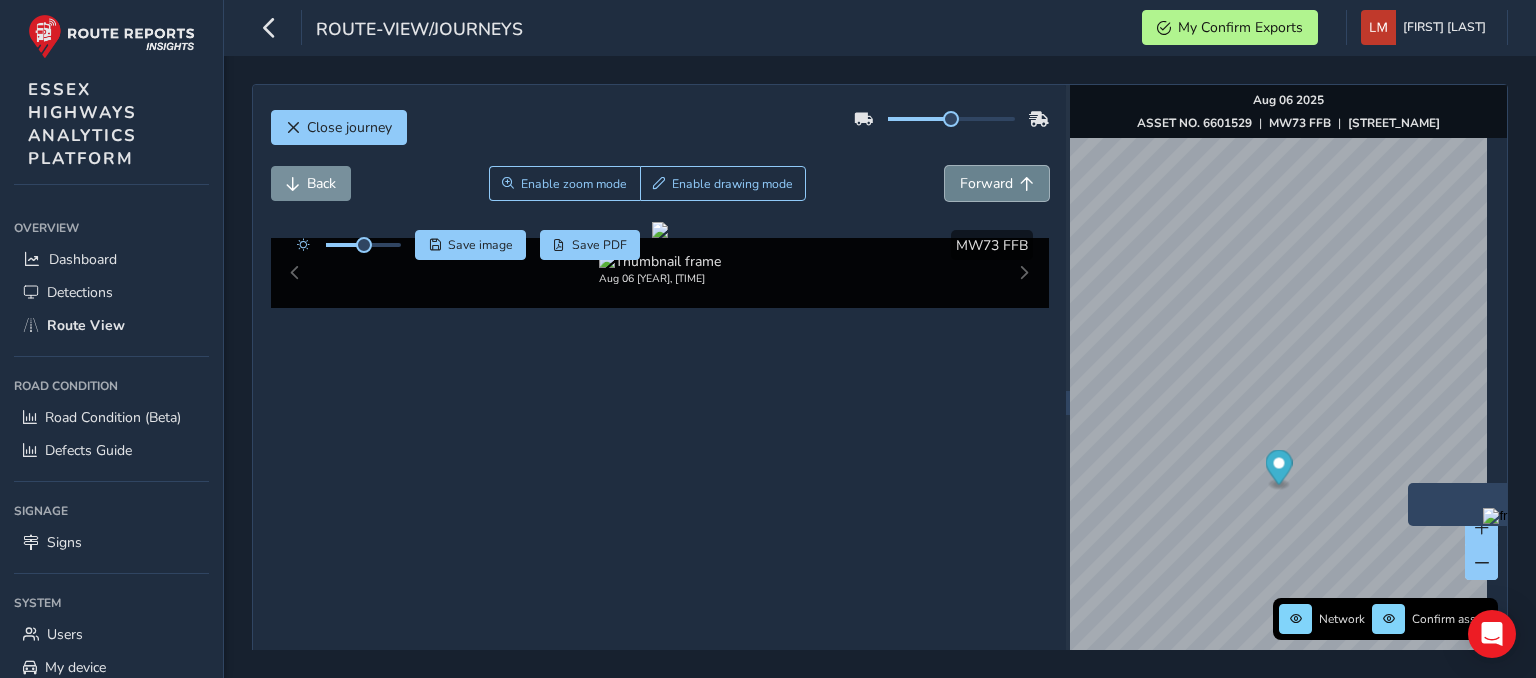click on "Forward" at bounding box center (986, 183) 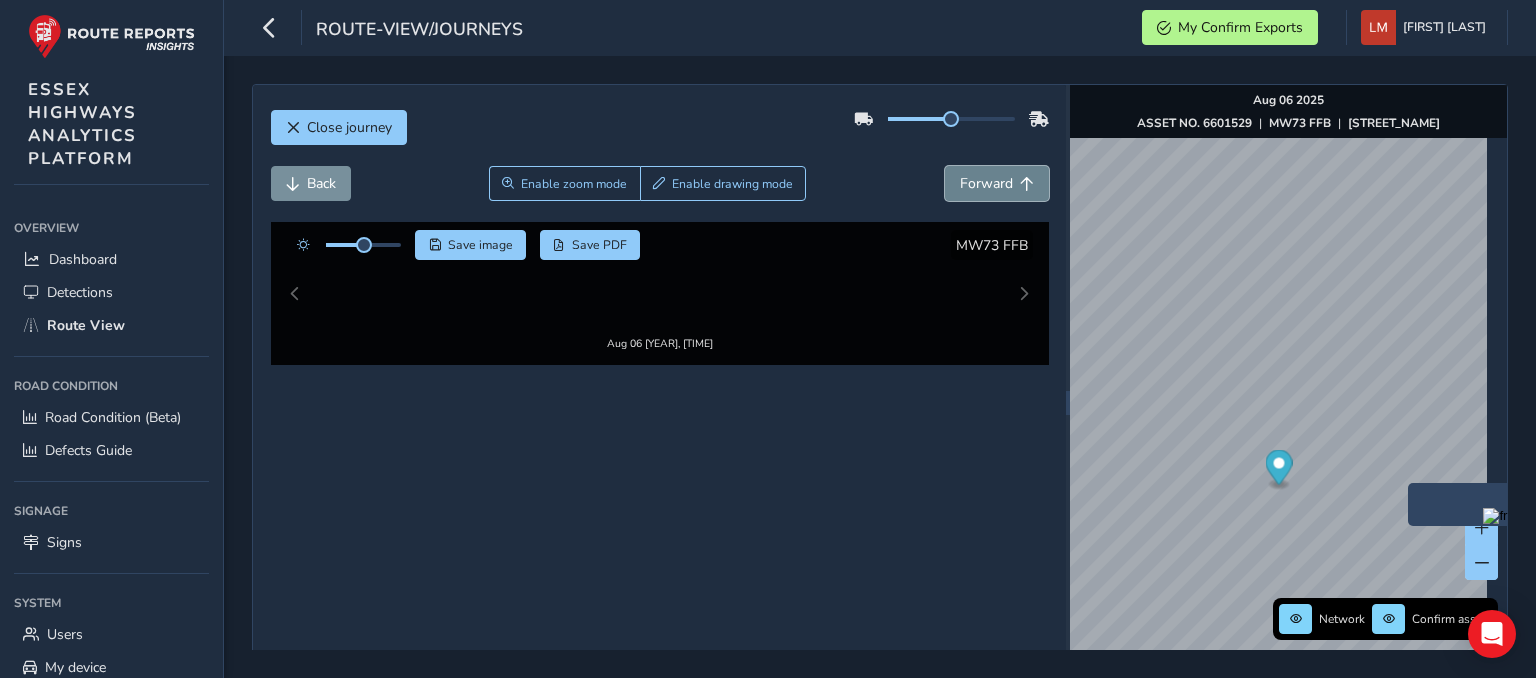 click on "Forward" at bounding box center [986, 183] 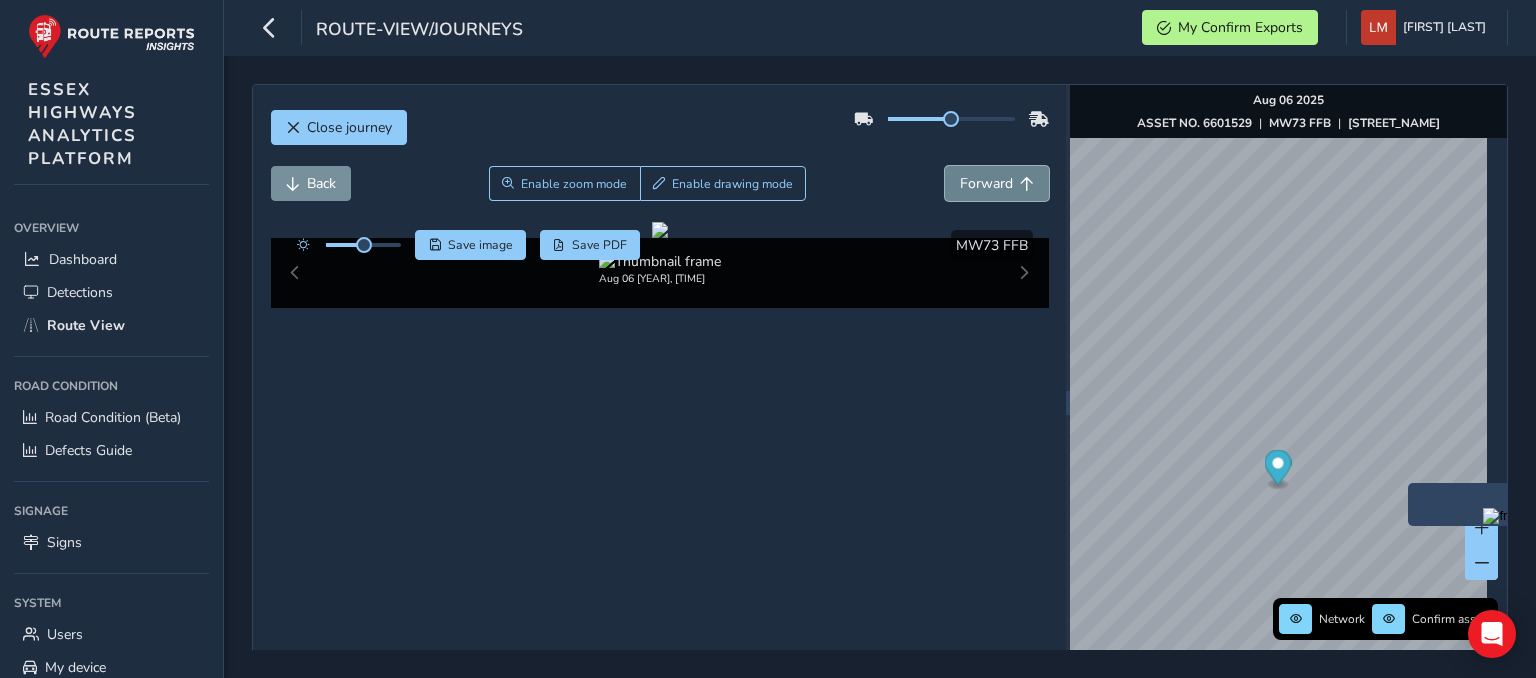 click on "Forward" at bounding box center (986, 183) 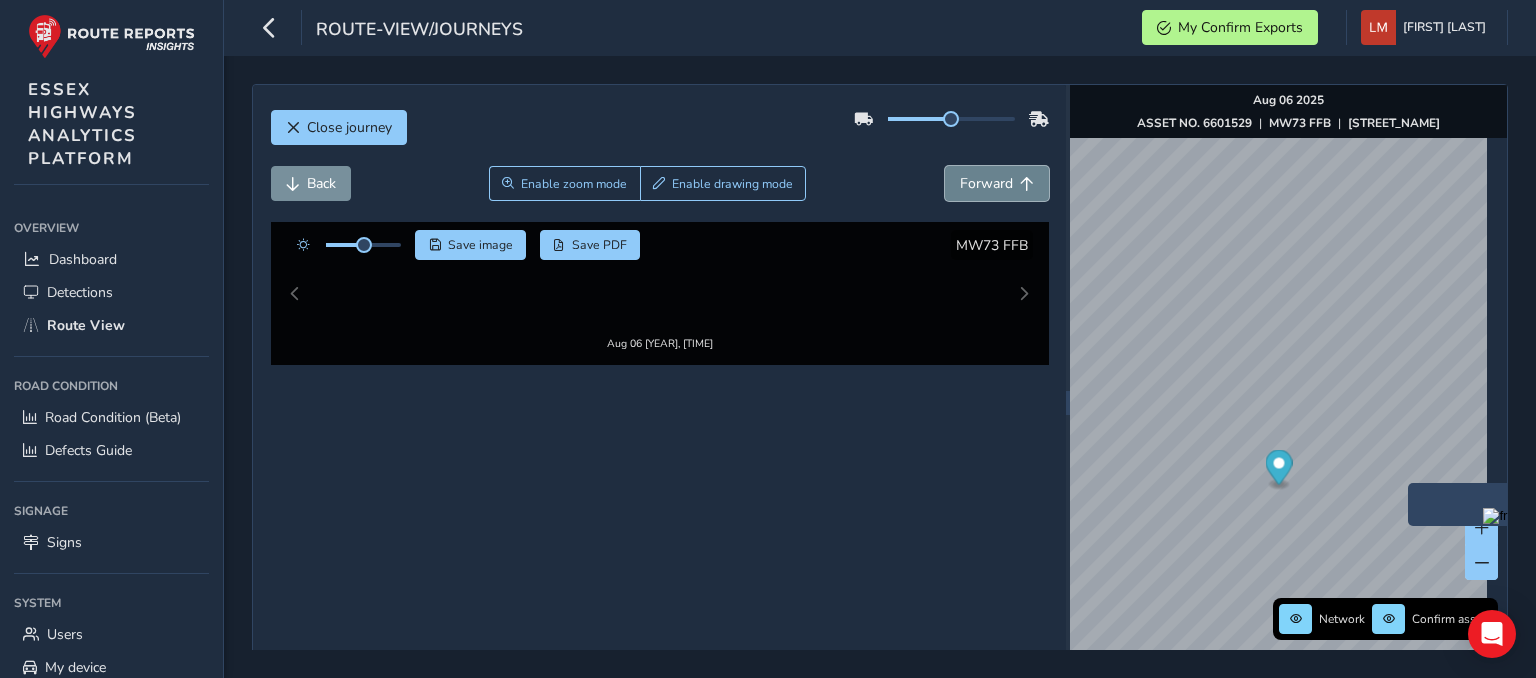 click on "Forward" at bounding box center [986, 183] 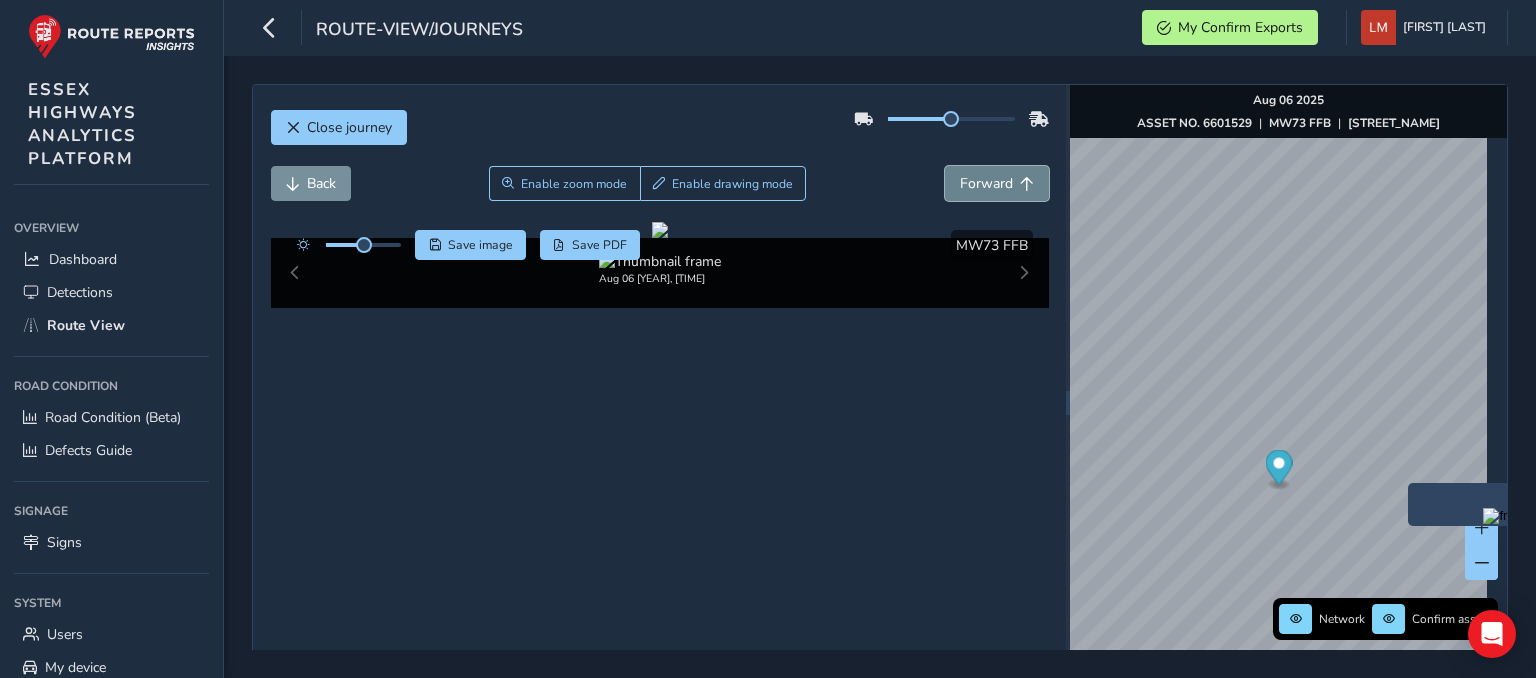 click on "Forward" at bounding box center (986, 183) 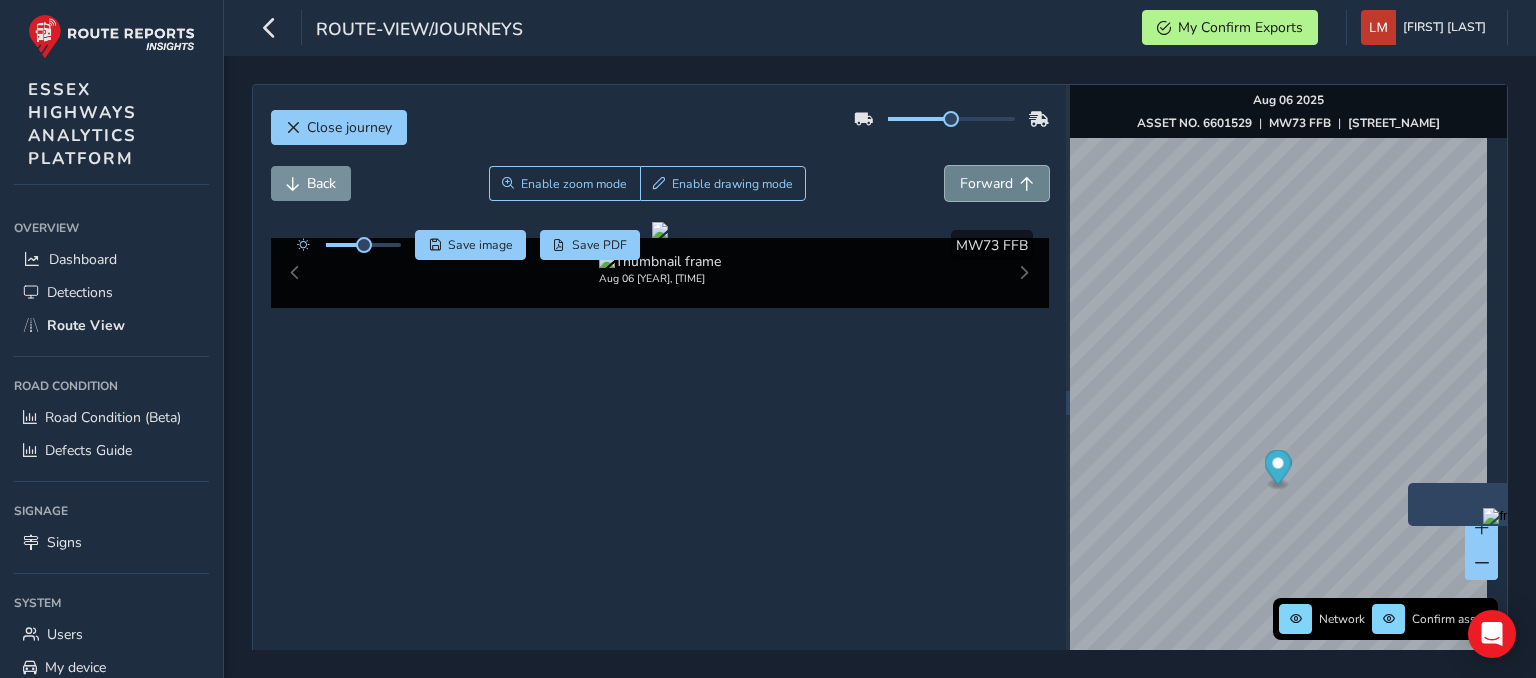 click on "Forward" at bounding box center (986, 183) 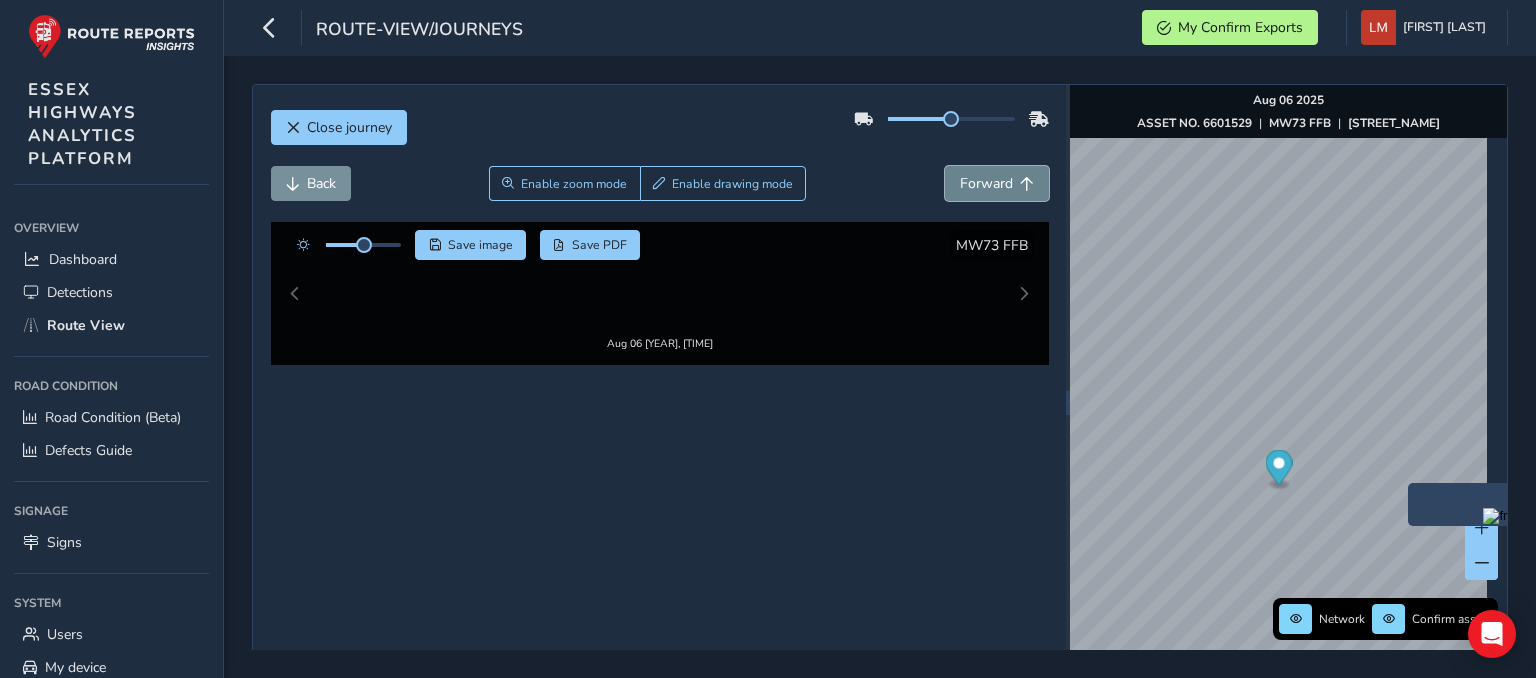 click on "Forward" at bounding box center [986, 183] 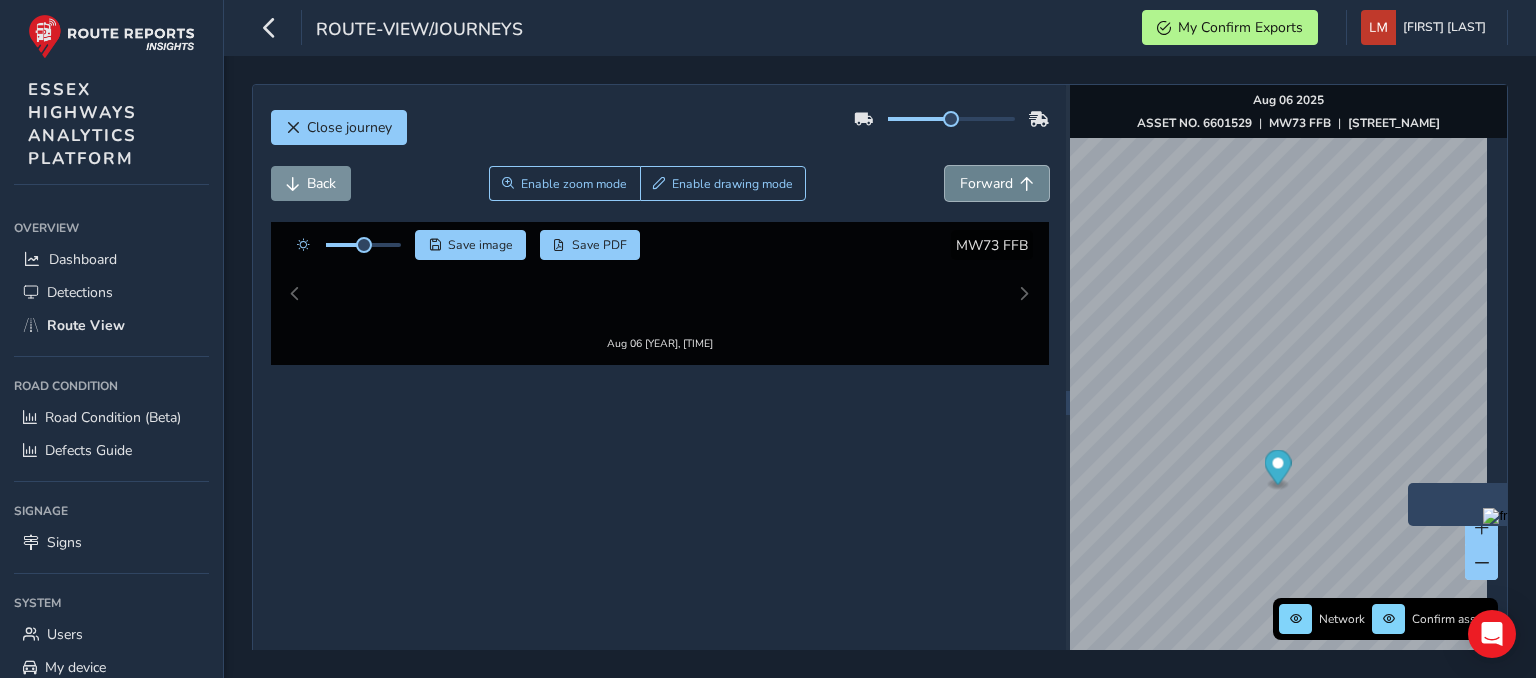 click on "Forward" at bounding box center (986, 183) 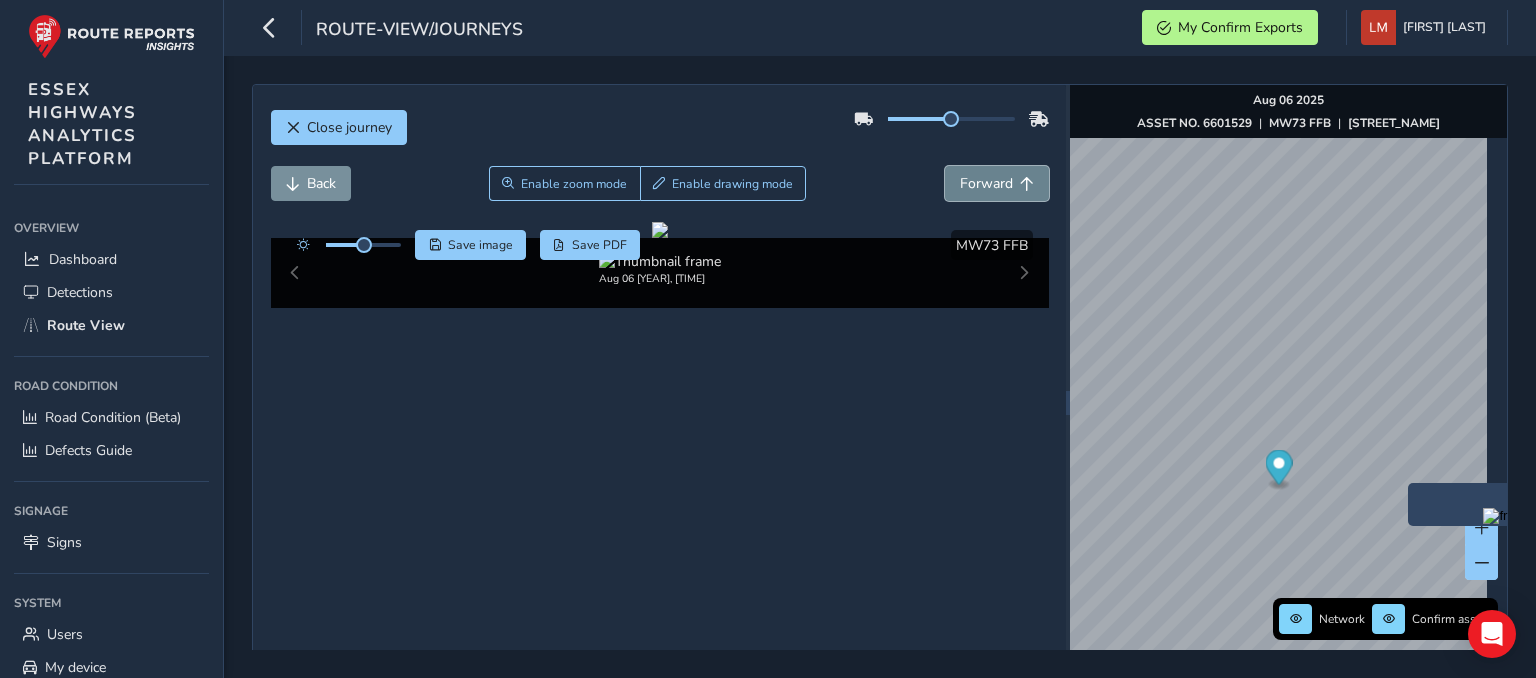 click on "Forward" at bounding box center [986, 183] 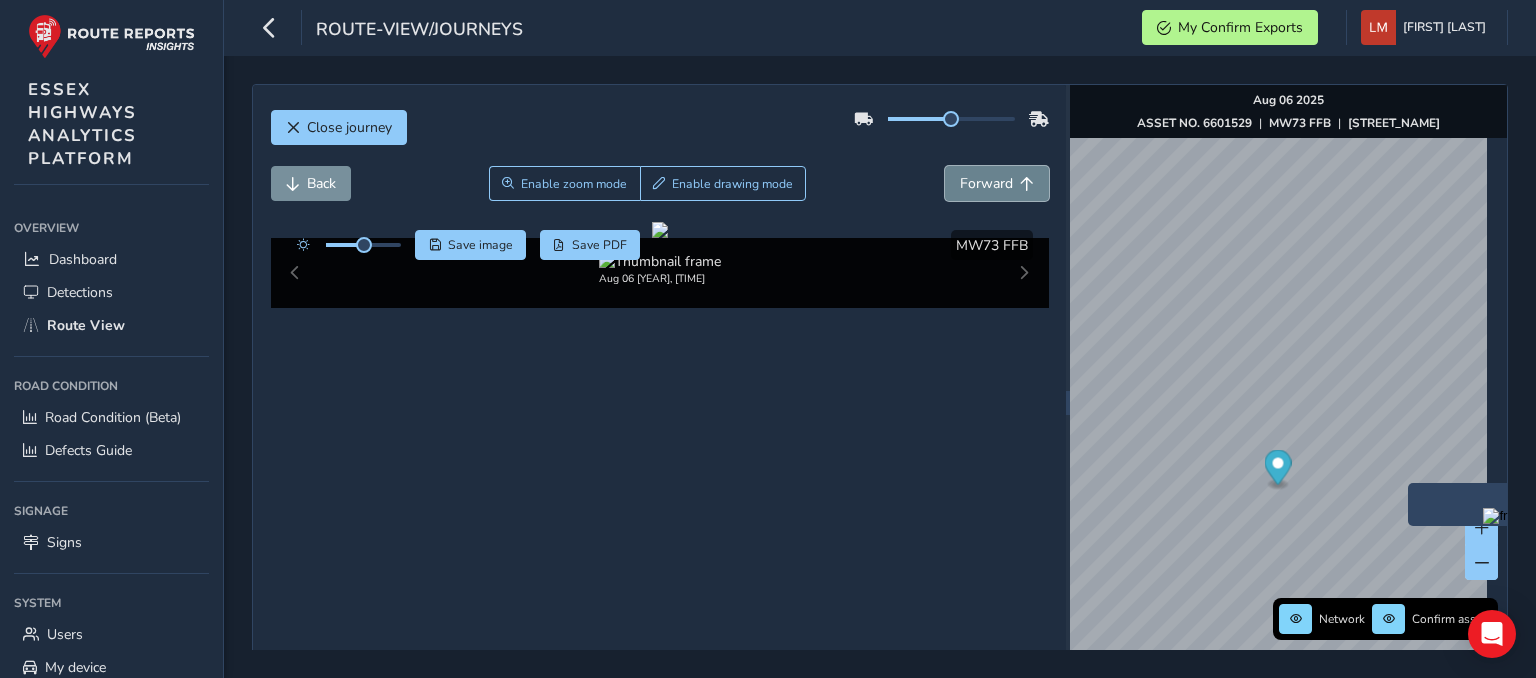 click on "Forward" at bounding box center [986, 183] 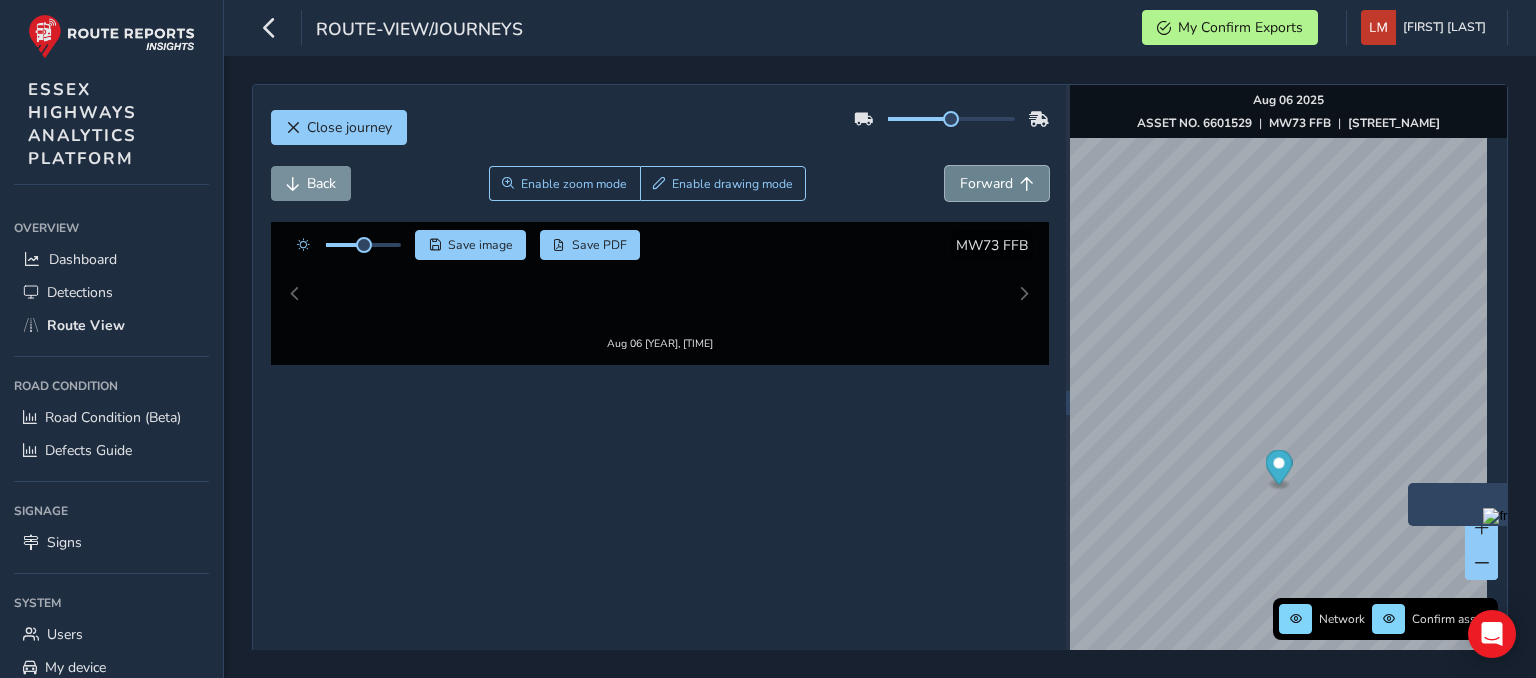 click on "Forward" at bounding box center (986, 183) 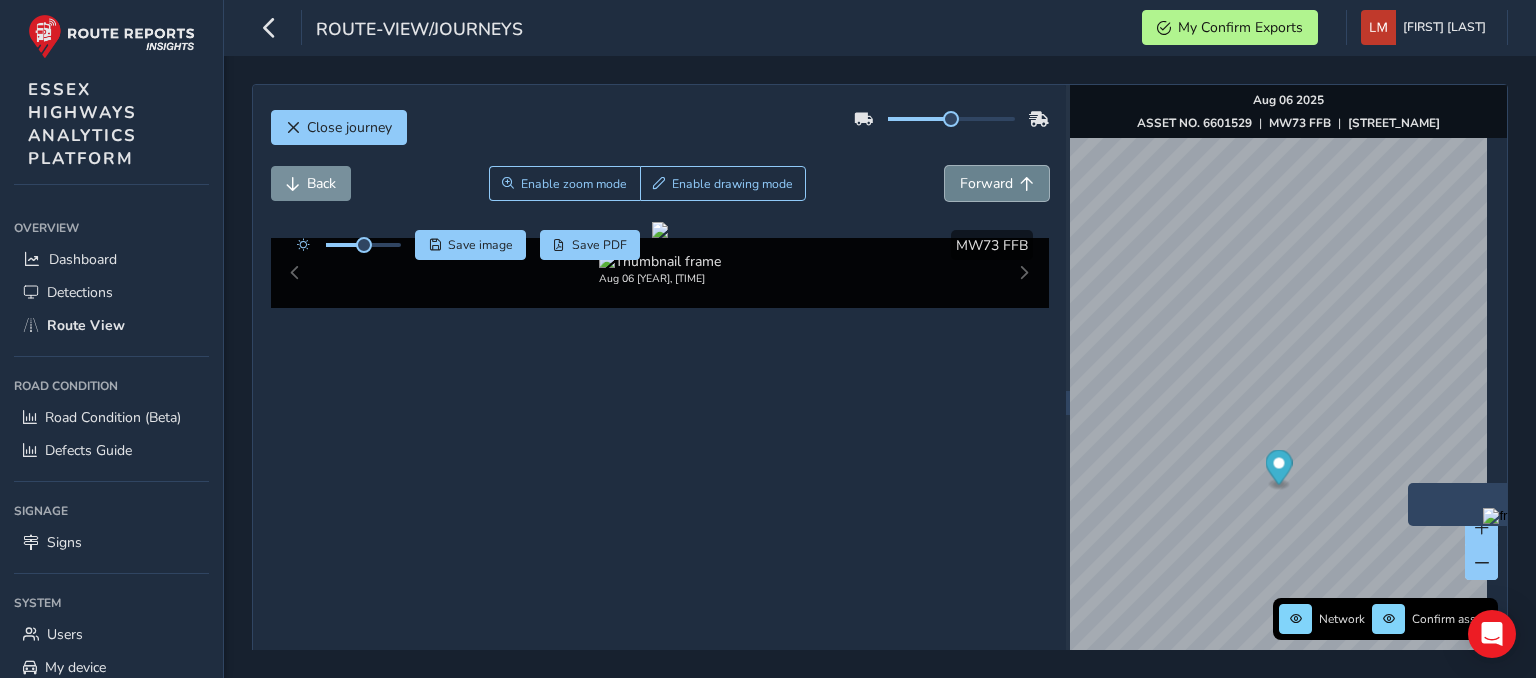 click on "Forward" at bounding box center (986, 183) 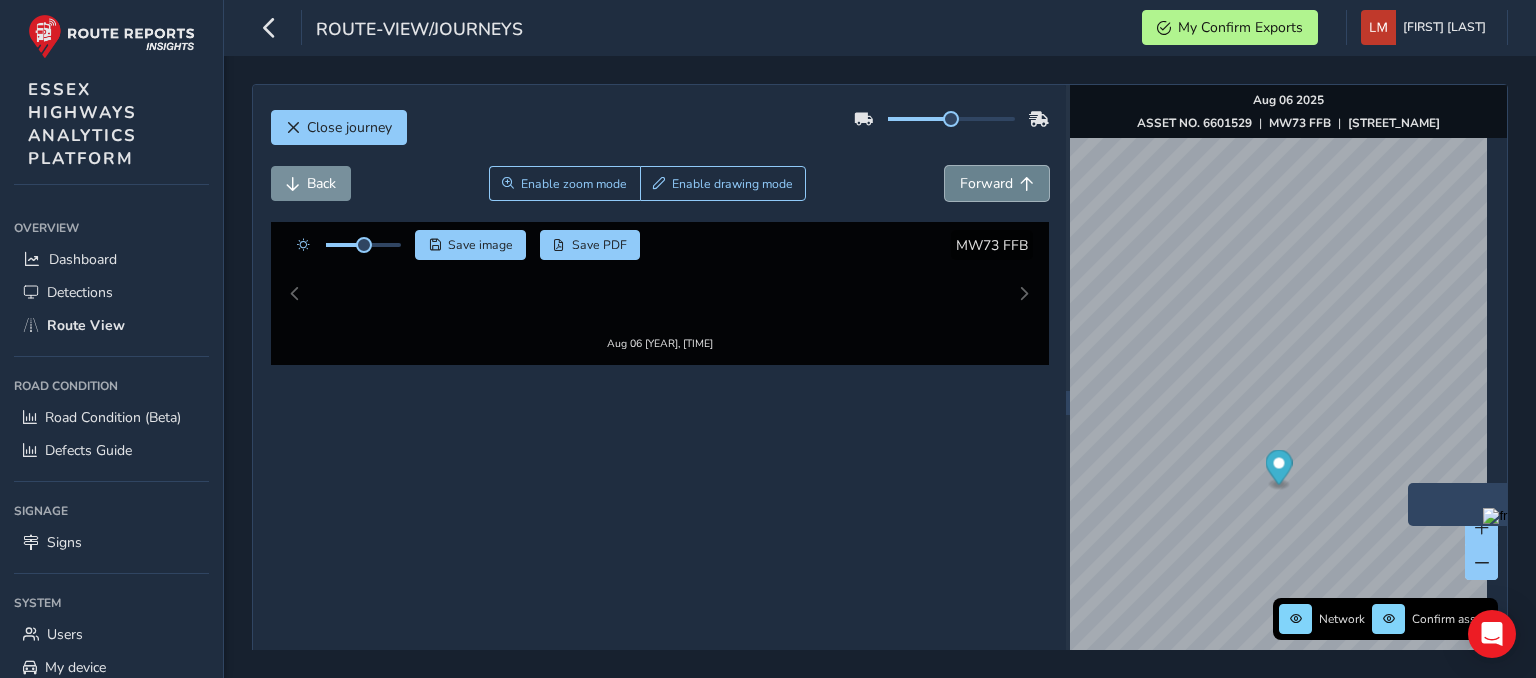 click on "Forward" at bounding box center [986, 183] 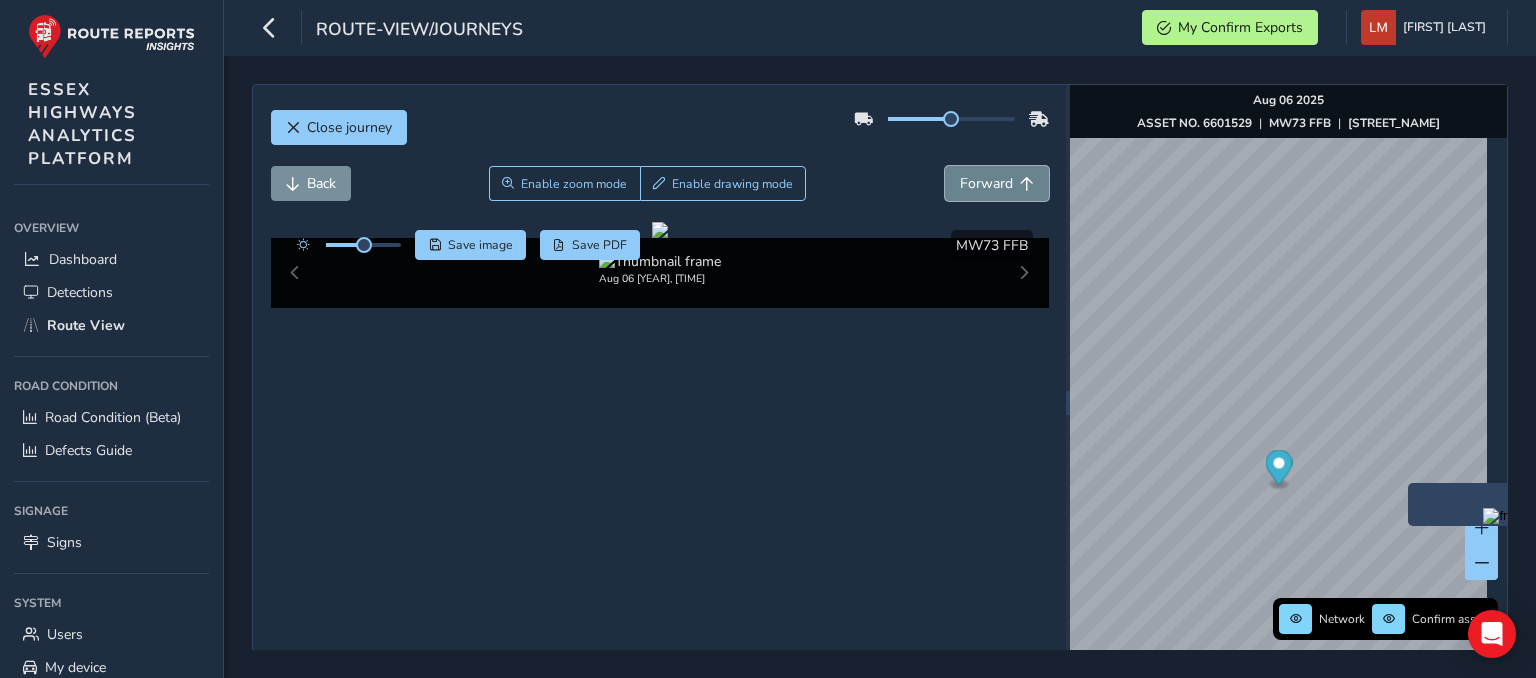 click on "Forward" at bounding box center [986, 183] 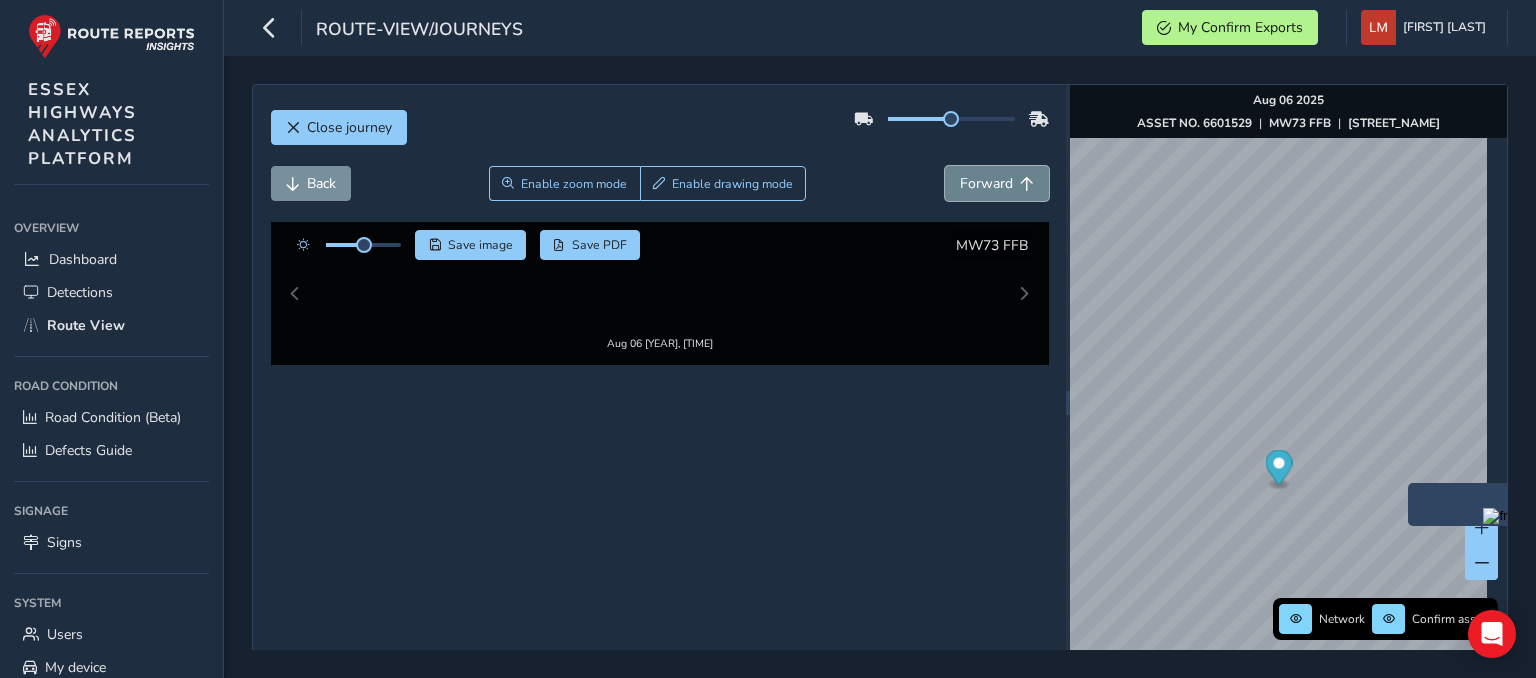 click on "Forward" at bounding box center [986, 183] 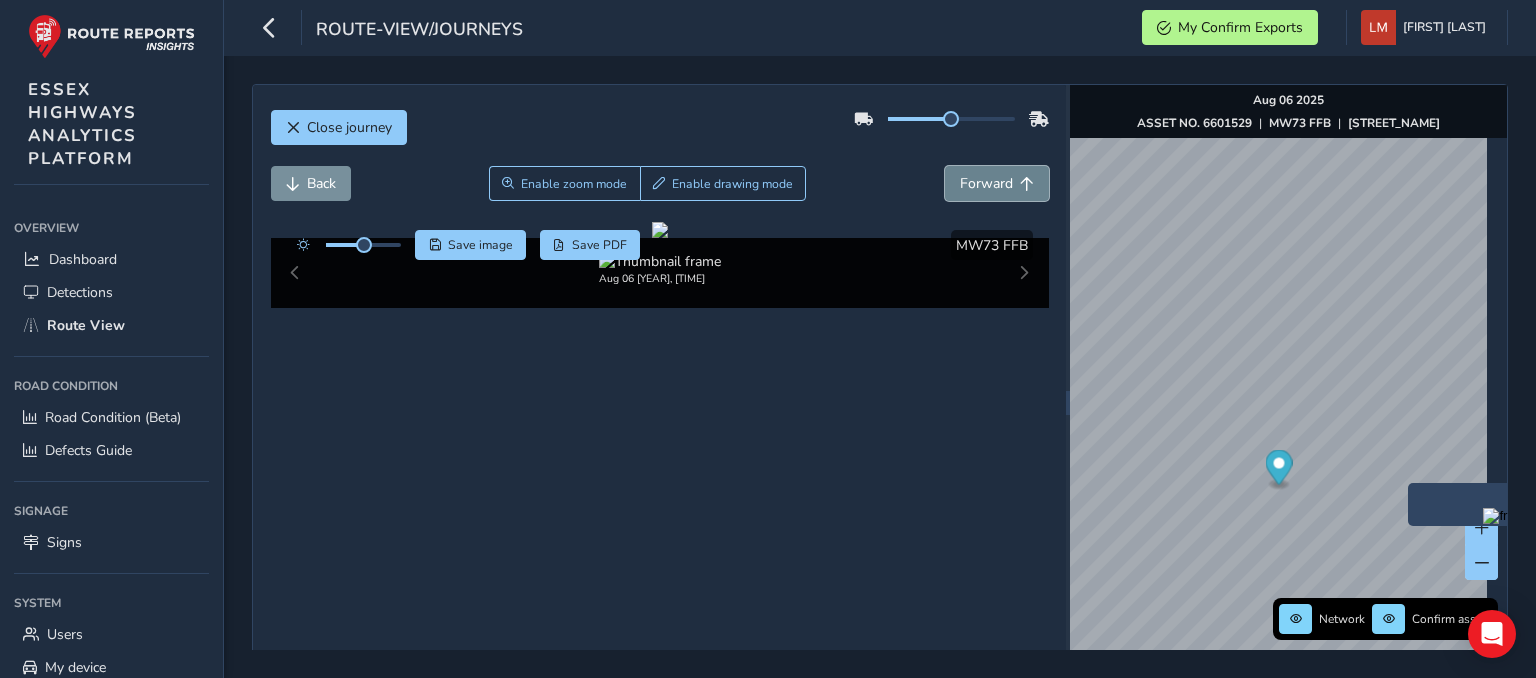 click on "Forward" at bounding box center [986, 183] 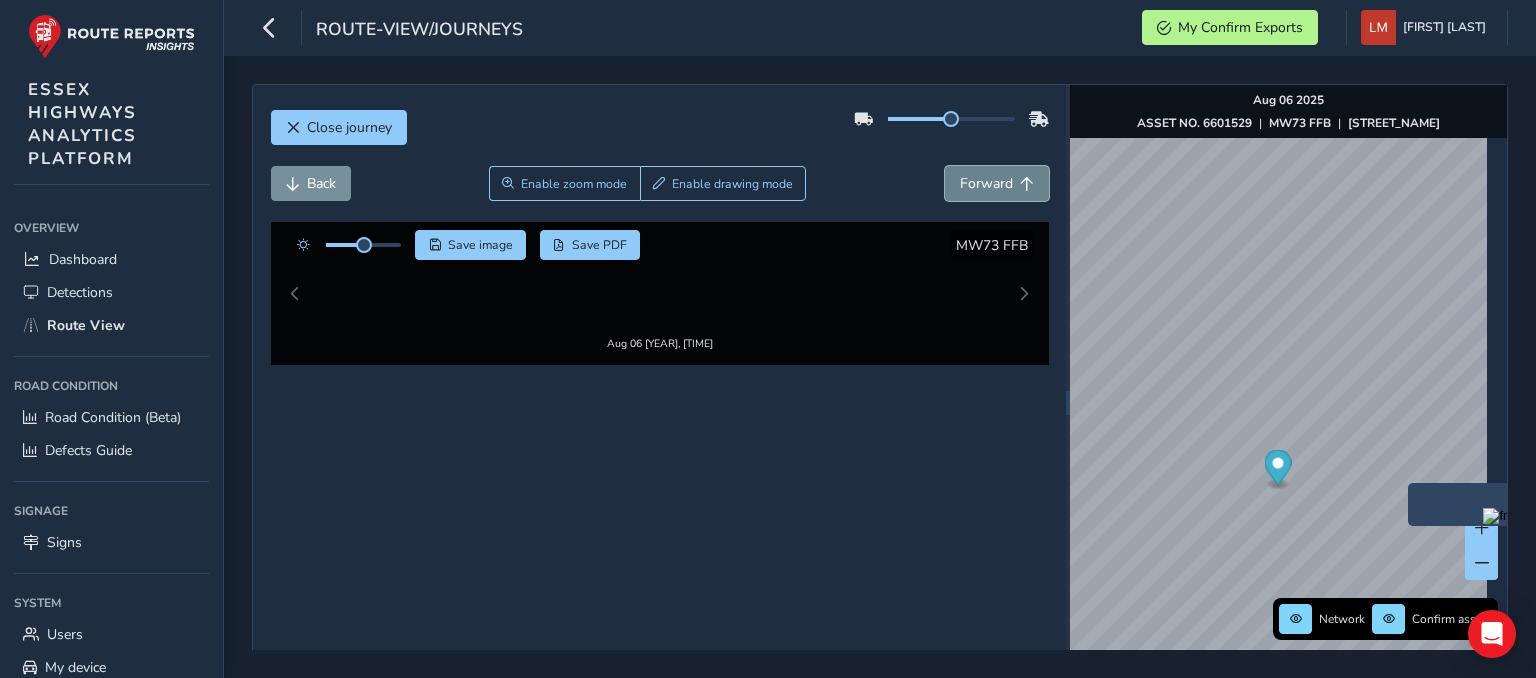 click on "Forward" at bounding box center (986, 183) 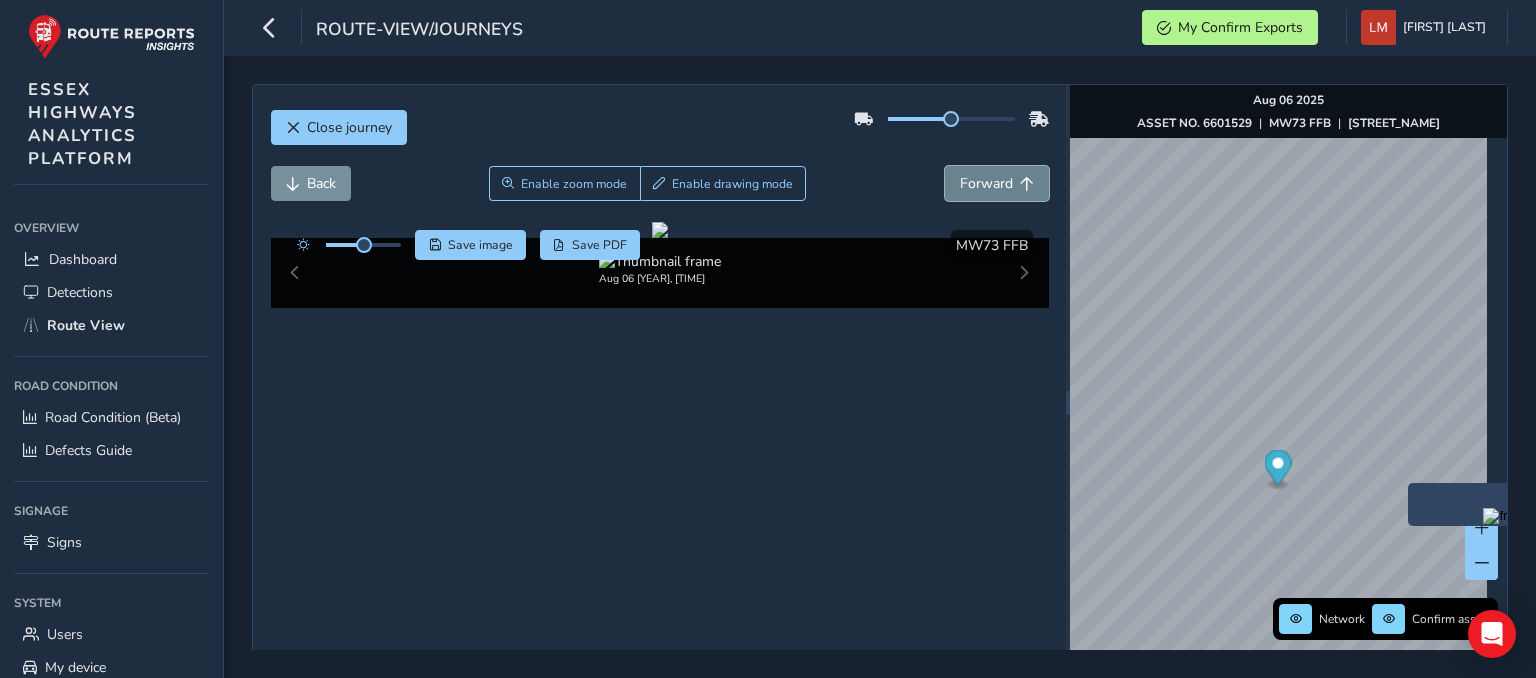 click on "Forward" at bounding box center [986, 183] 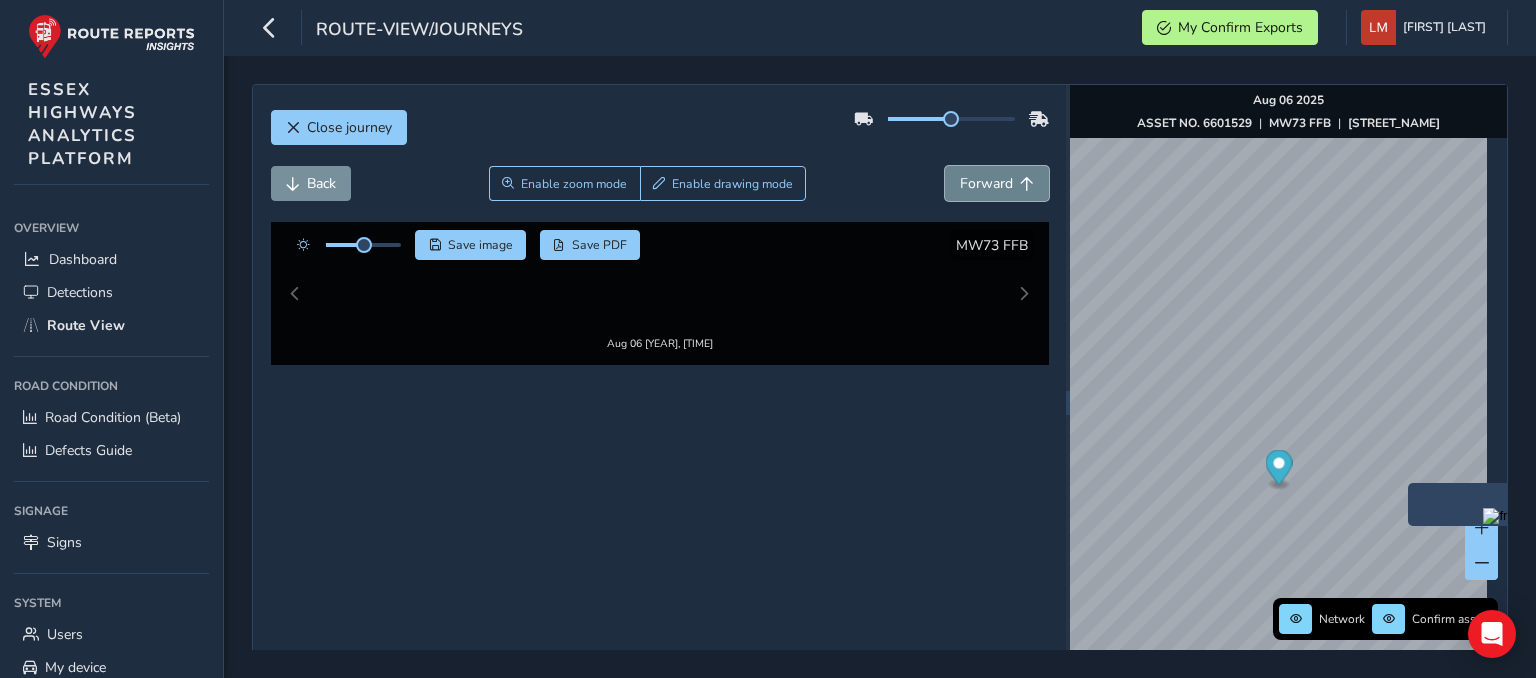 click on "Forward" at bounding box center [986, 183] 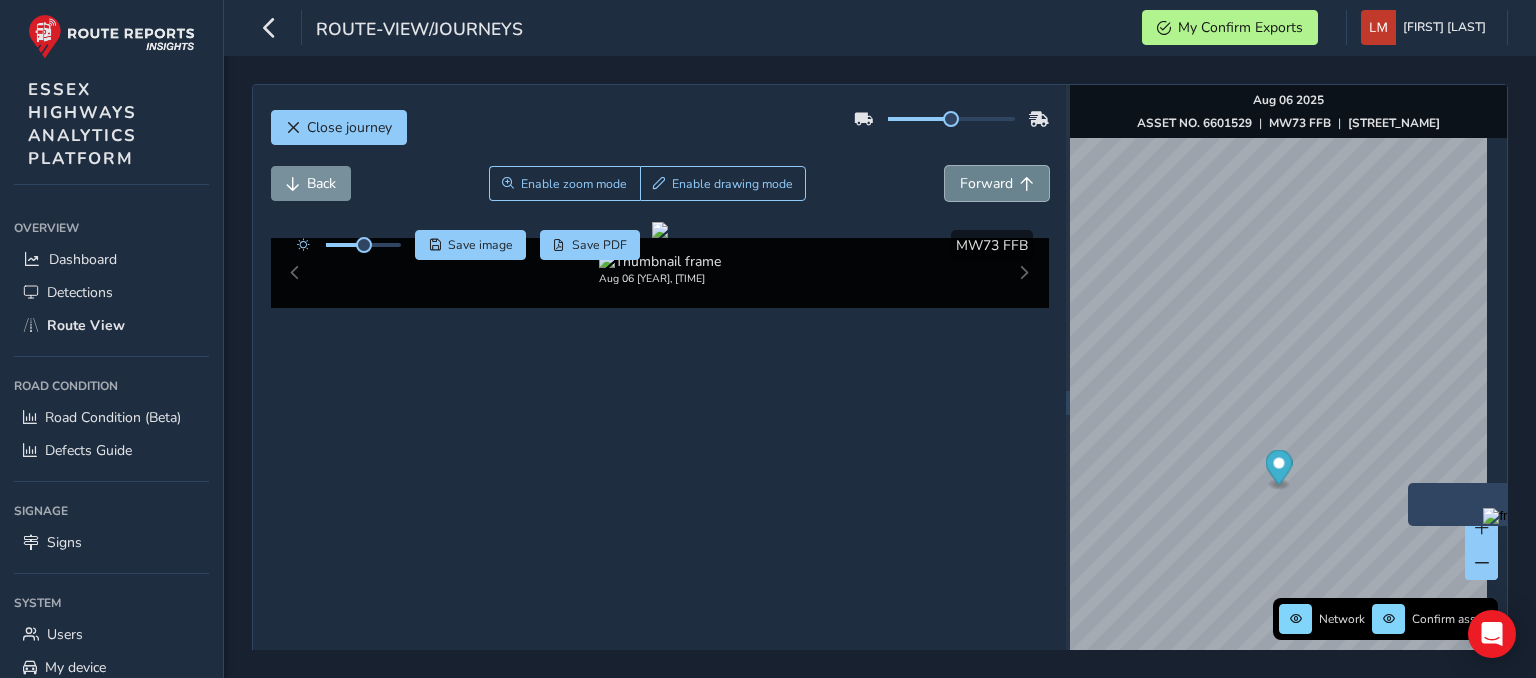click on "Forward" at bounding box center (986, 183) 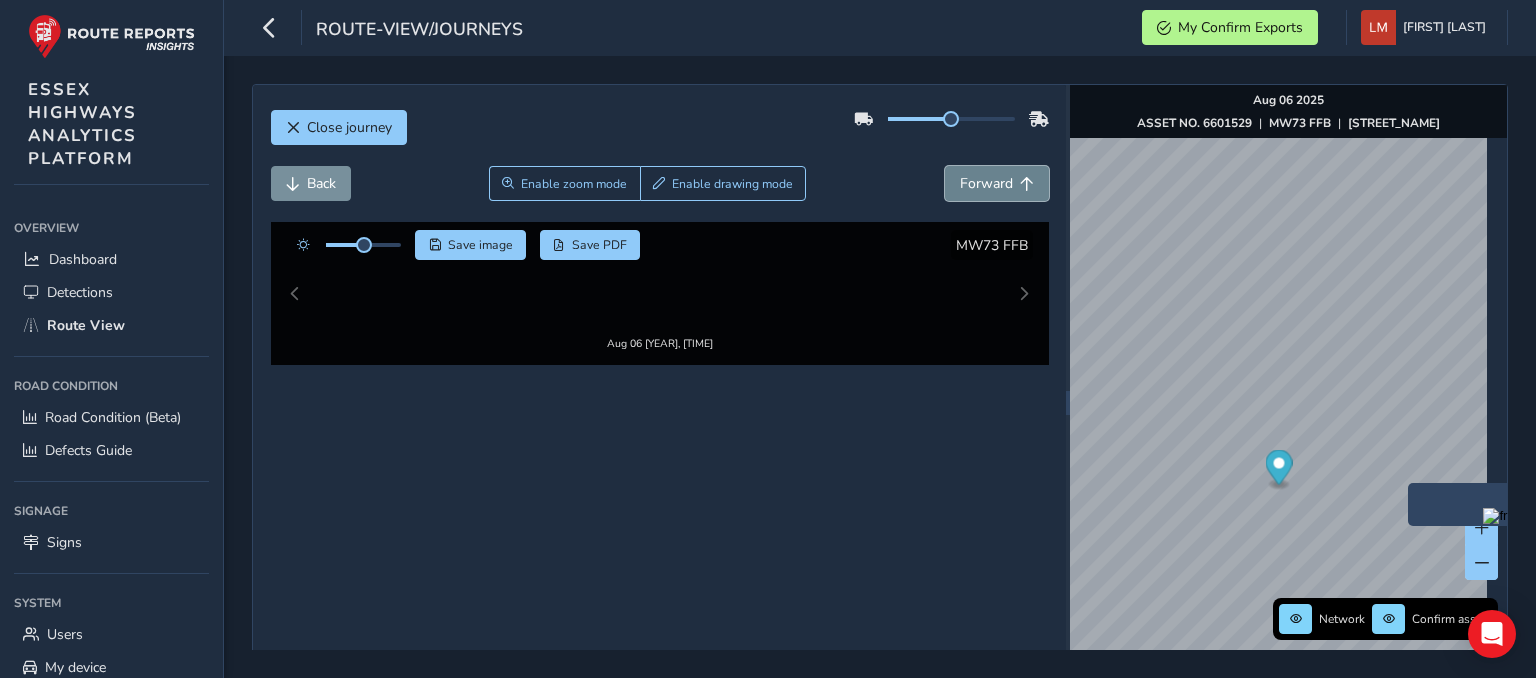 click on "Forward" at bounding box center [986, 183] 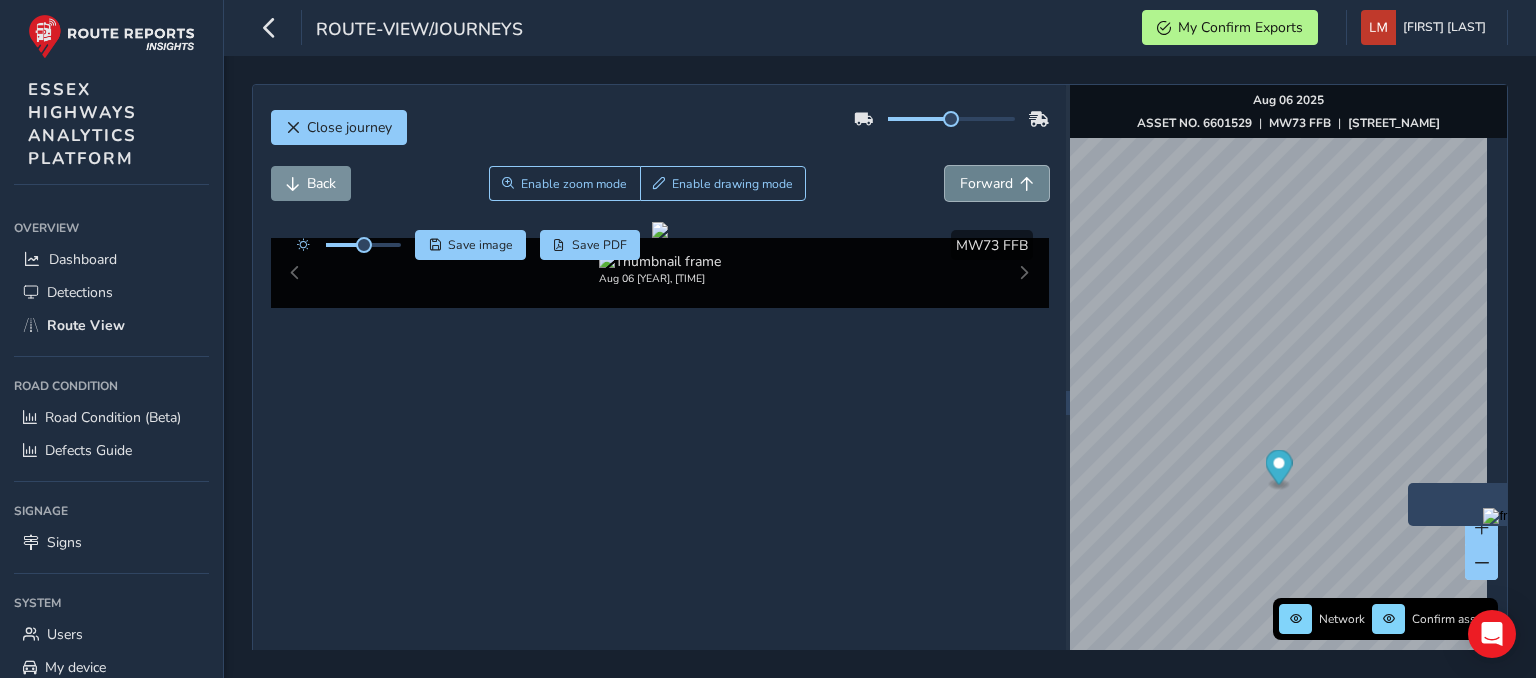 click on "Forward" at bounding box center [986, 183] 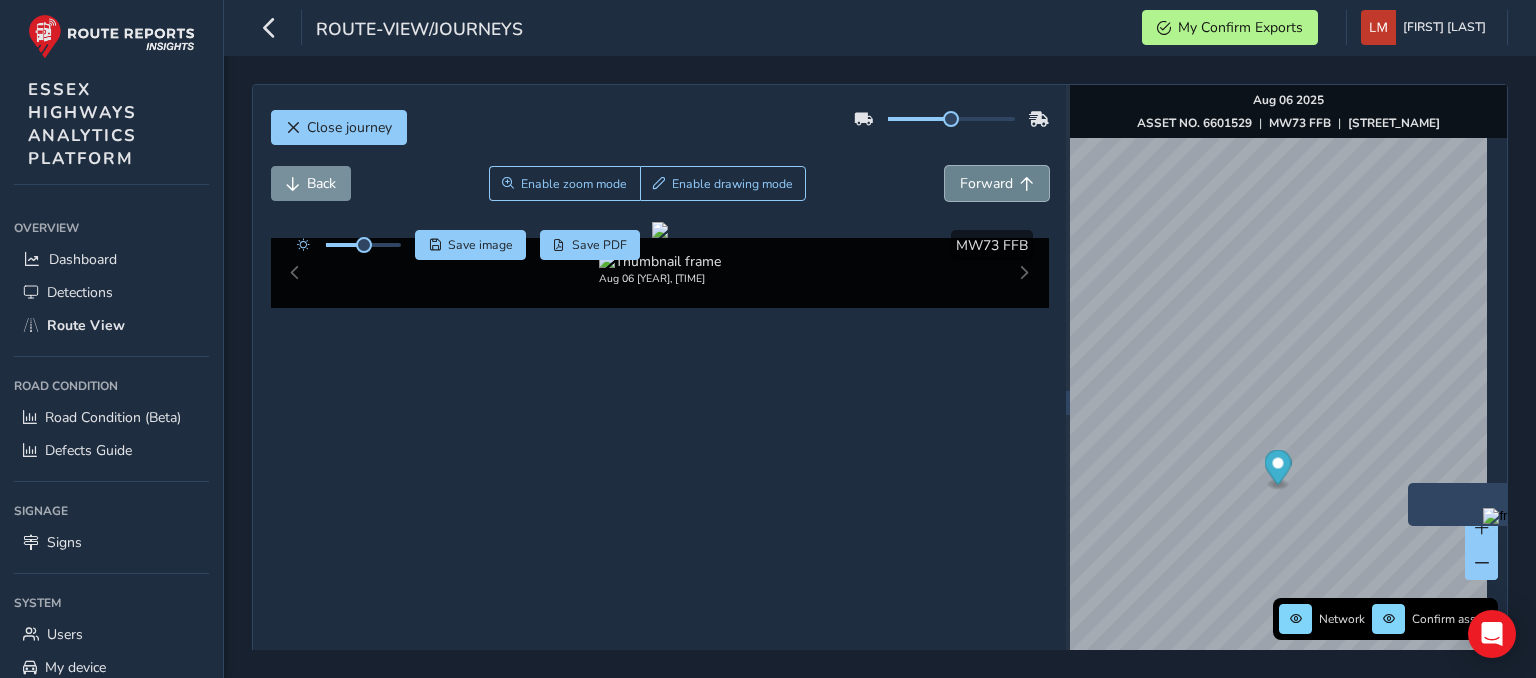 click on "Forward" at bounding box center (986, 183) 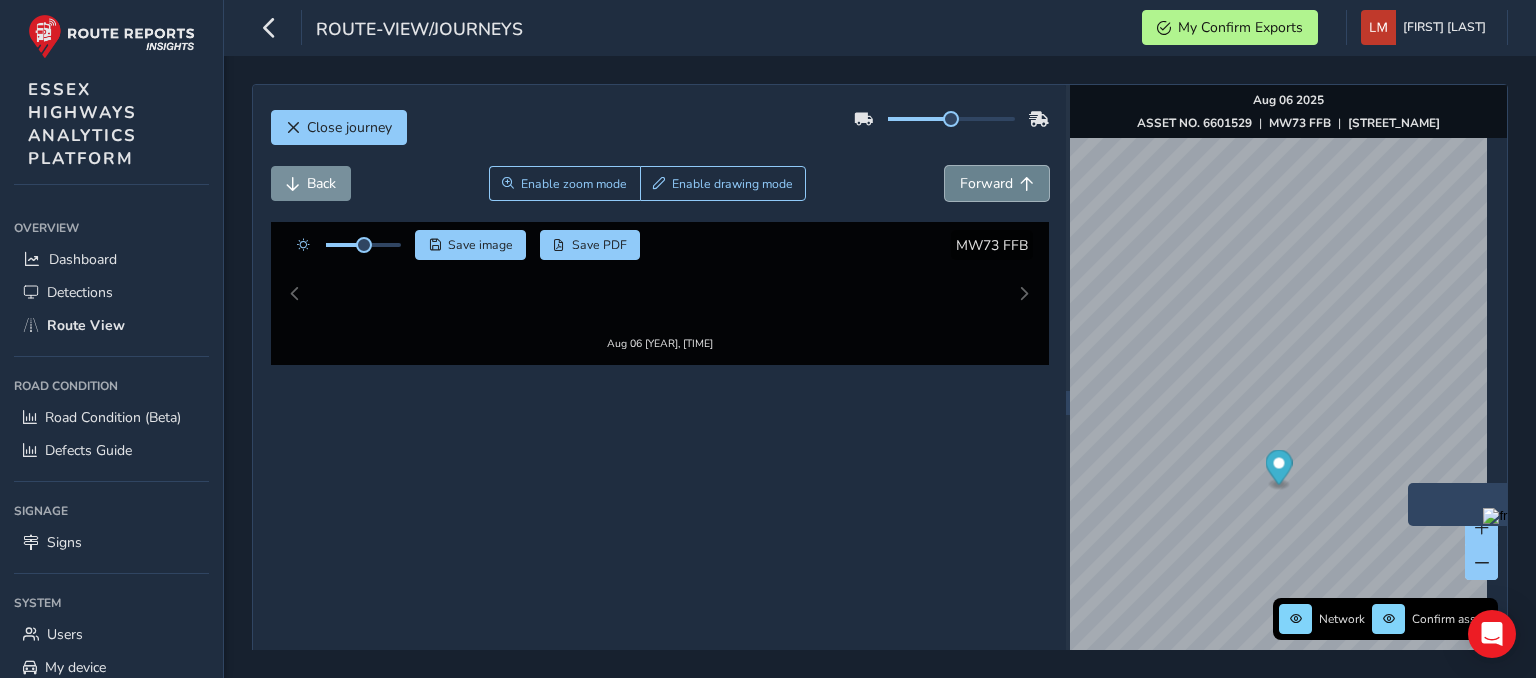 click on "Forward" at bounding box center [986, 183] 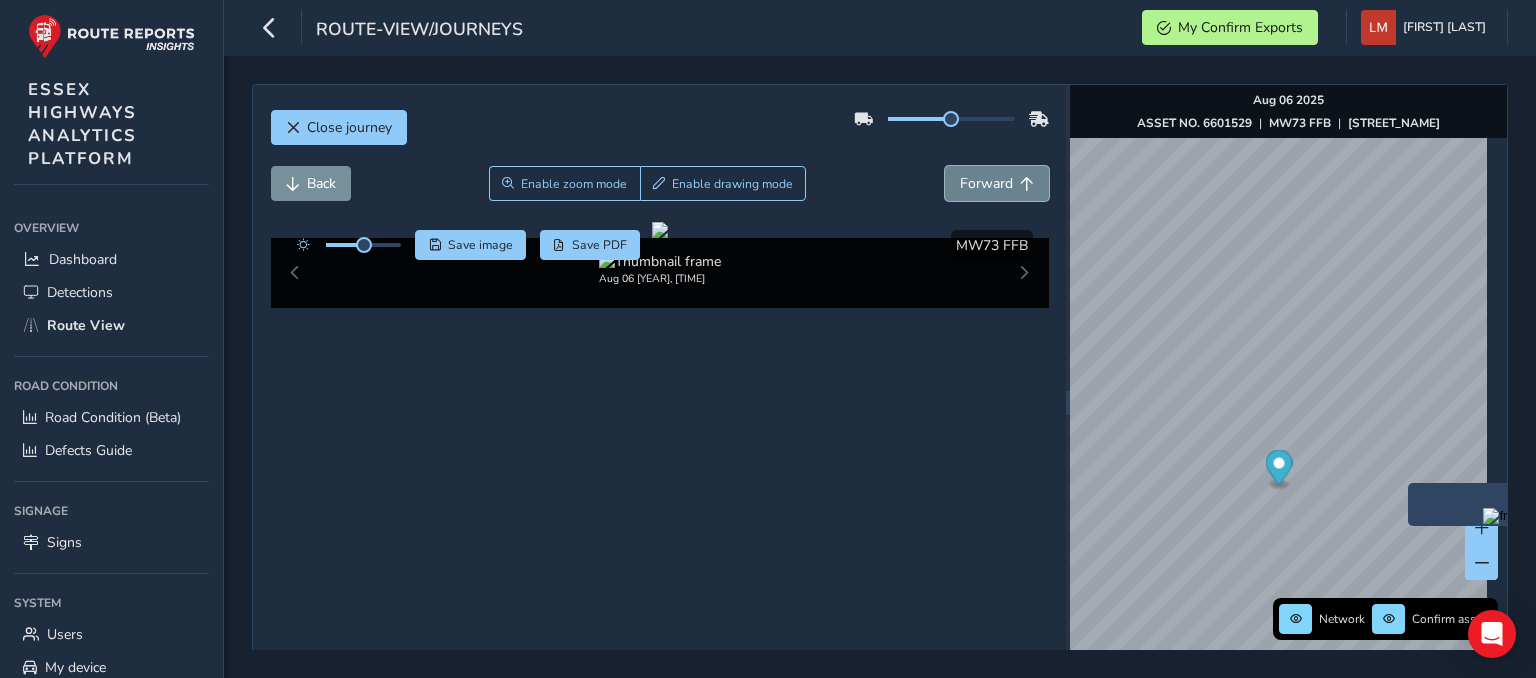 click on "Forward" at bounding box center (986, 183) 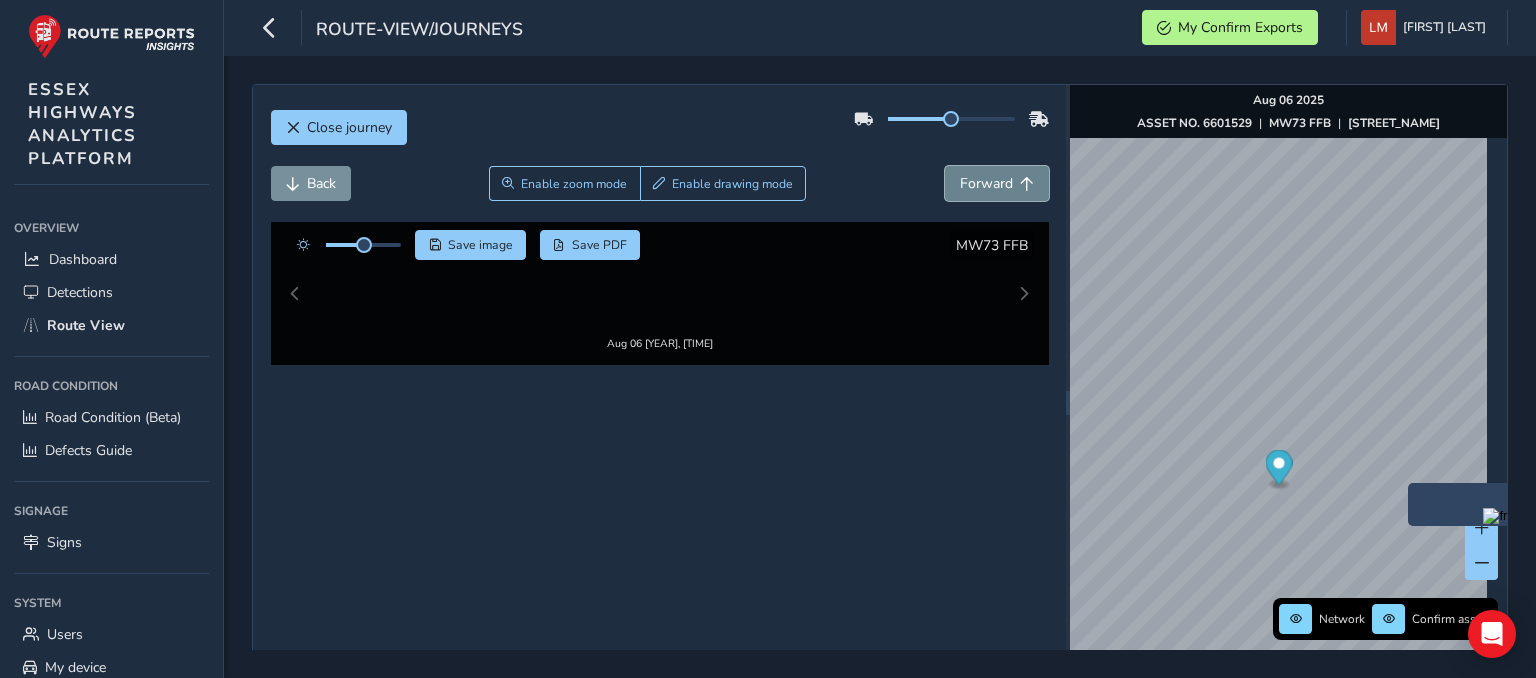 click on "Forward" at bounding box center (986, 183) 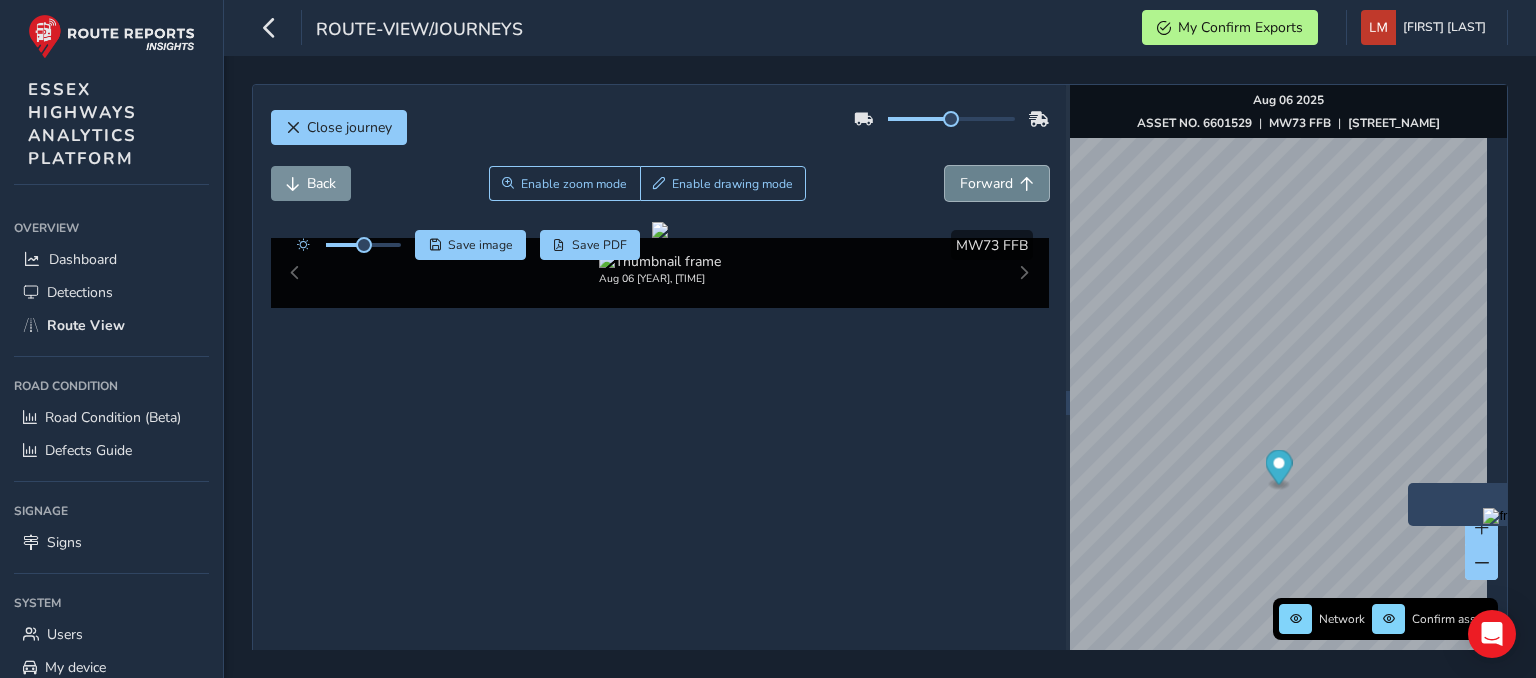 click on "Forward" at bounding box center (986, 183) 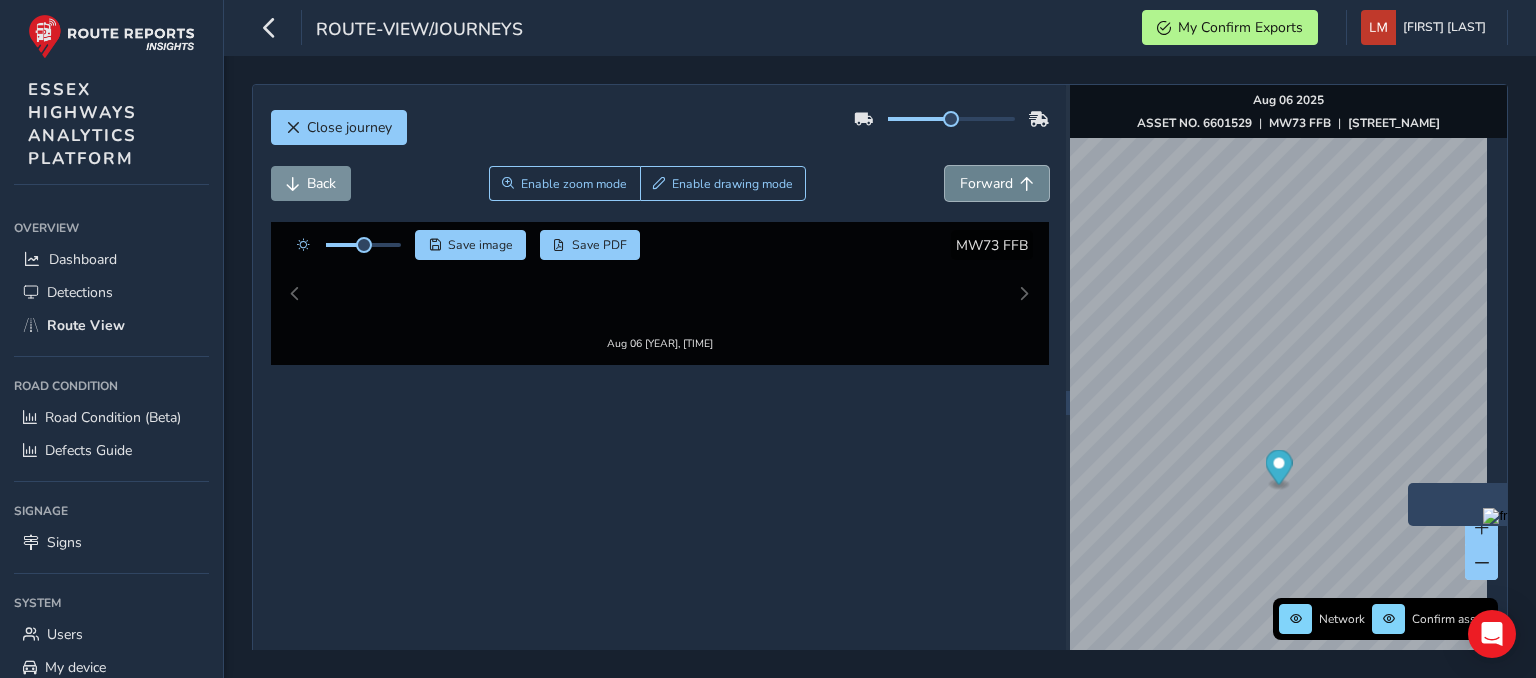 click on "Forward" at bounding box center [986, 183] 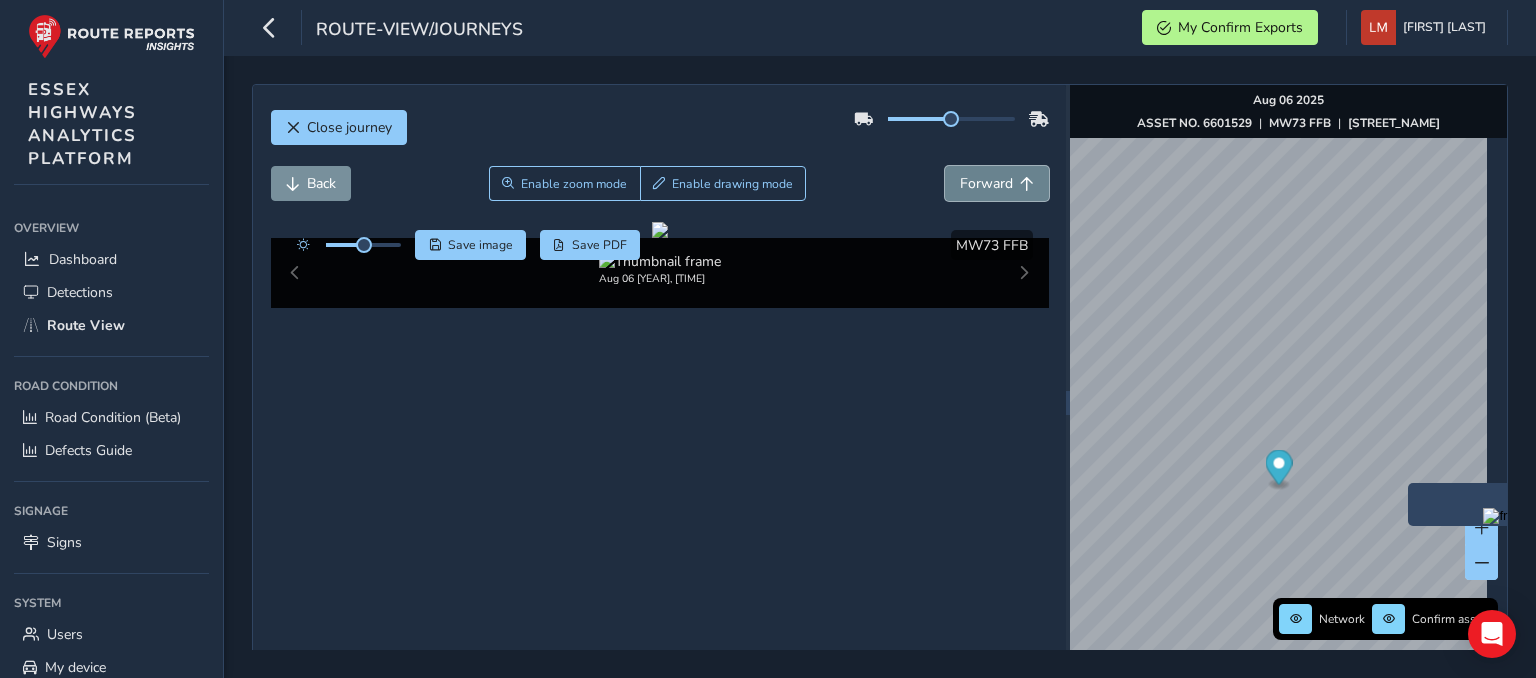 click on "Forward" at bounding box center (986, 183) 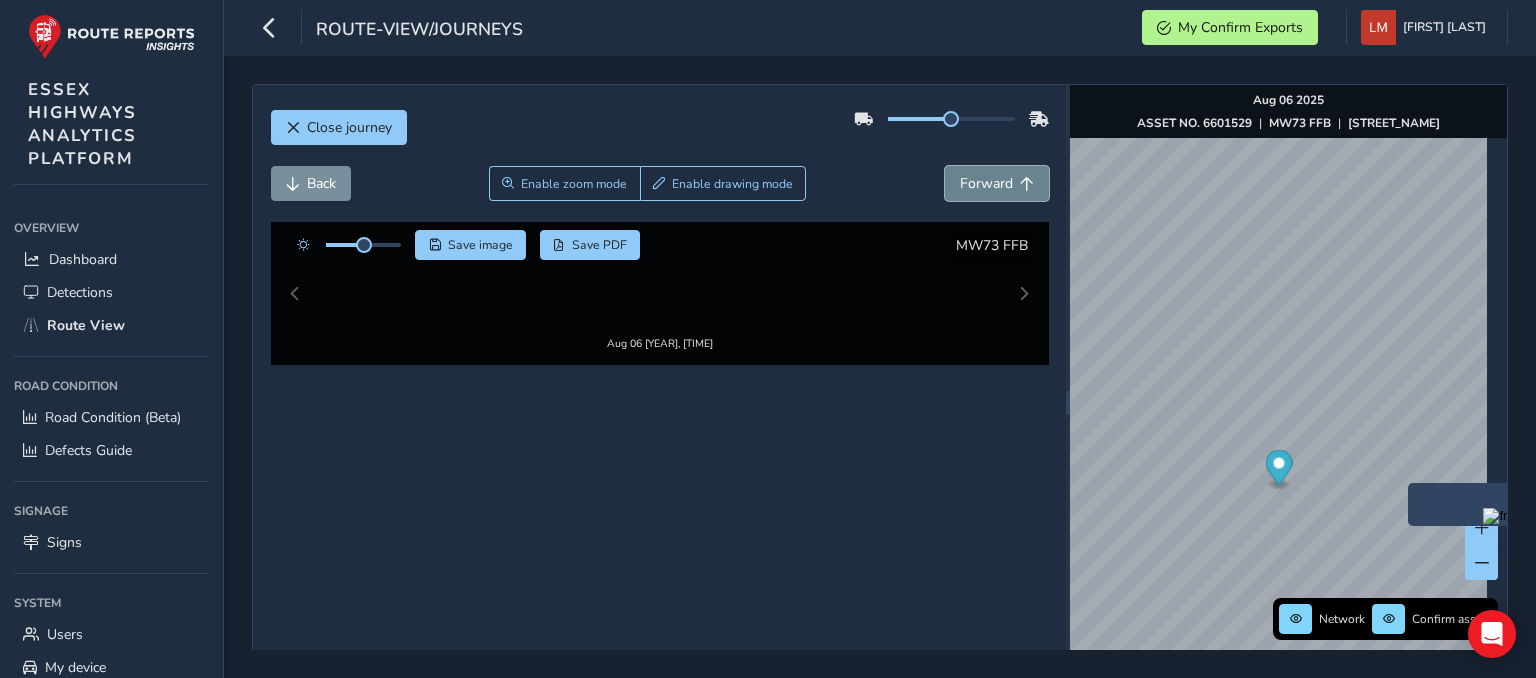 click on "Forward" at bounding box center [986, 183] 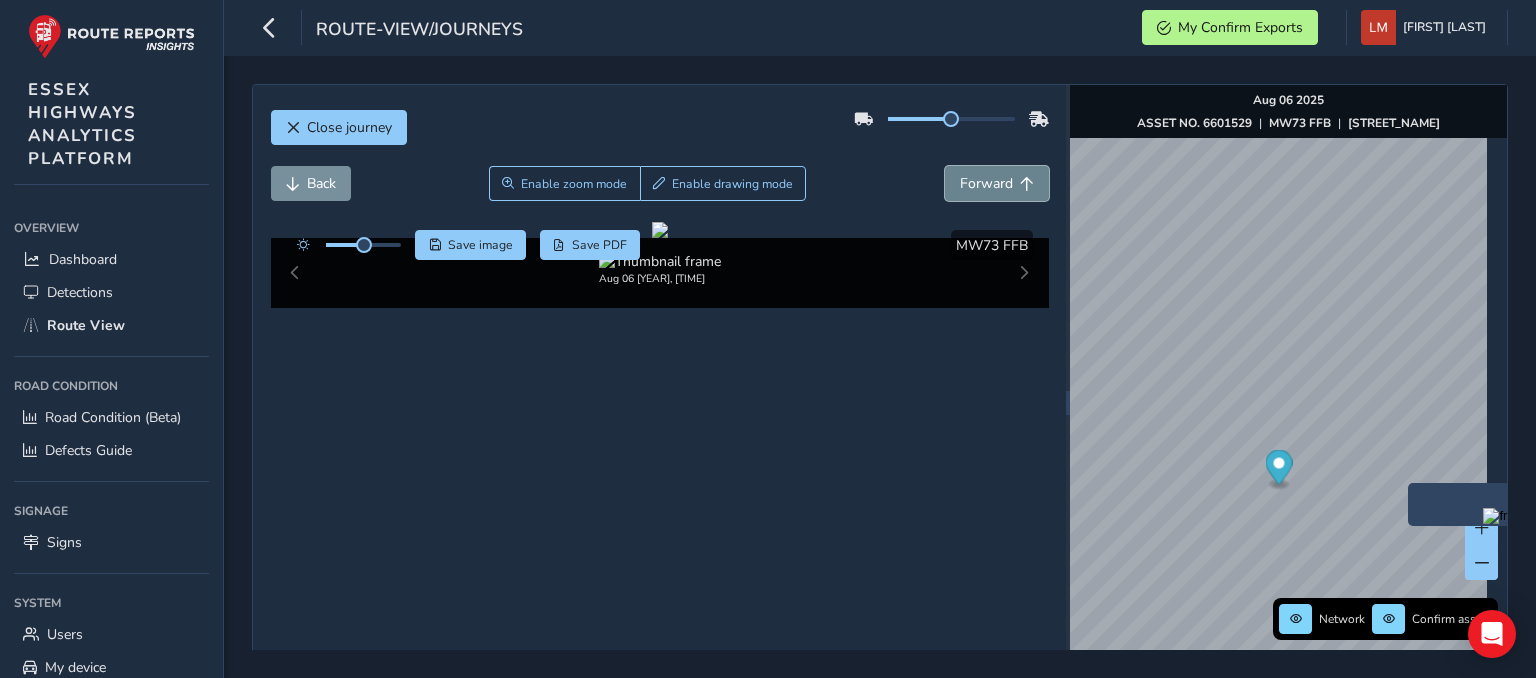 click on "Forward" at bounding box center [986, 183] 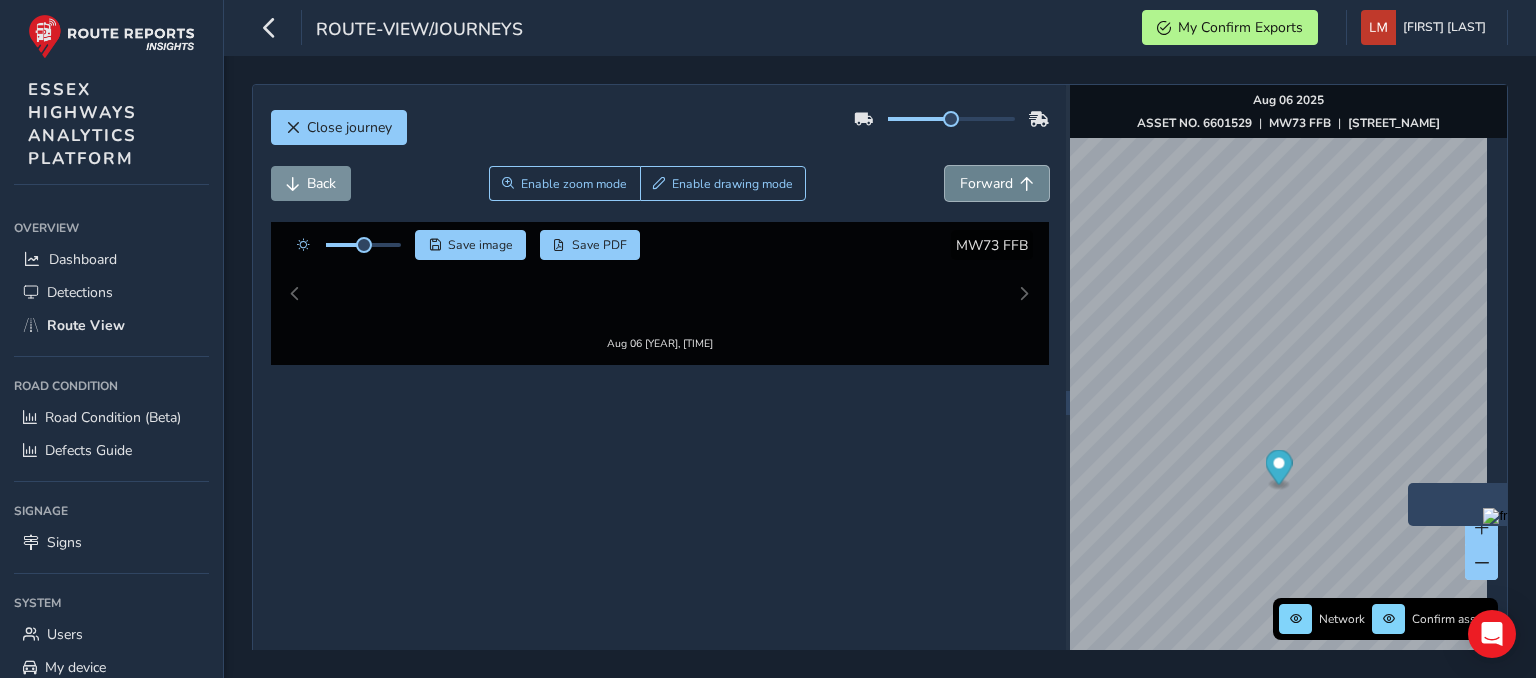 click on "Forward" at bounding box center [986, 183] 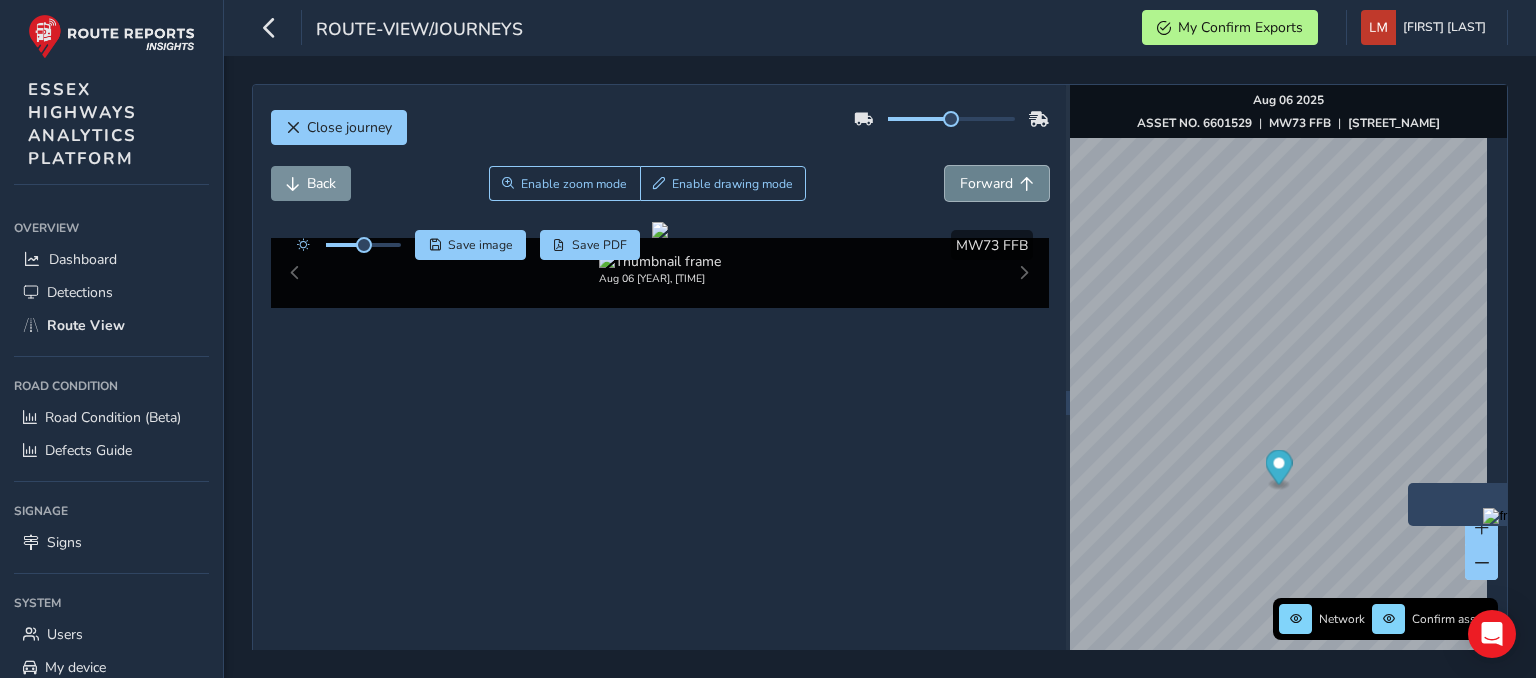 click on "Forward" at bounding box center [986, 183] 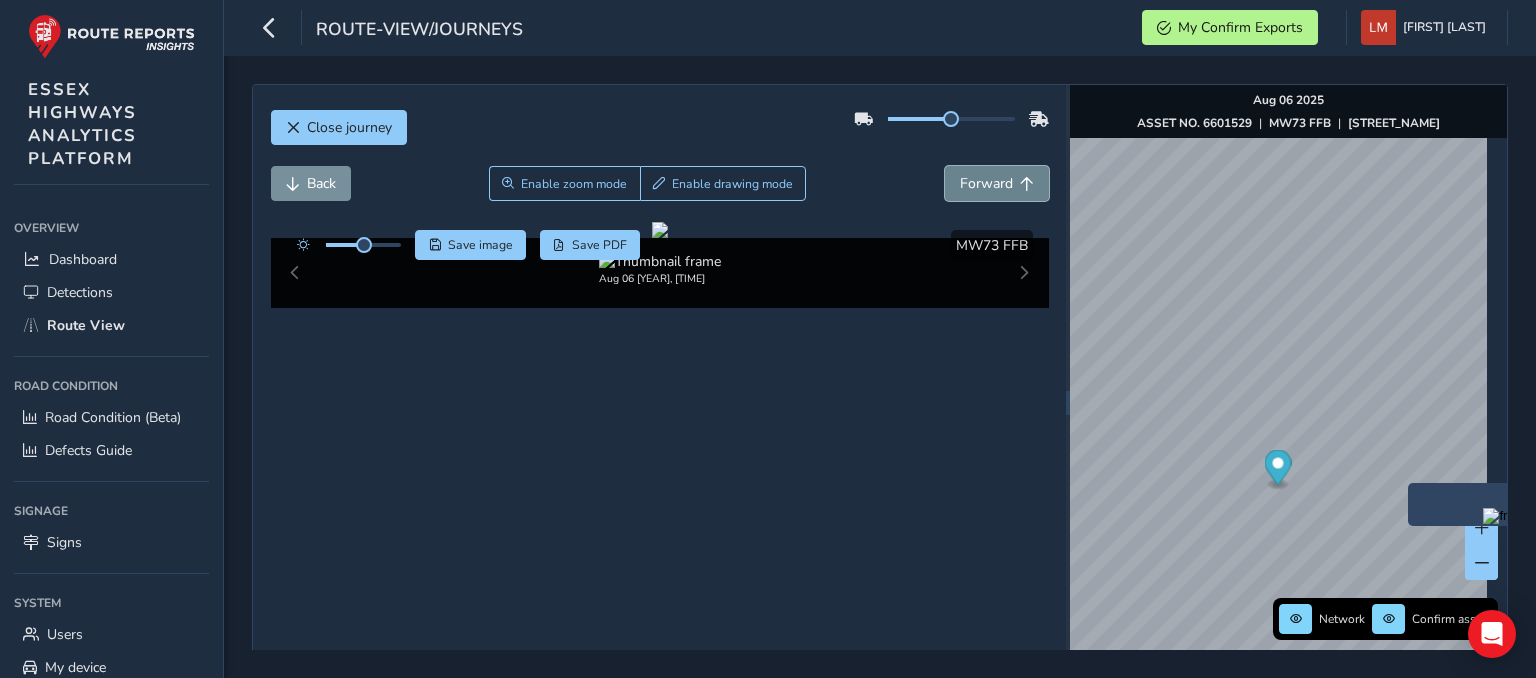 click on "Forward" at bounding box center [986, 183] 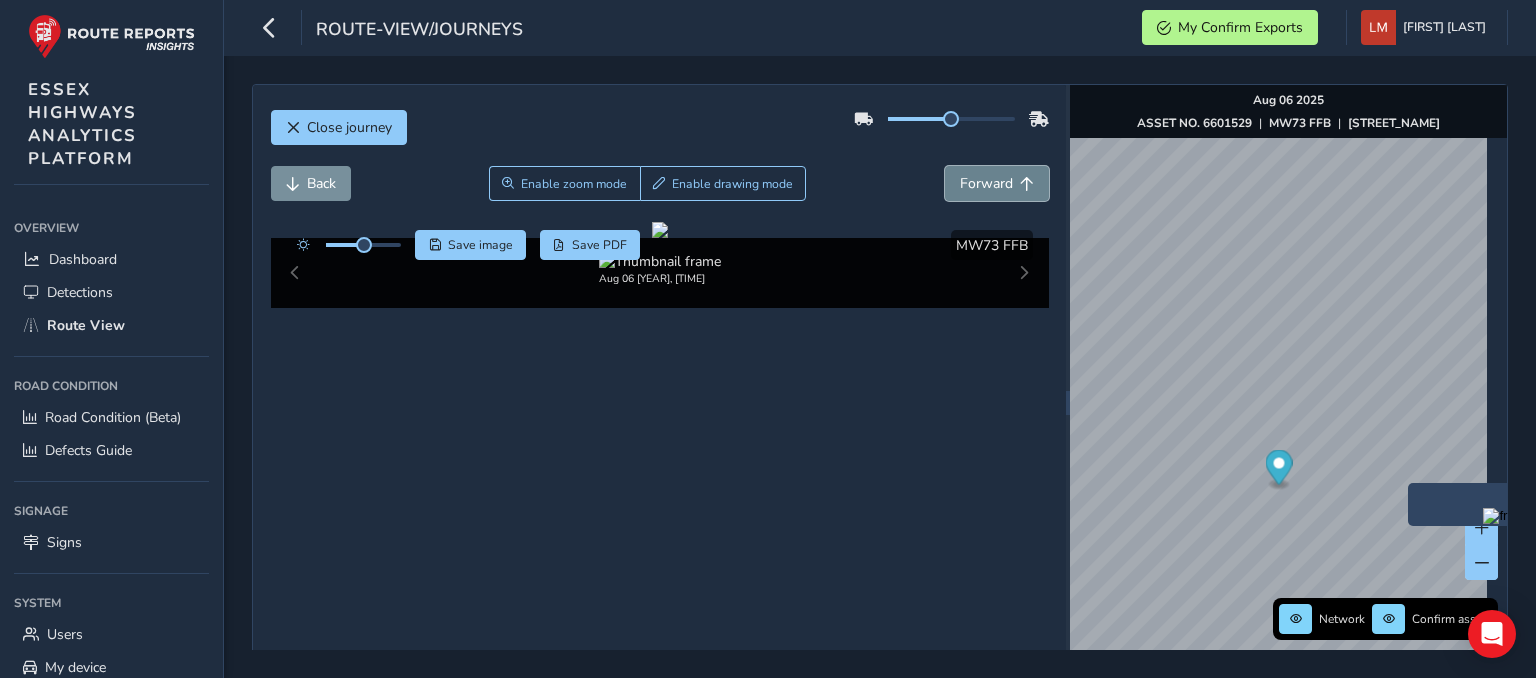 click on "Forward" at bounding box center [986, 183] 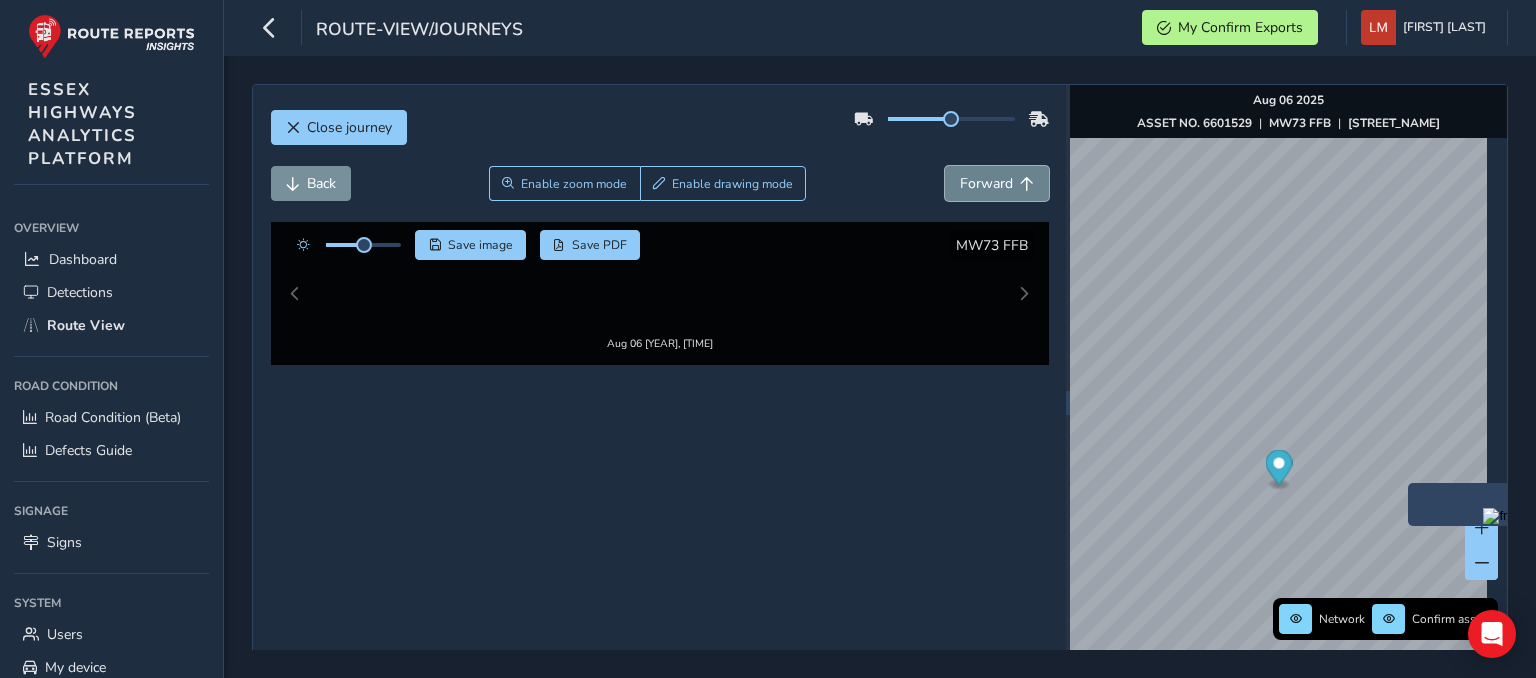 click on "Forward" at bounding box center (986, 183) 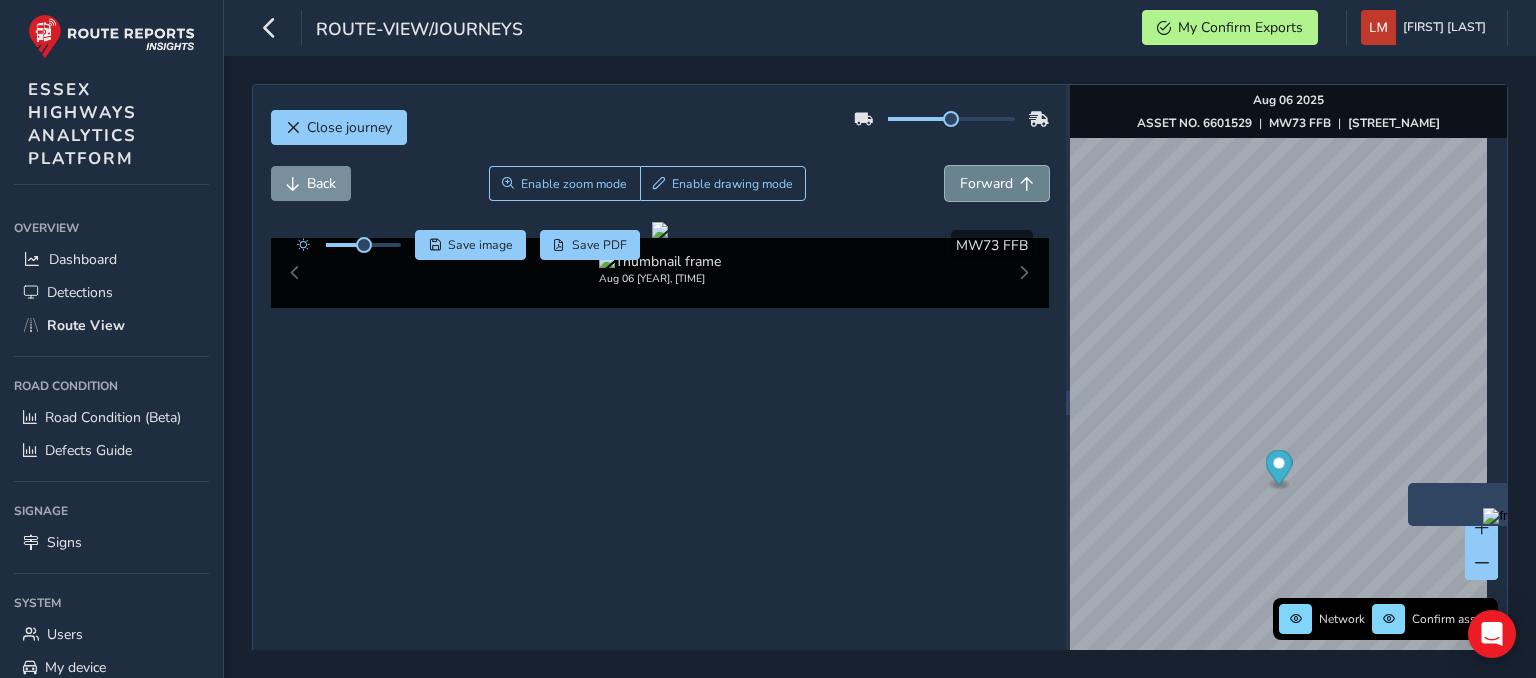 click on "Forward" at bounding box center (986, 183) 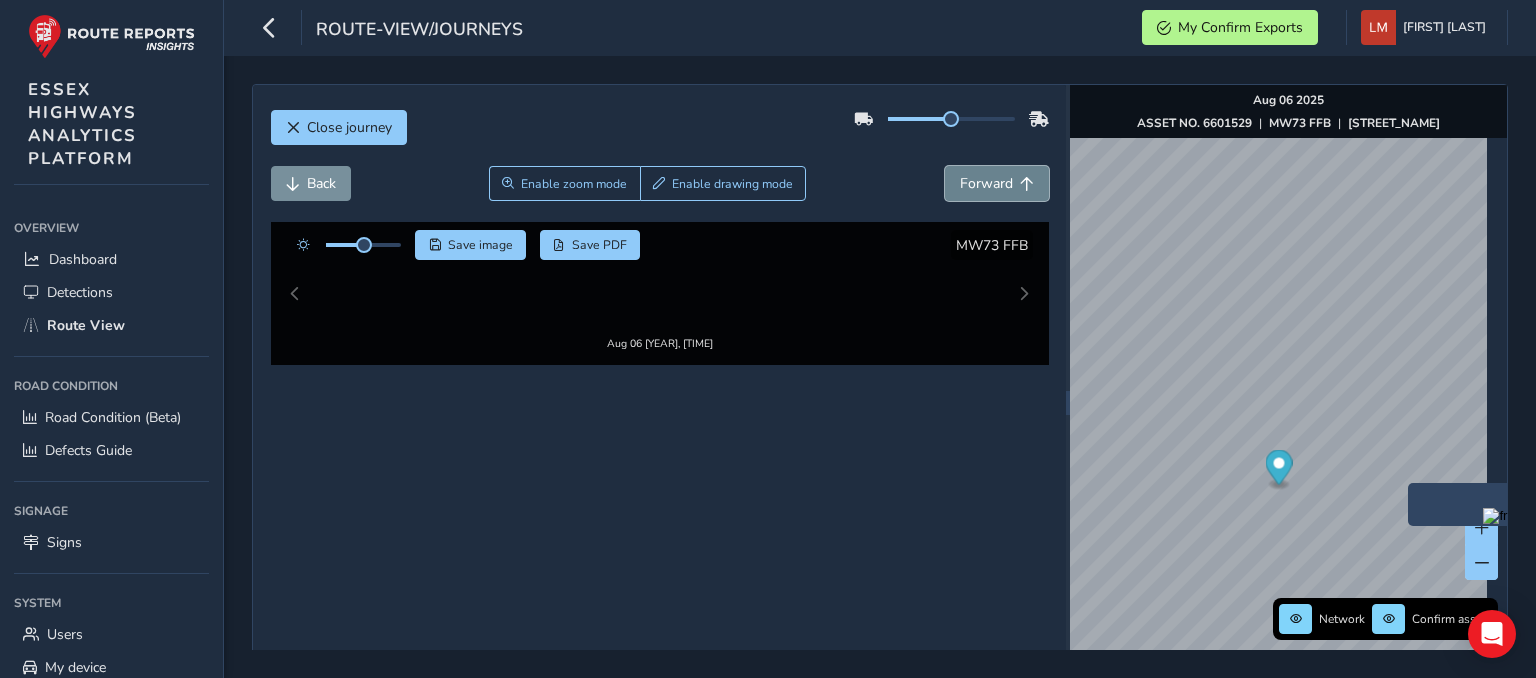 click on "Forward" at bounding box center (986, 183) 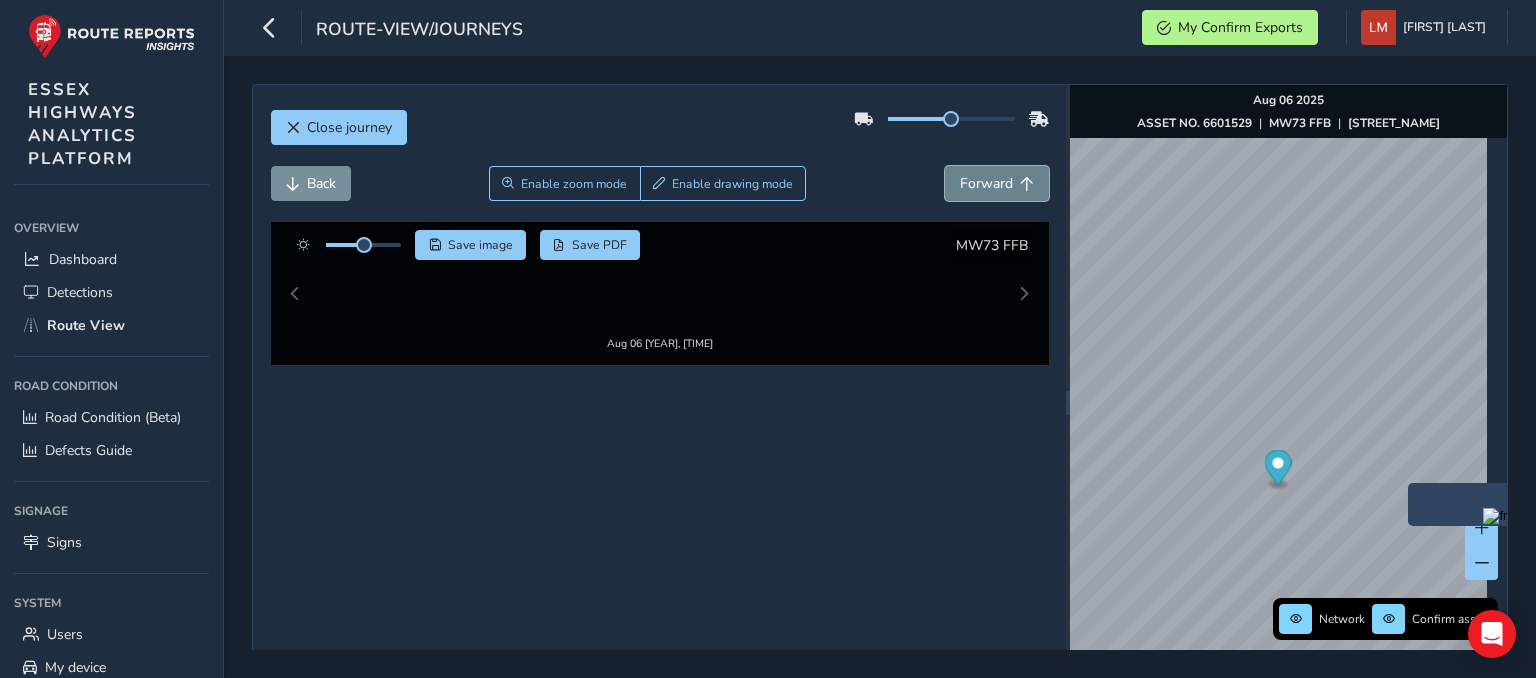 click on "Forward" at bounding box center (986, 183) 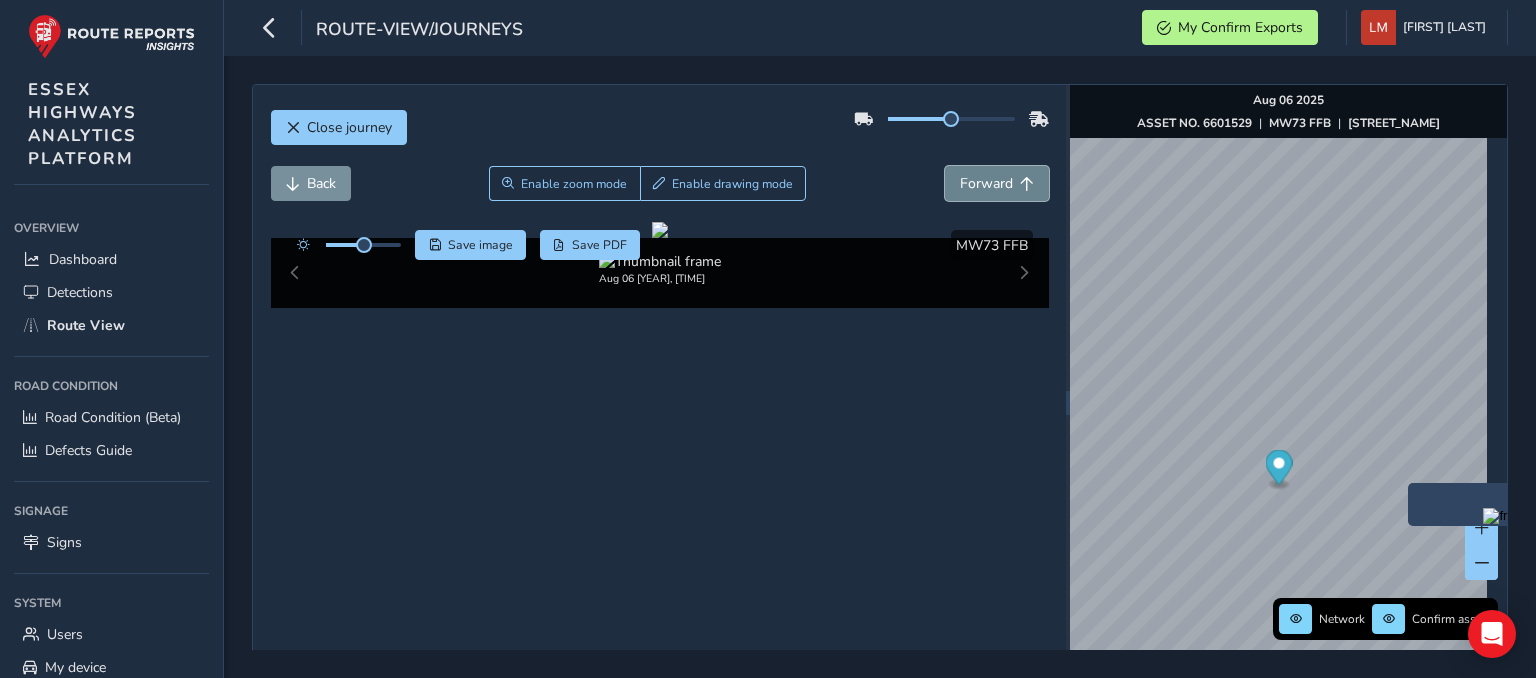 click on "Forward" at bounding box center [986, 183] 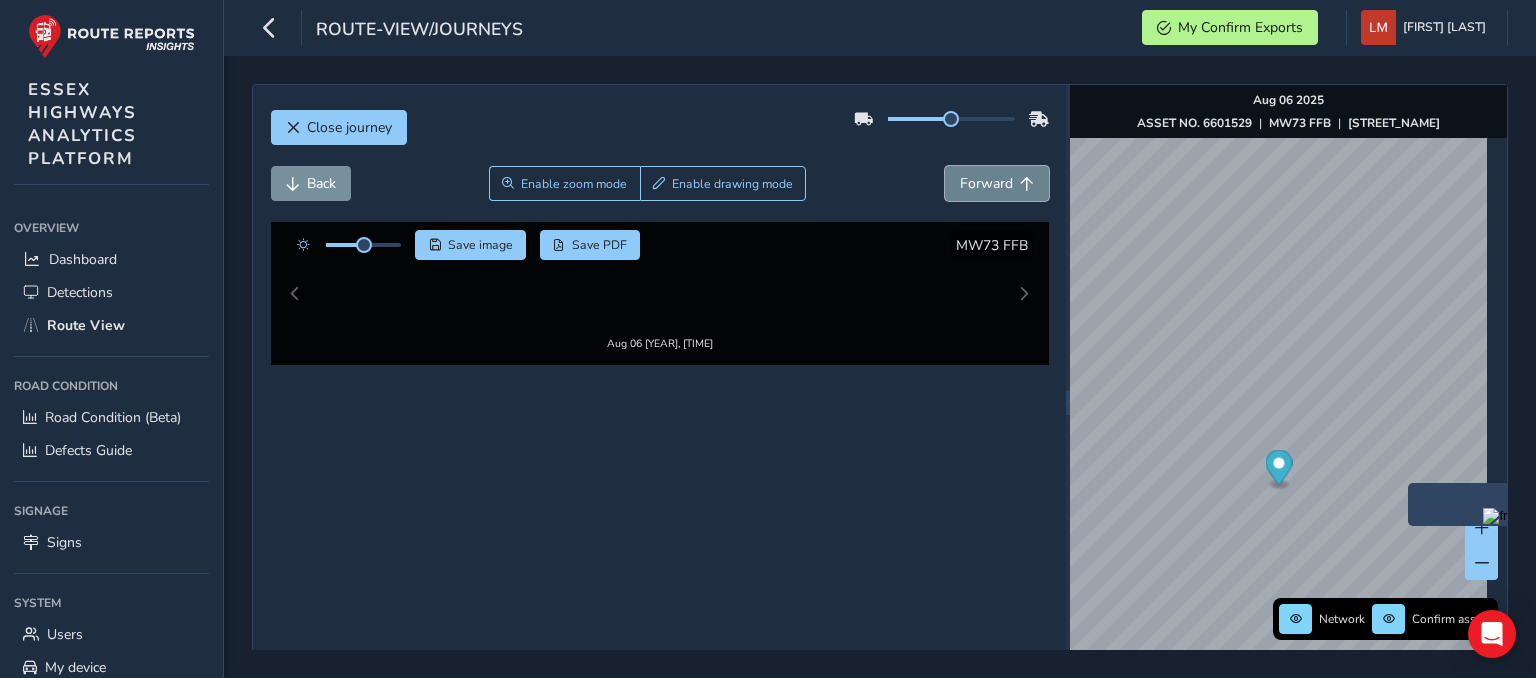 click on "Forward" at bounding box center [986, 183] 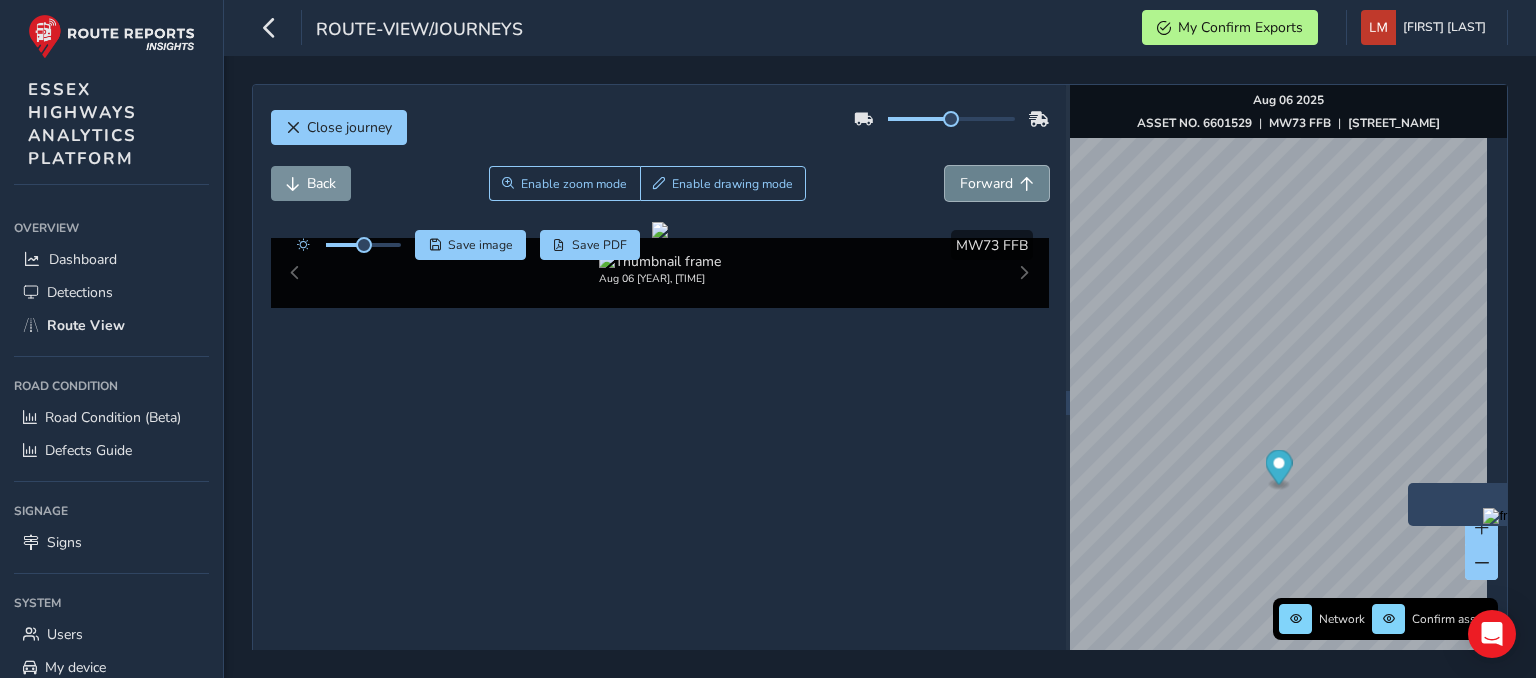 click on "Forward" at bounding box center [986, 183] 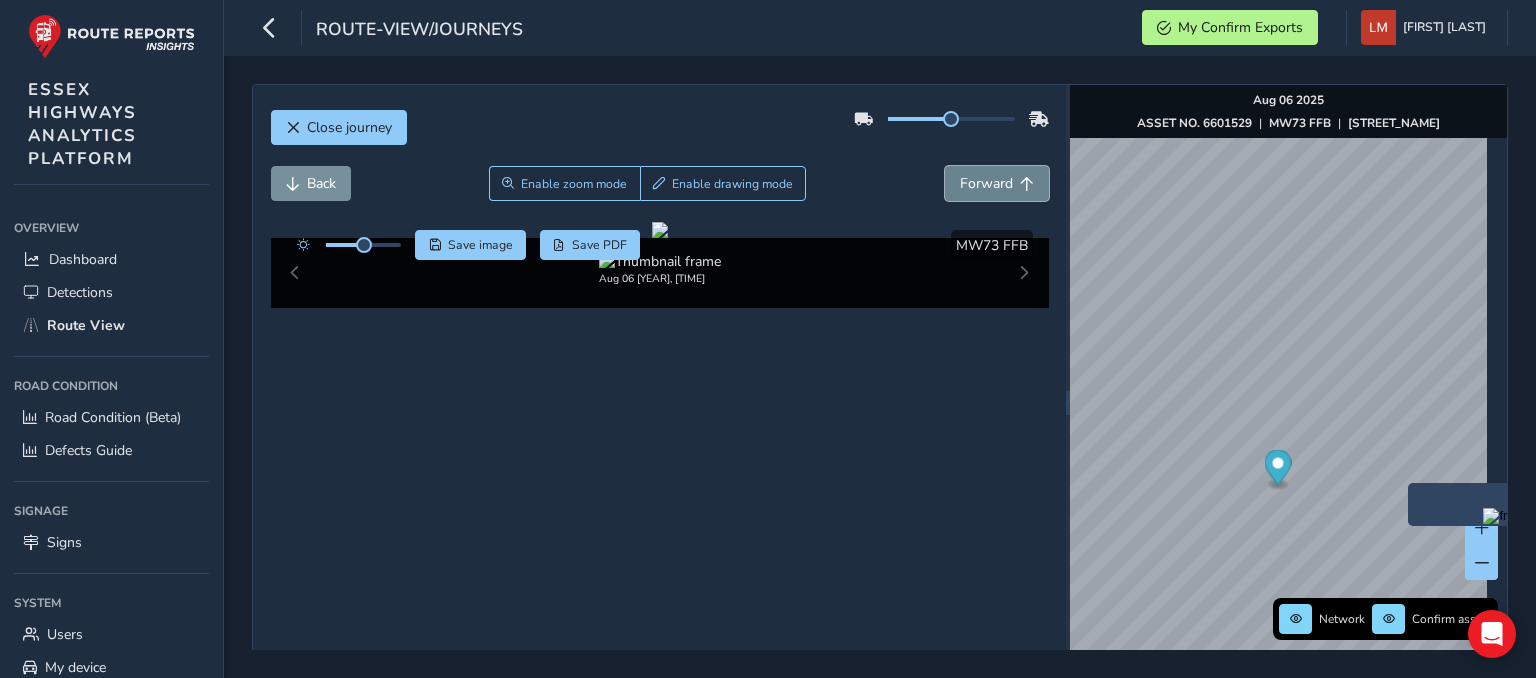 click on "Forward" at bounding box center (986, 183) 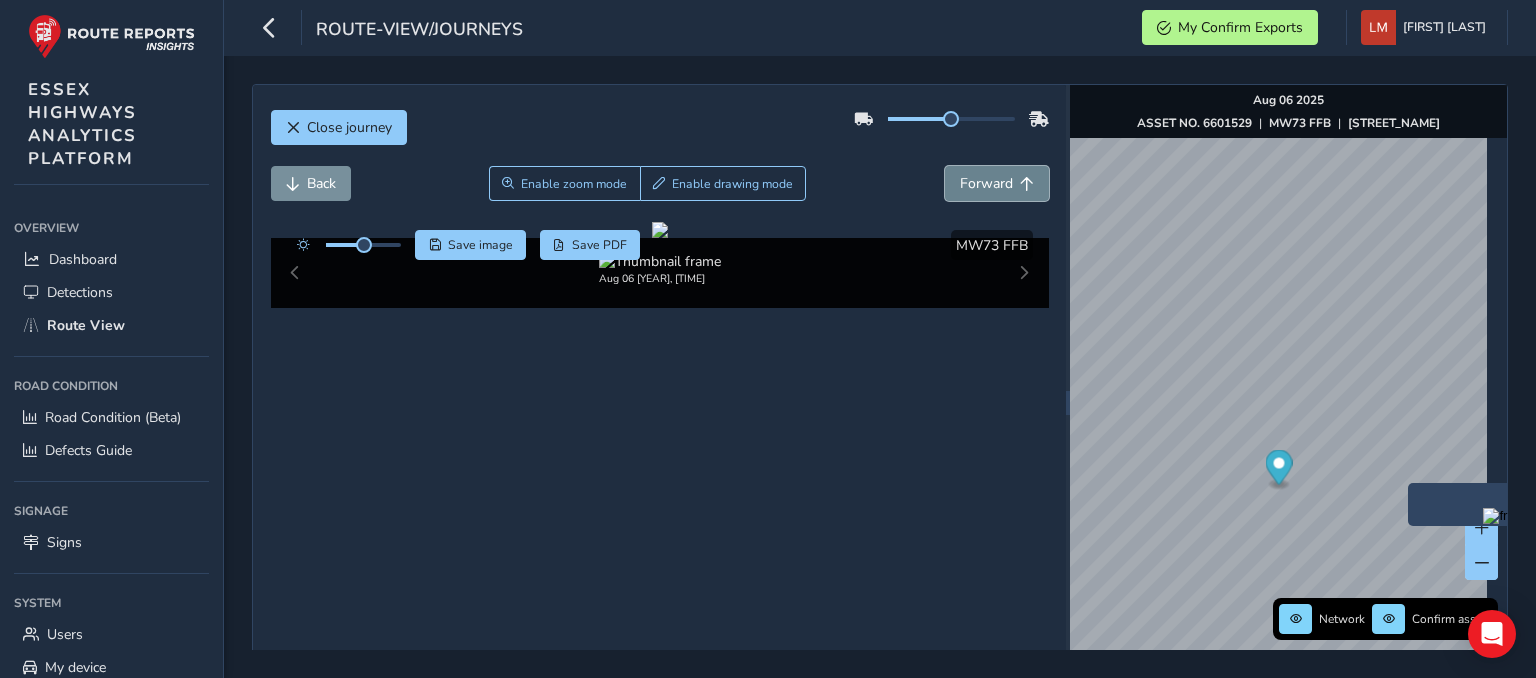 click on "Forward" at bounding box center (986, 183) 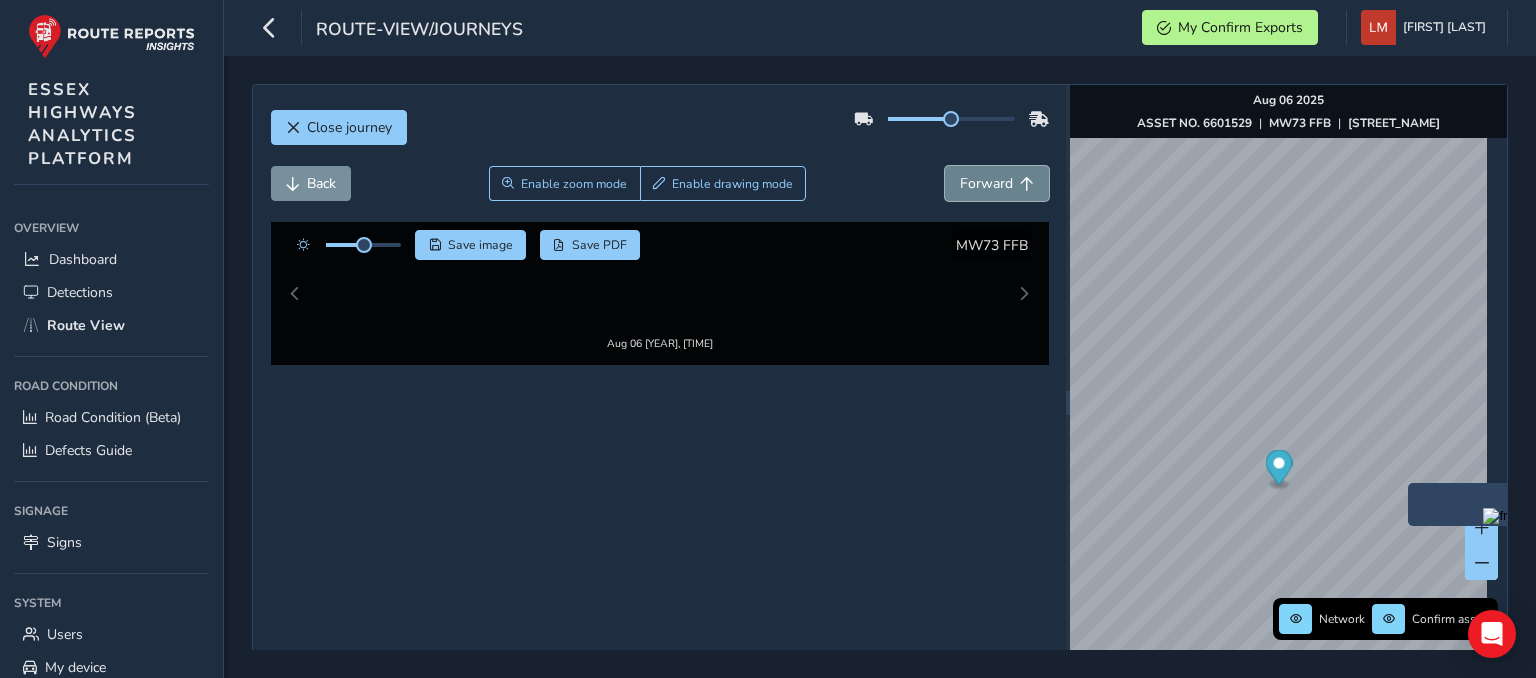 click on "Forward" at bounding box center [986, 183] 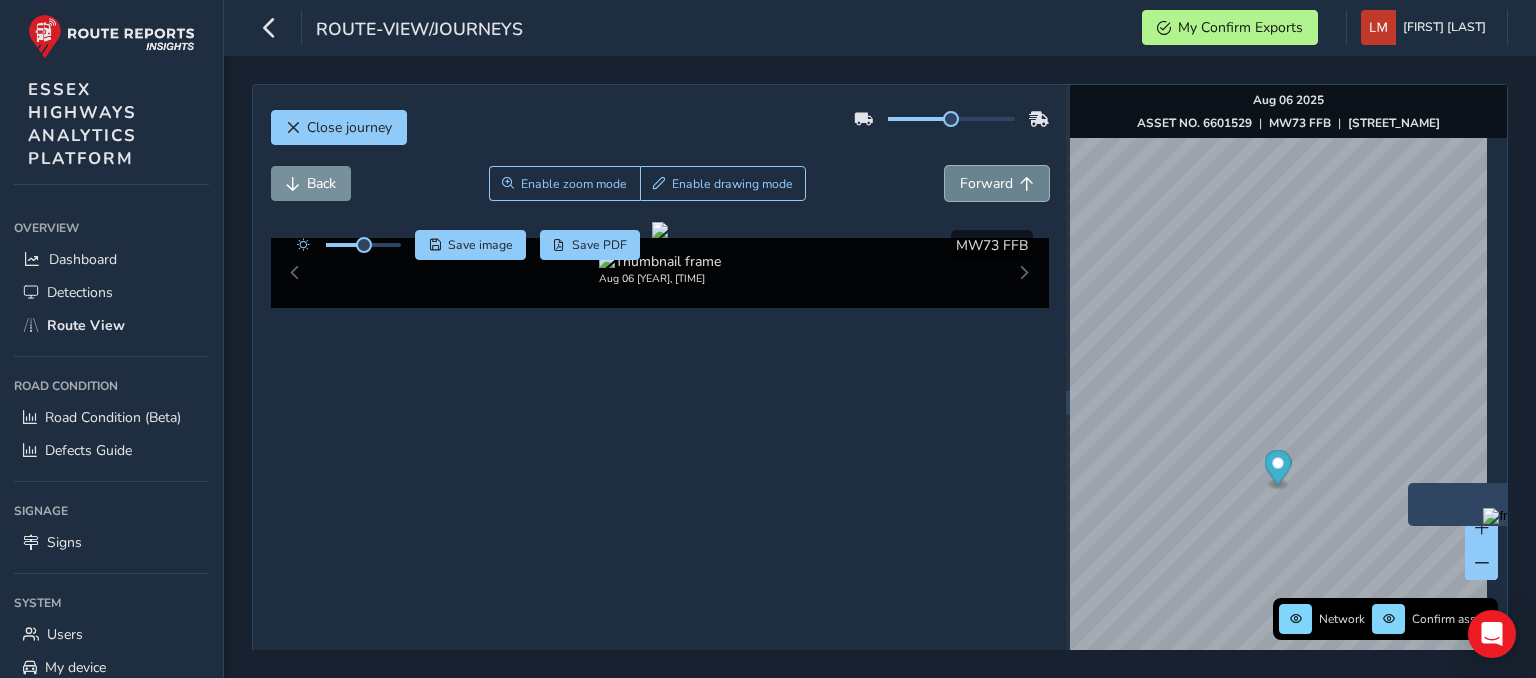 click on "Forward" at bounding box center [986, 183] 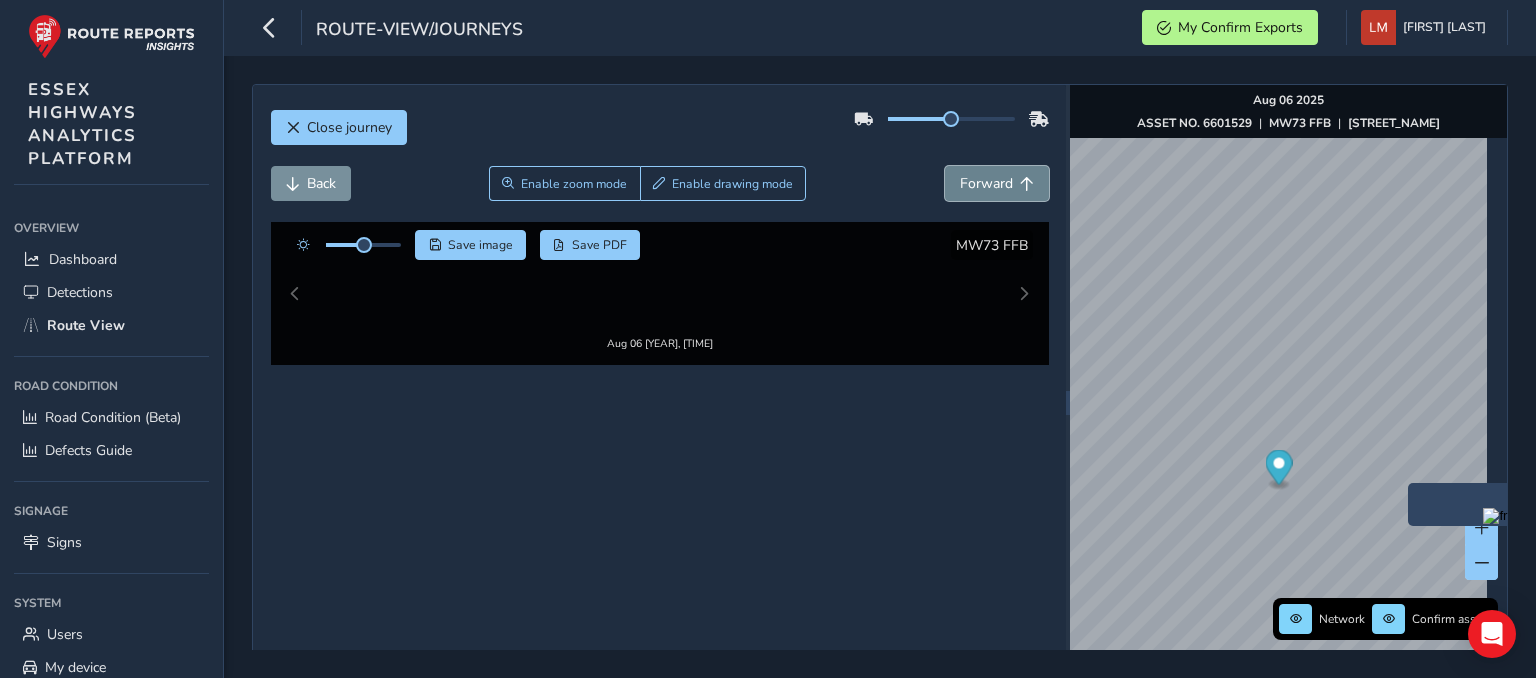 click on "Forward" at bounding box center [986, 183] 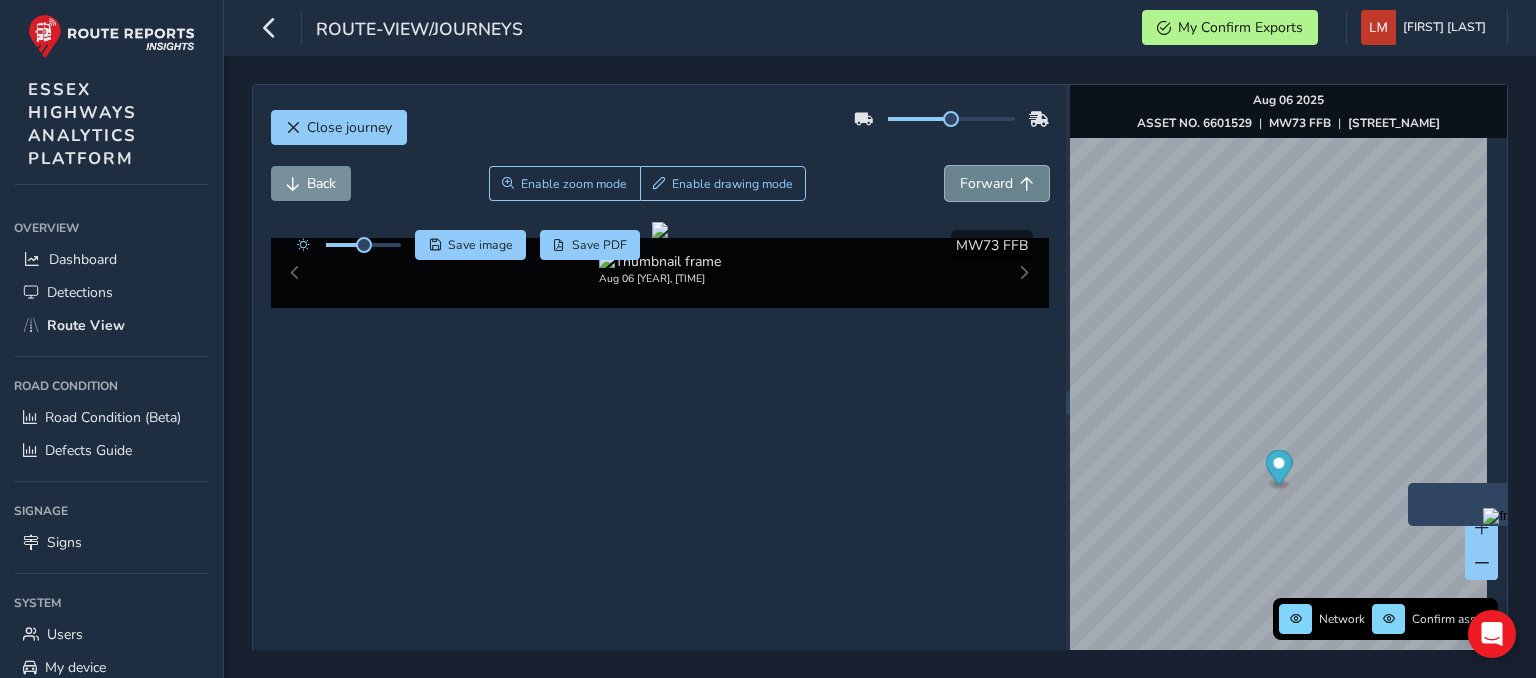 click on "Forward" at bounding box center [986, 183] 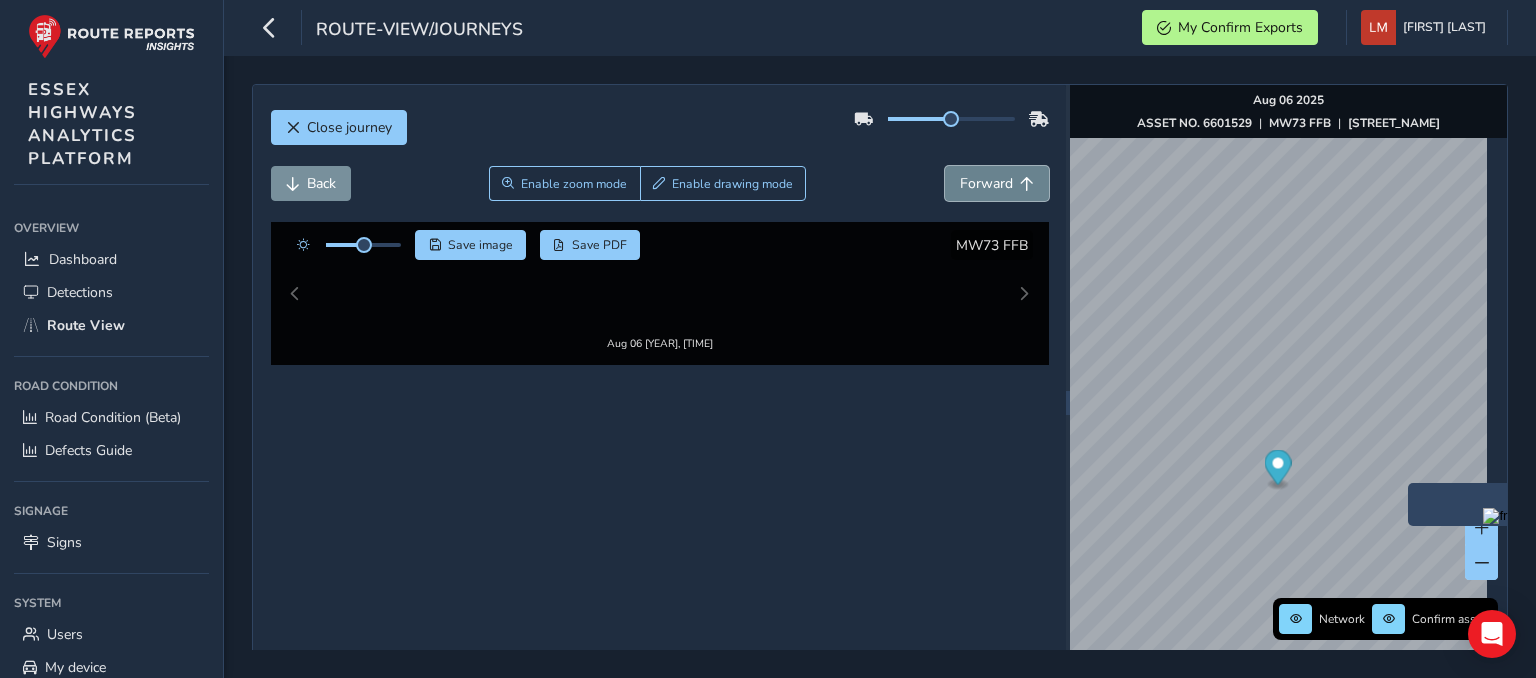 click on "Forward" at bounding box center (997, 183) 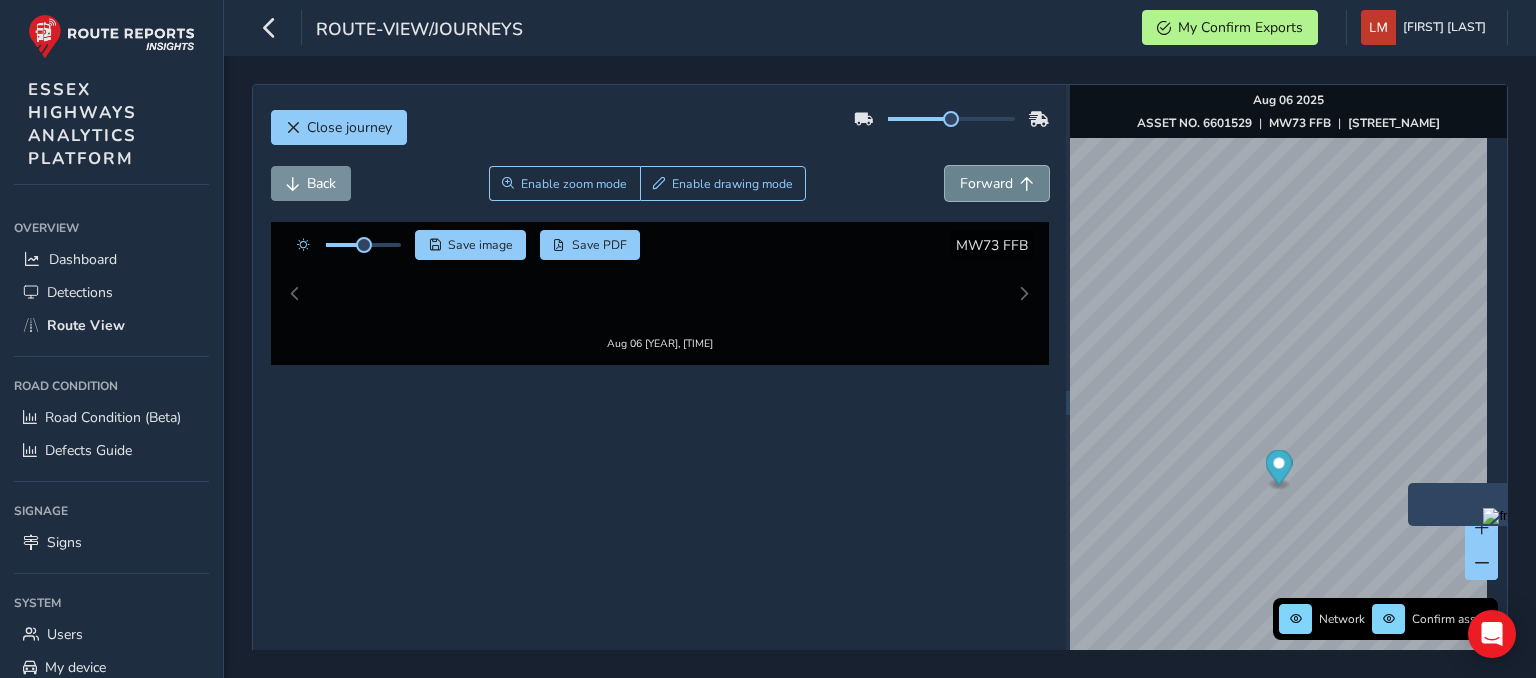 click on "Forward" at bounding box center [997, 183] 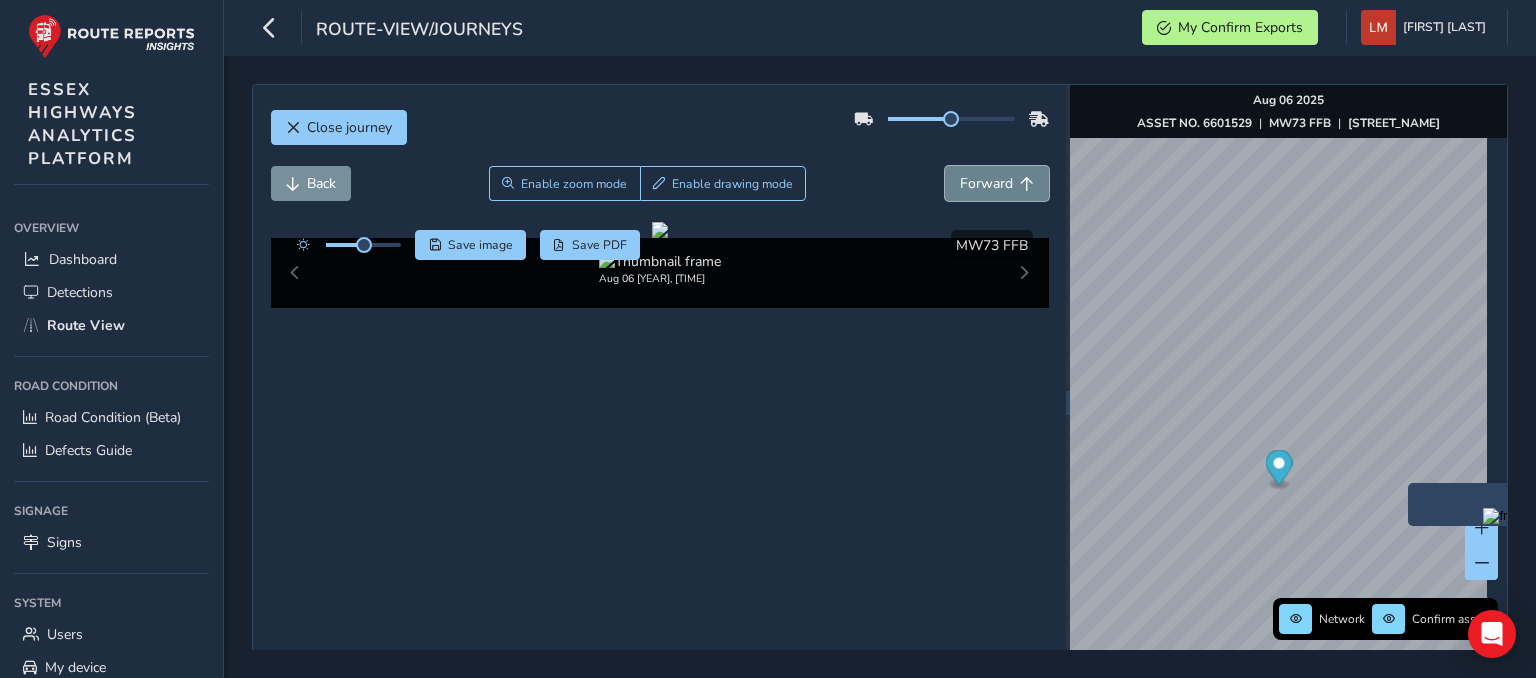click on "Forward" at bounding box center (997, 183) 